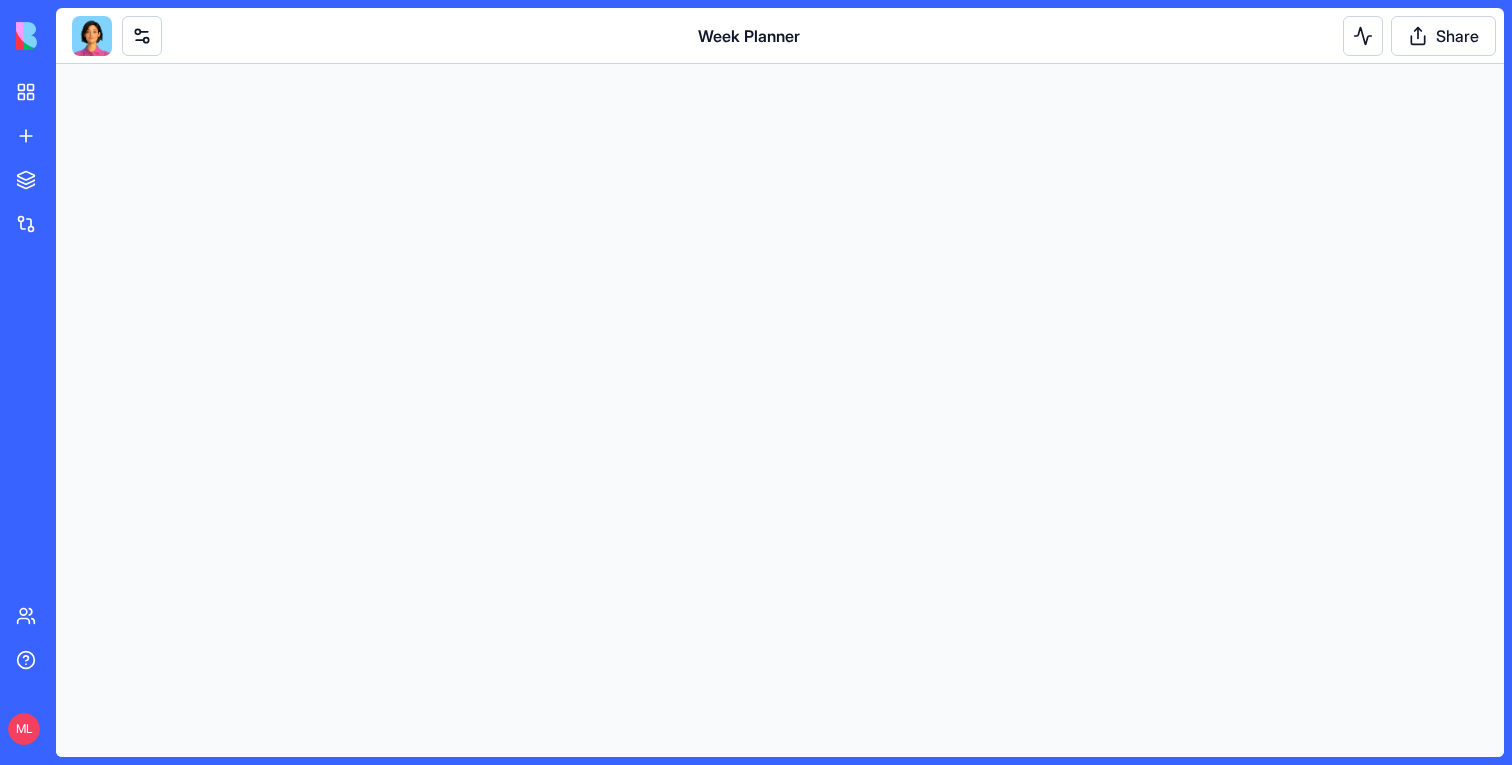 scroll, scrollTop: 0, scrollLeft: 0, axis: both 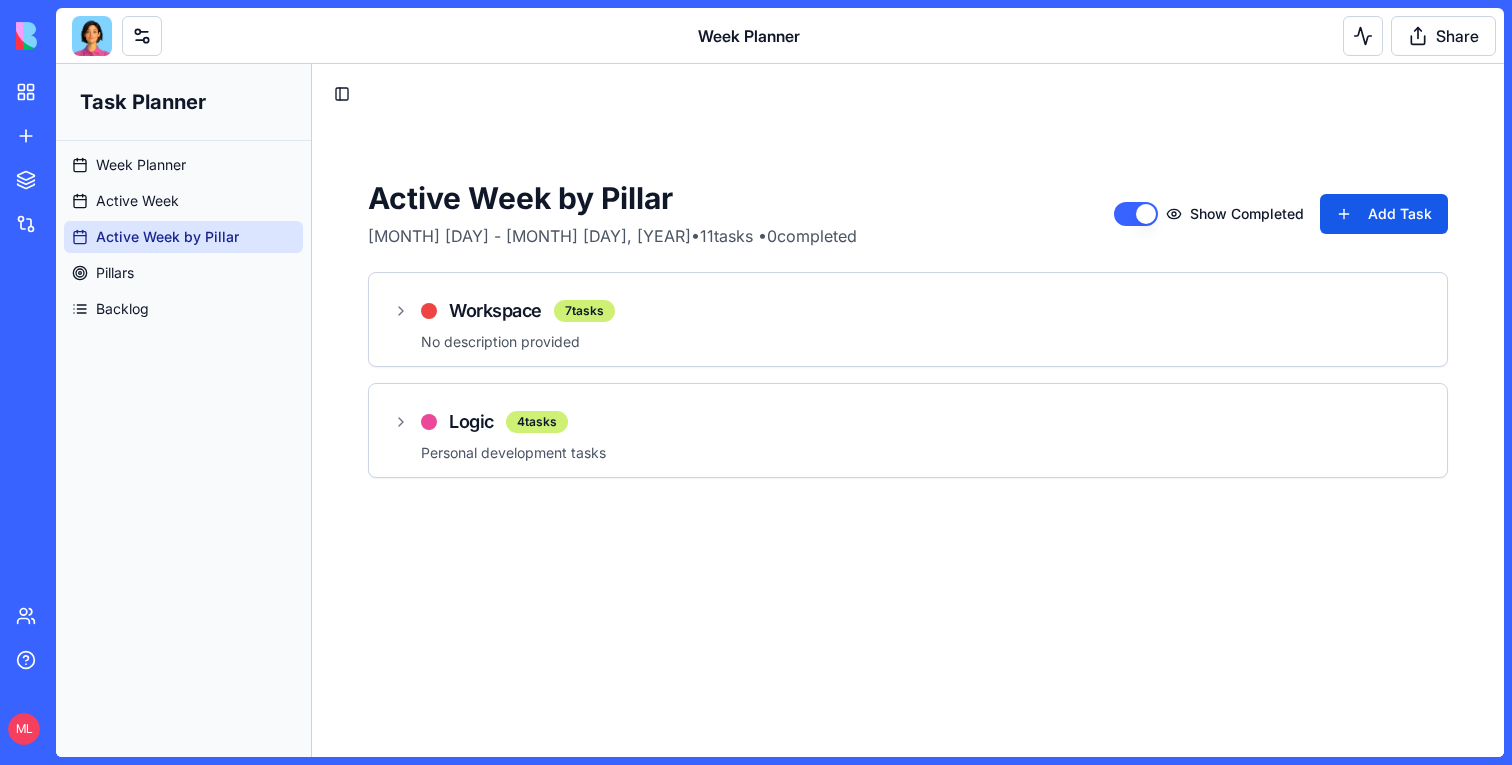 type 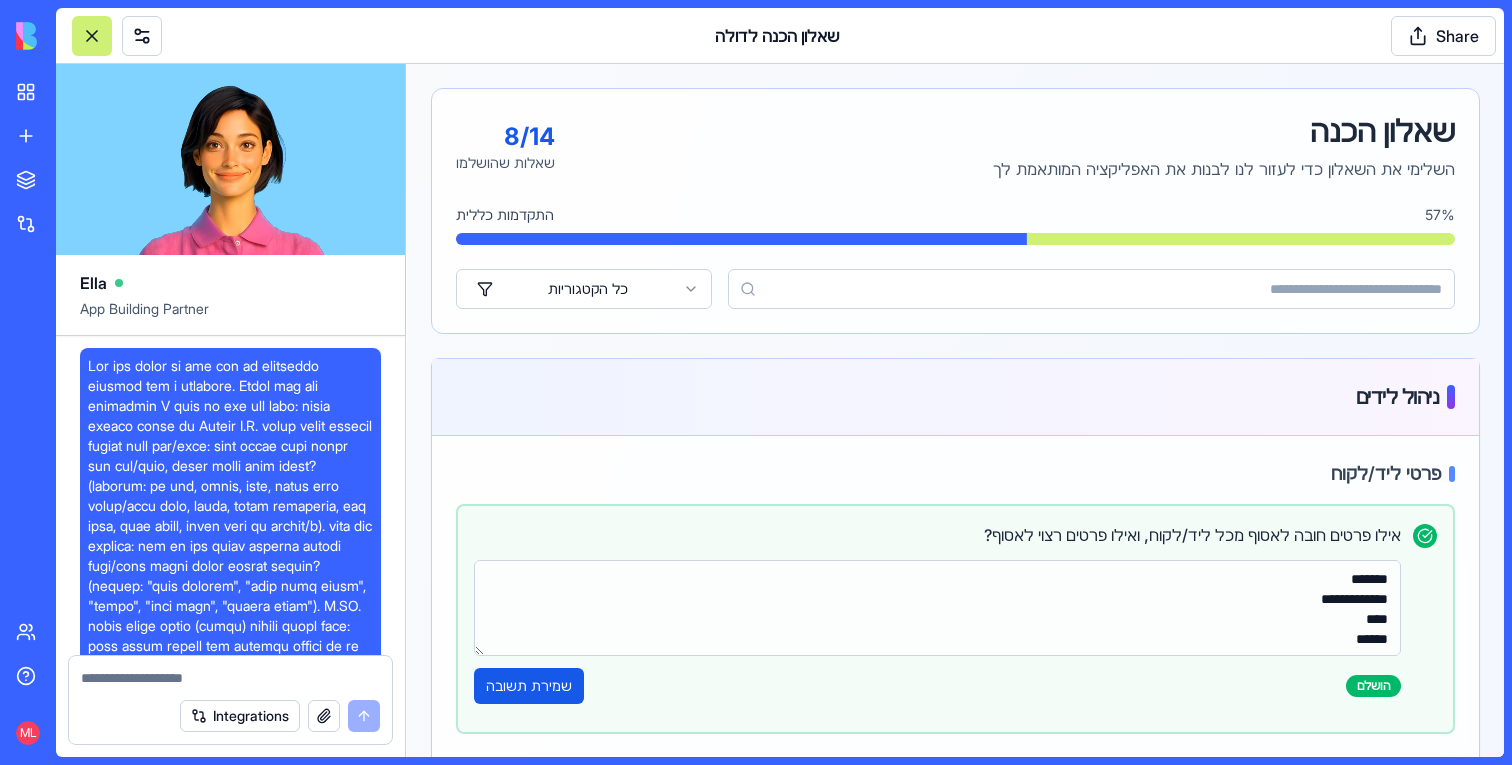 scroll, scrollTop: 0, scrollLeft: 0, axis: both 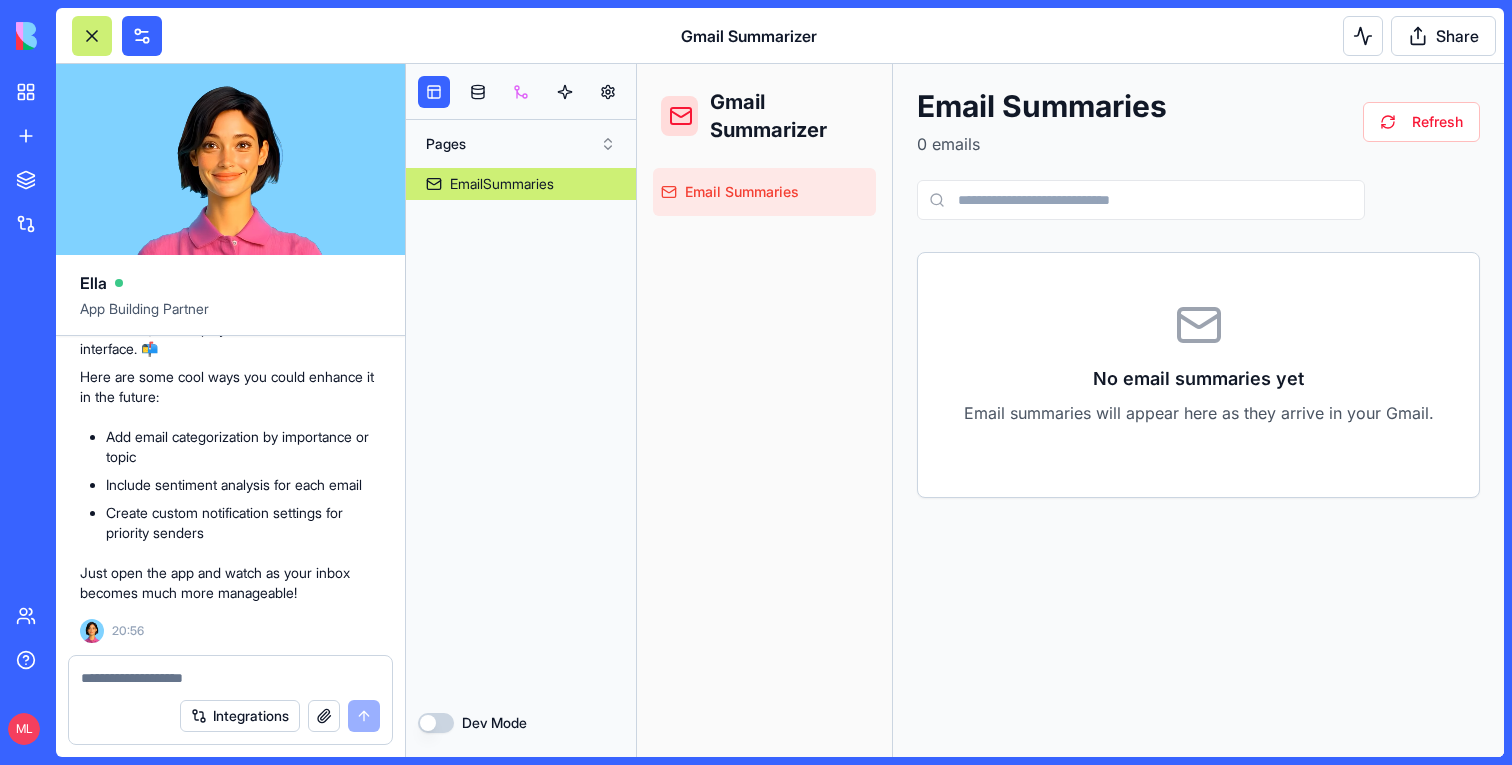click at bounding box center (521, 92) 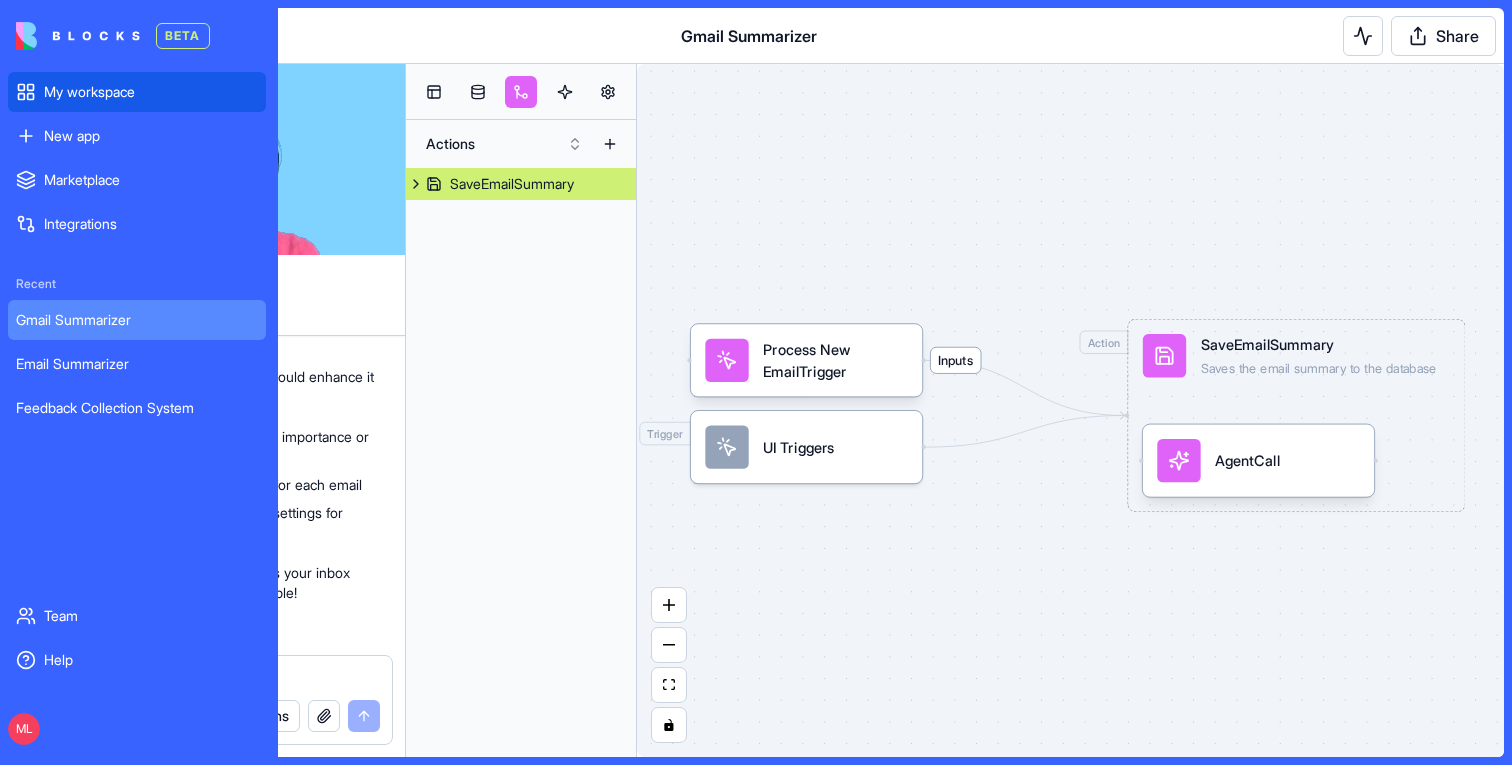 click on "My workspace" at bounding box center (137, 92) 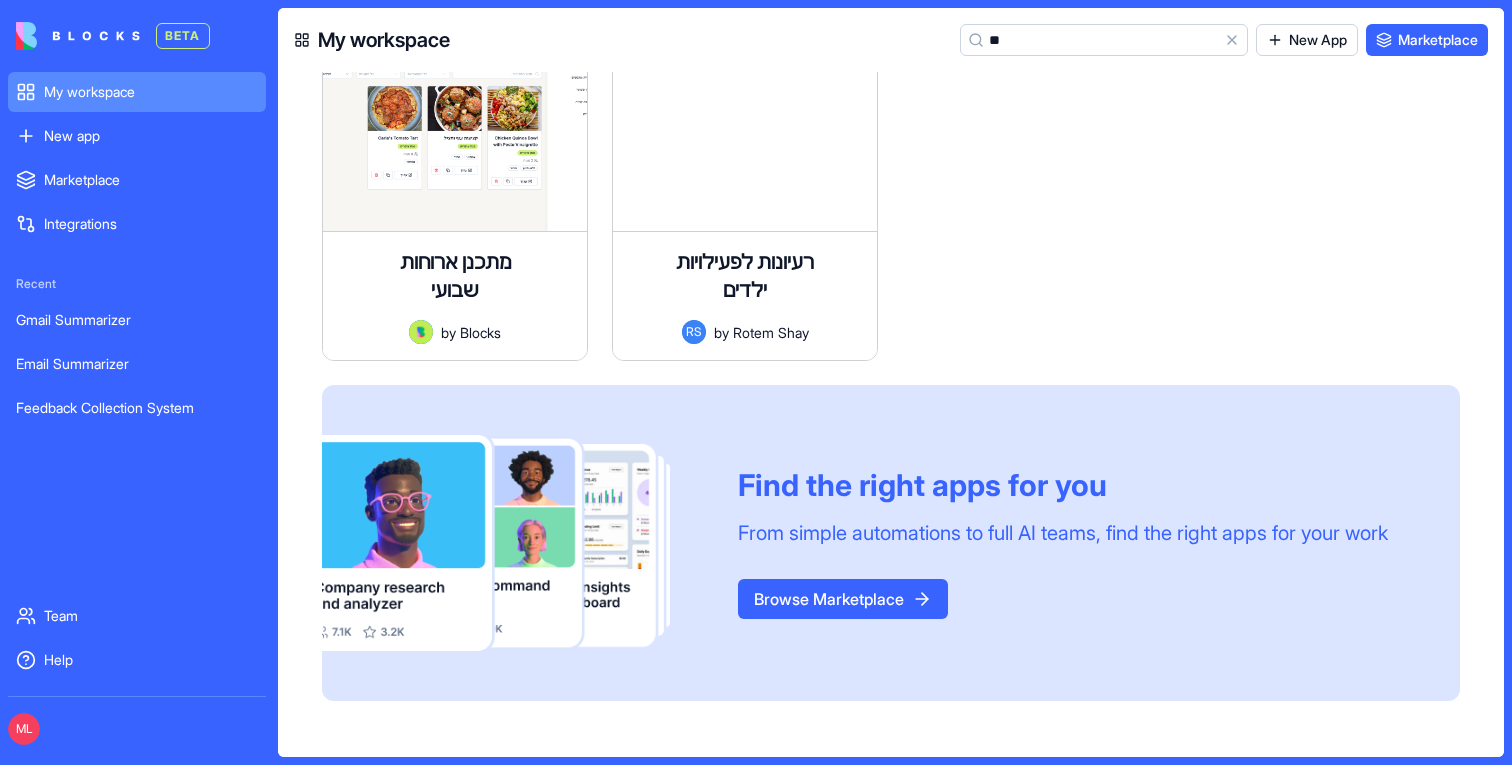 scroll, scrollTop: 0, scrollLeft: 0, axis: both 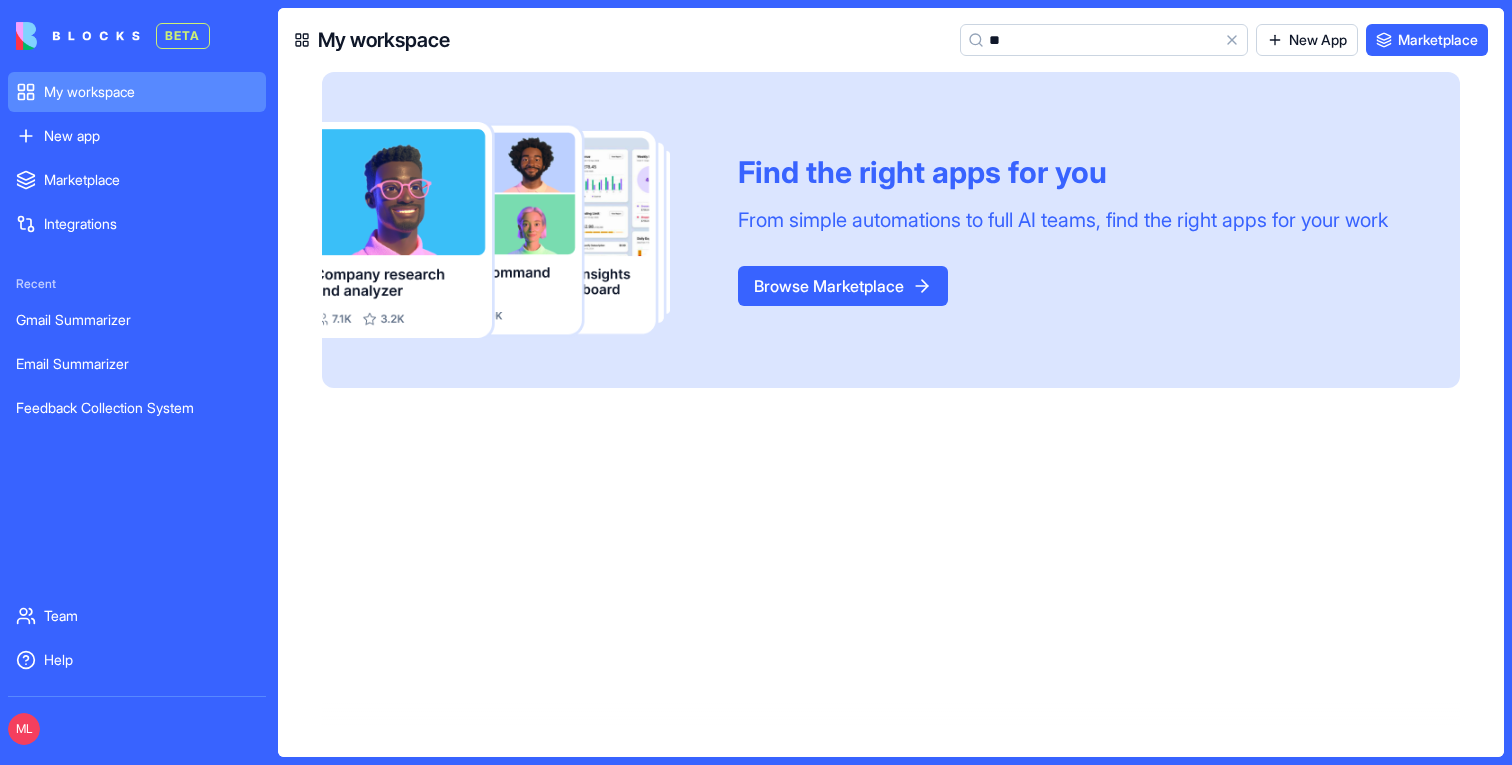 type on "*" 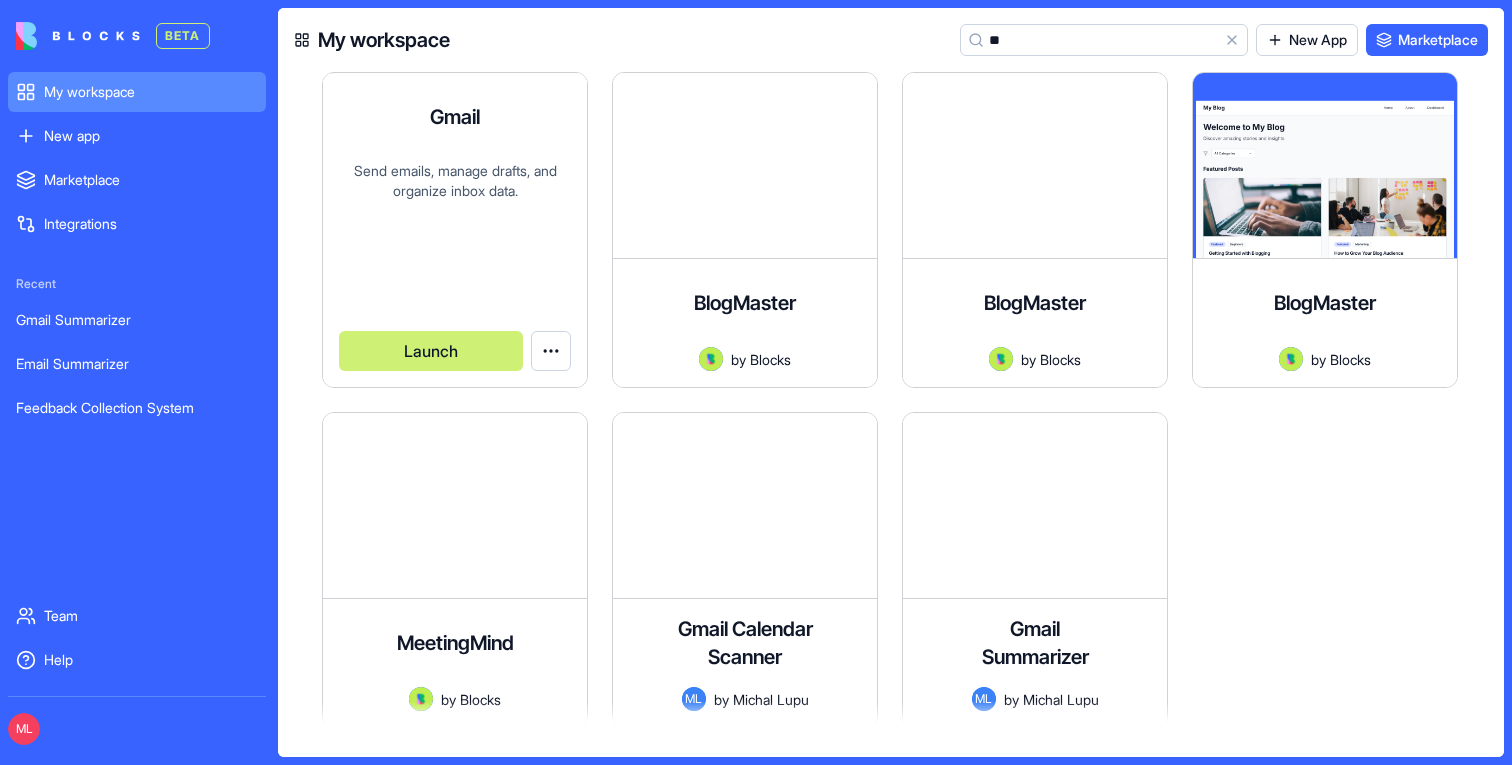 type on "**" 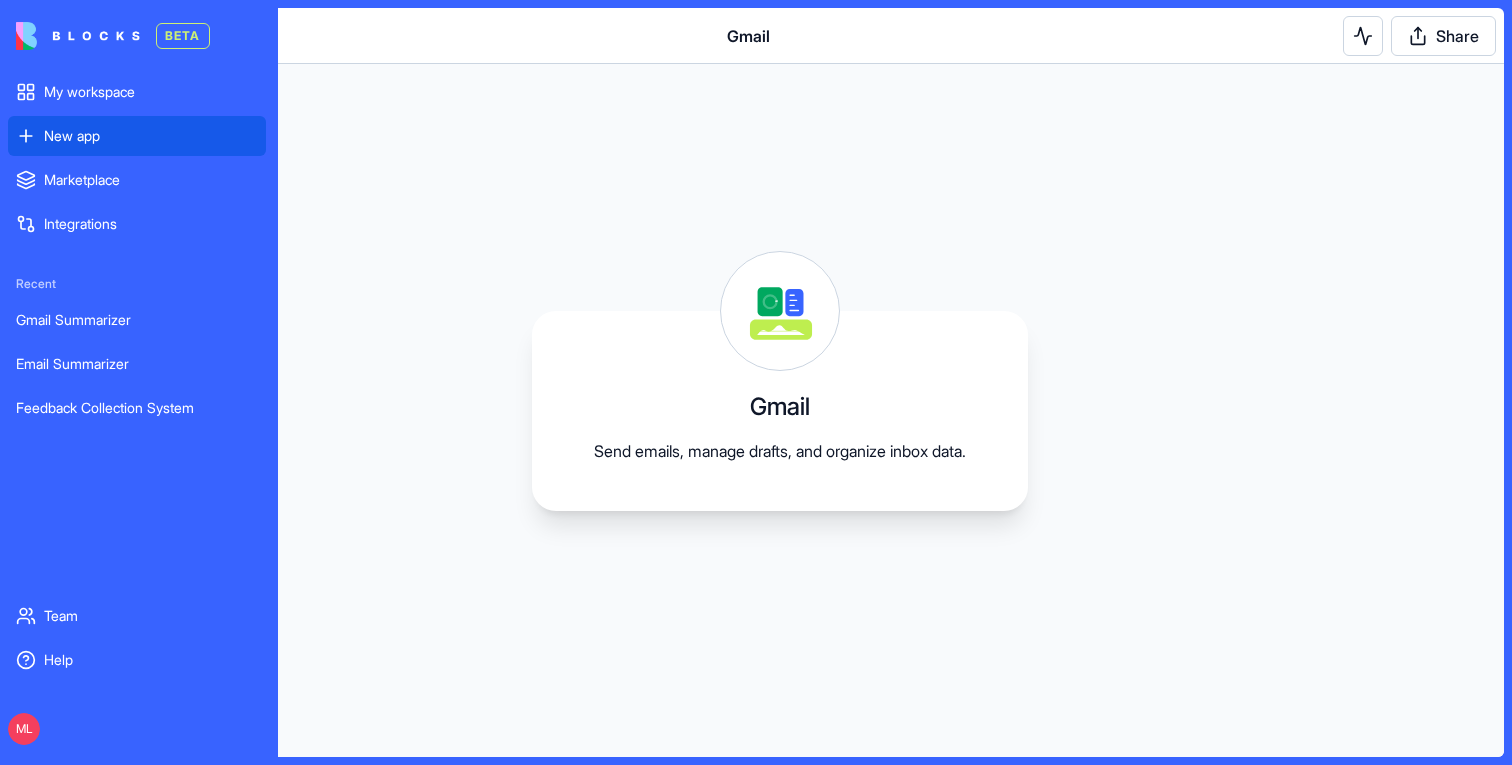 click on "New app" at bounding box center [137, 136] 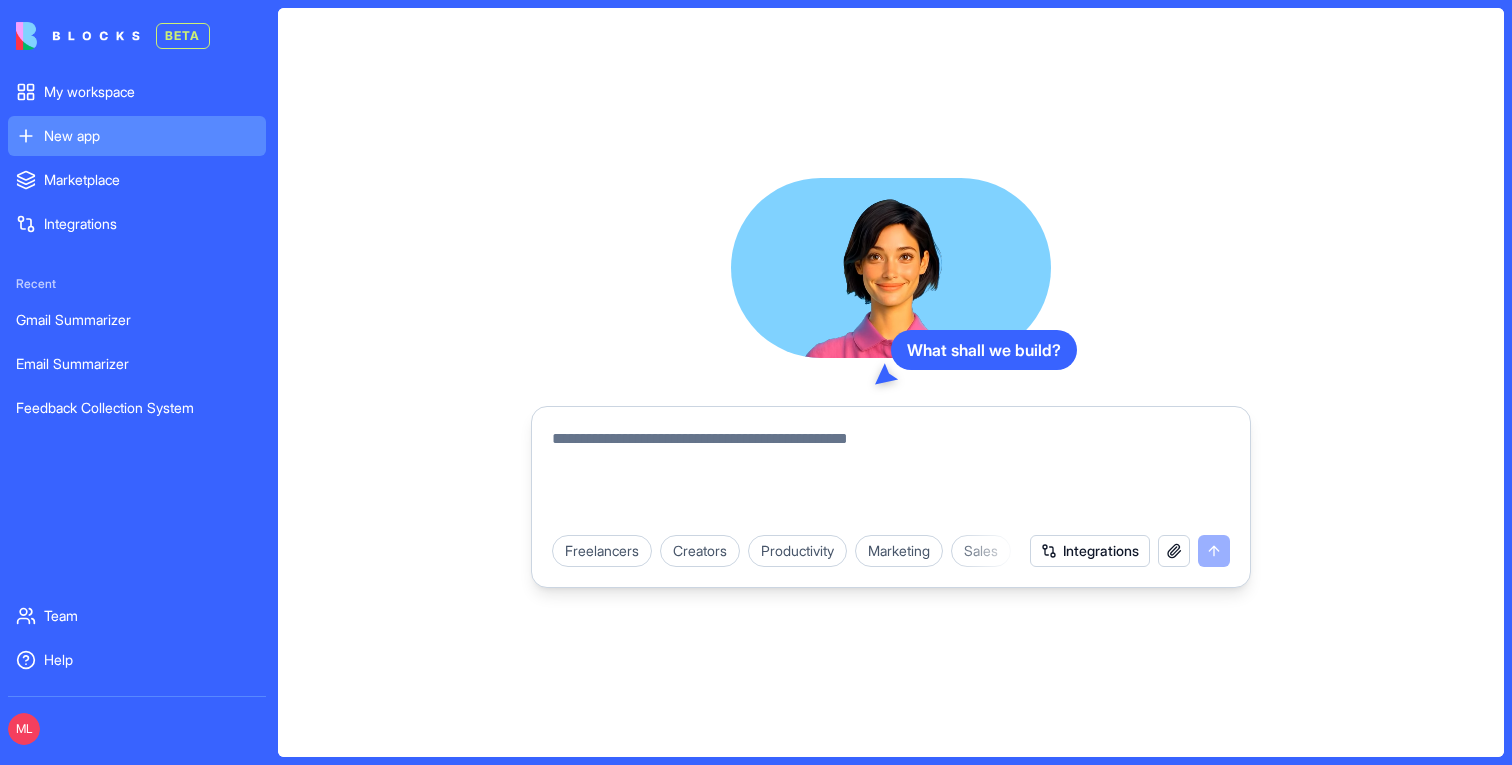 click at bounding box center [891, 475] 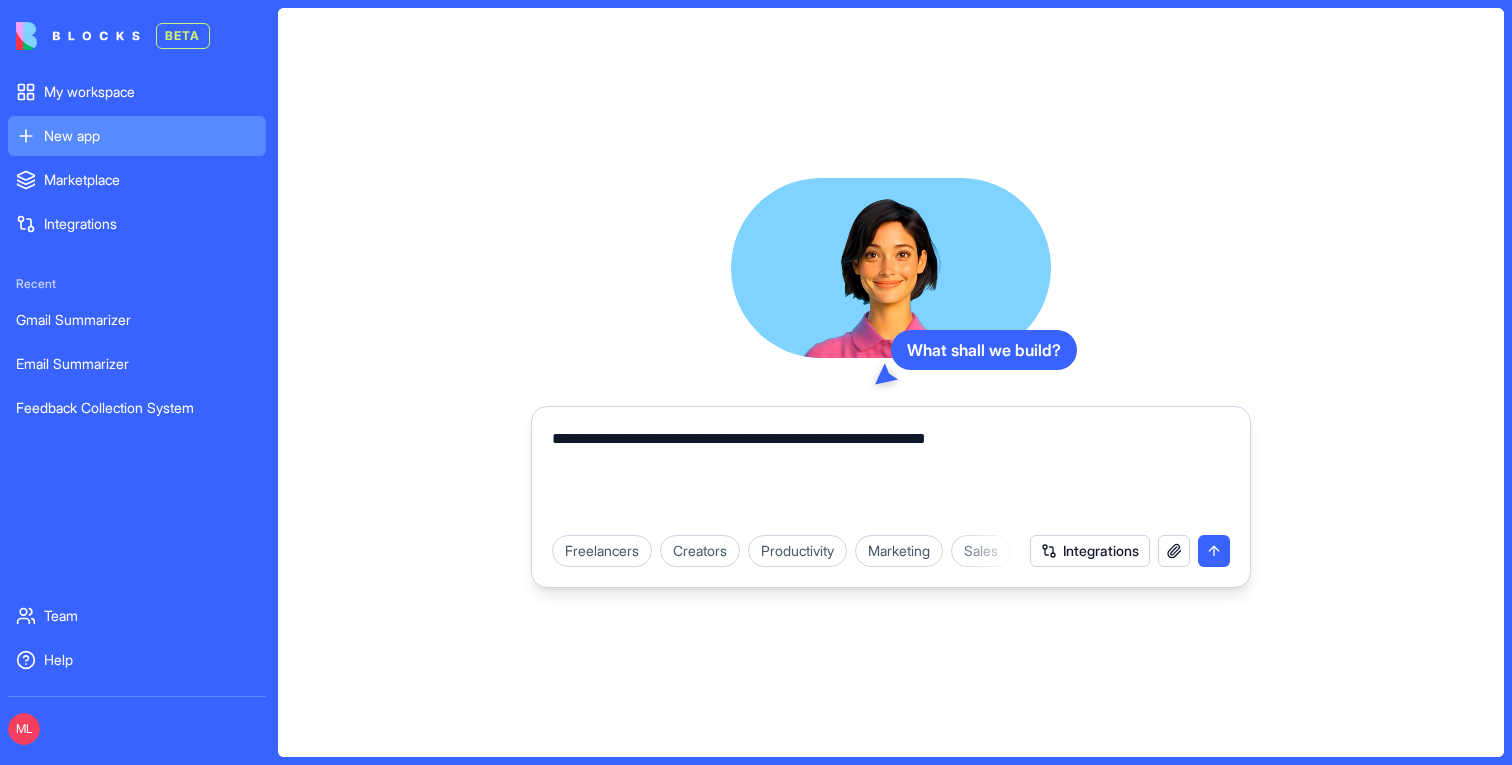 click on "**********" at bounding box center (891, 475) 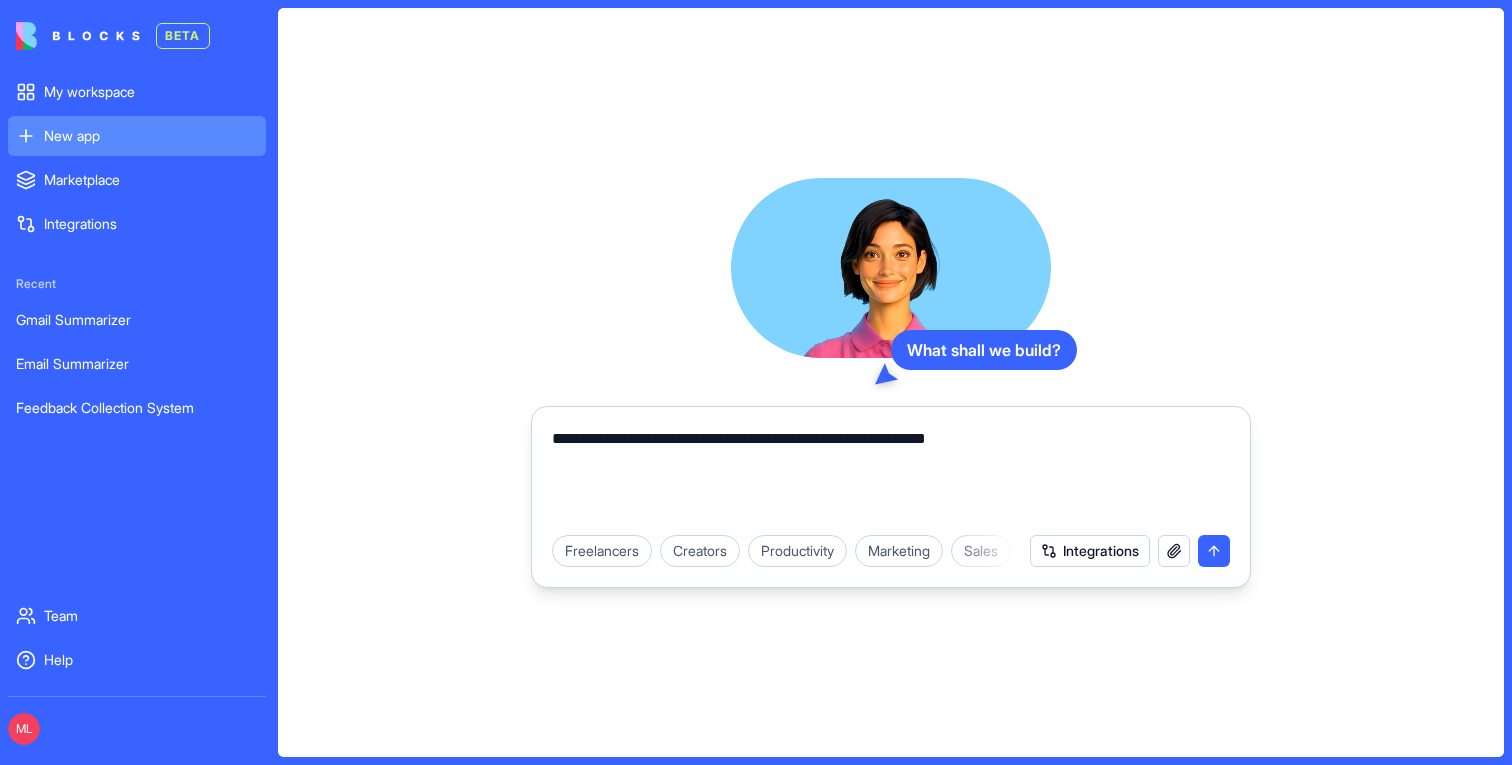 click on "**********" at bounding box center (891, 475) 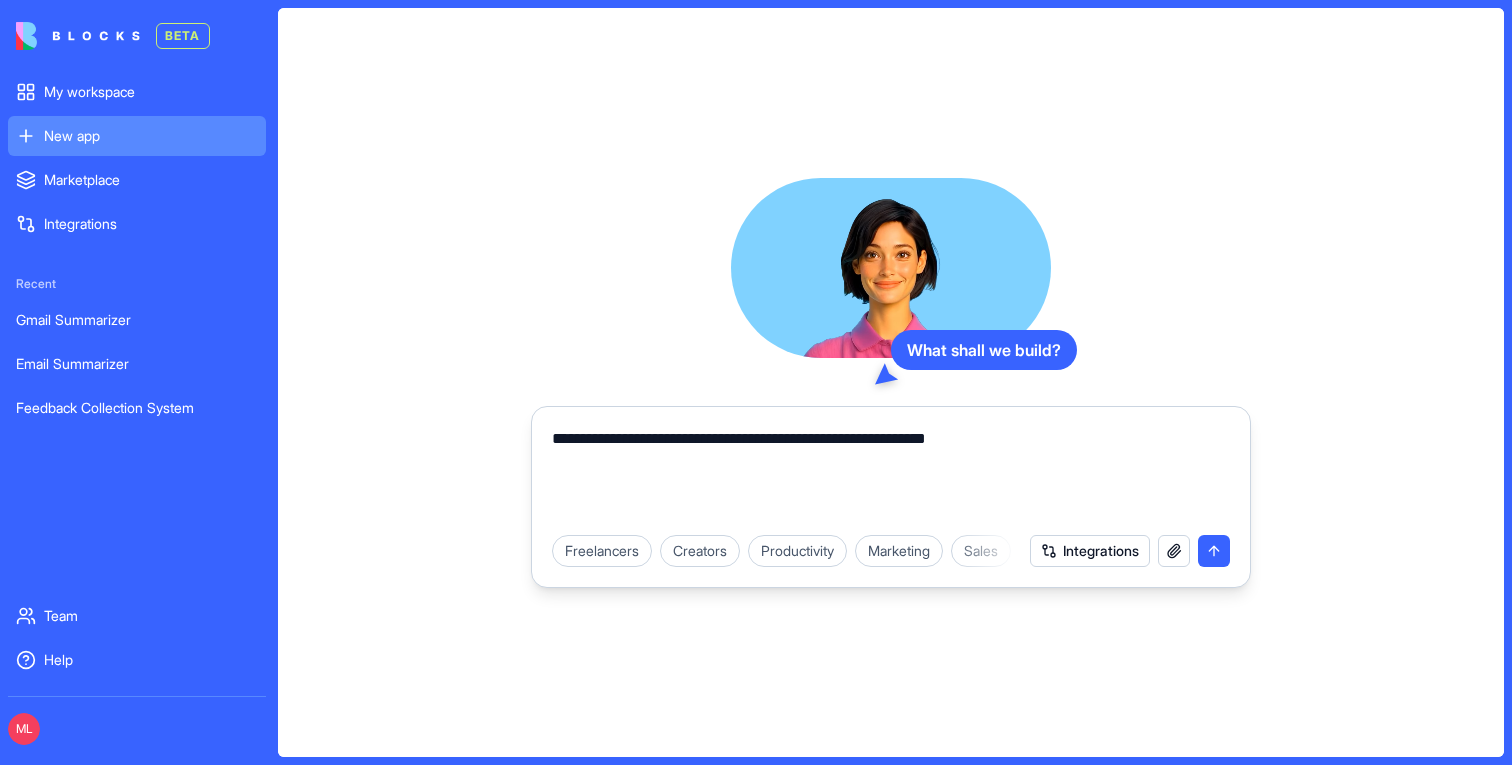click on "**********" at bounding box center (891, 475) 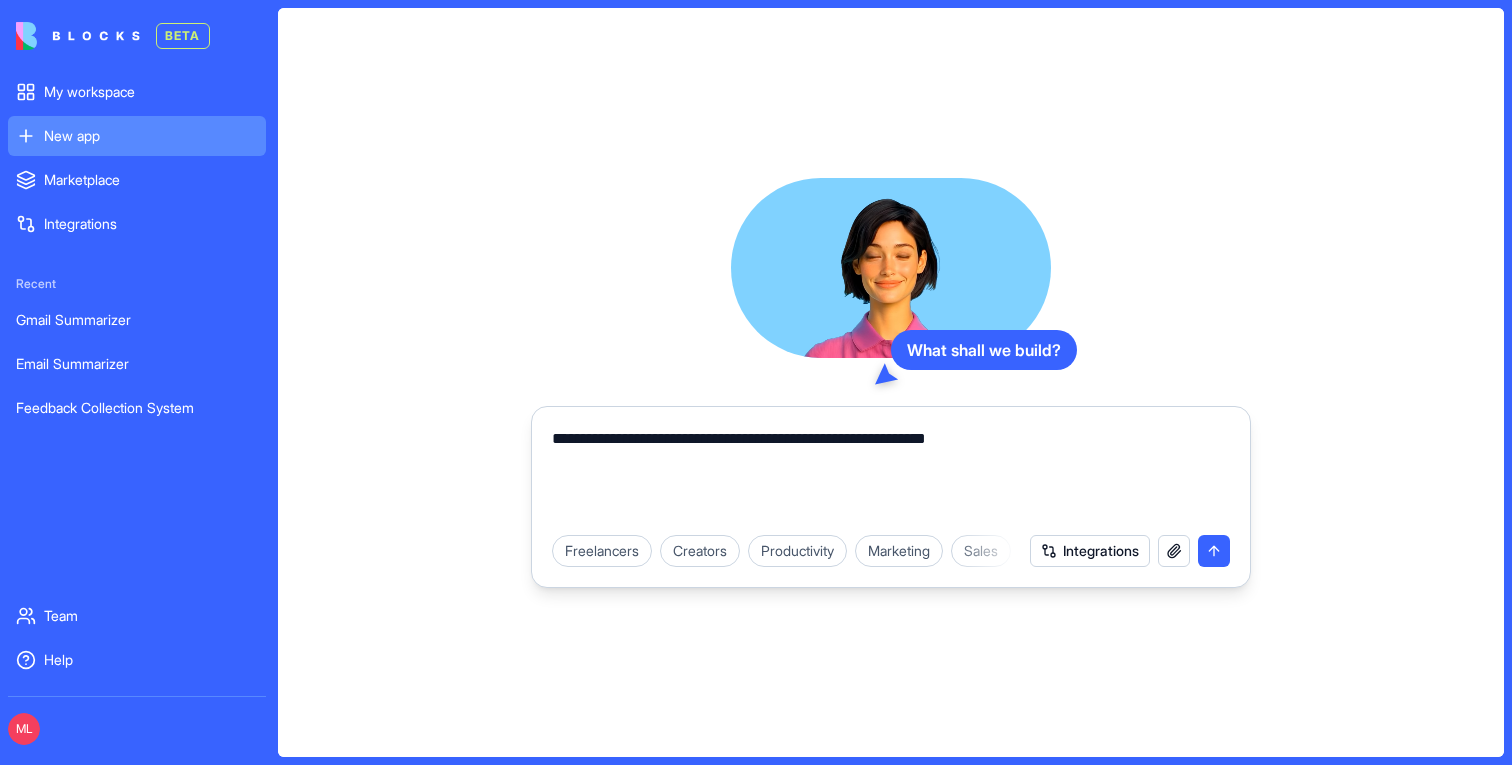 click on "**********" at bounding box center (891, 475) 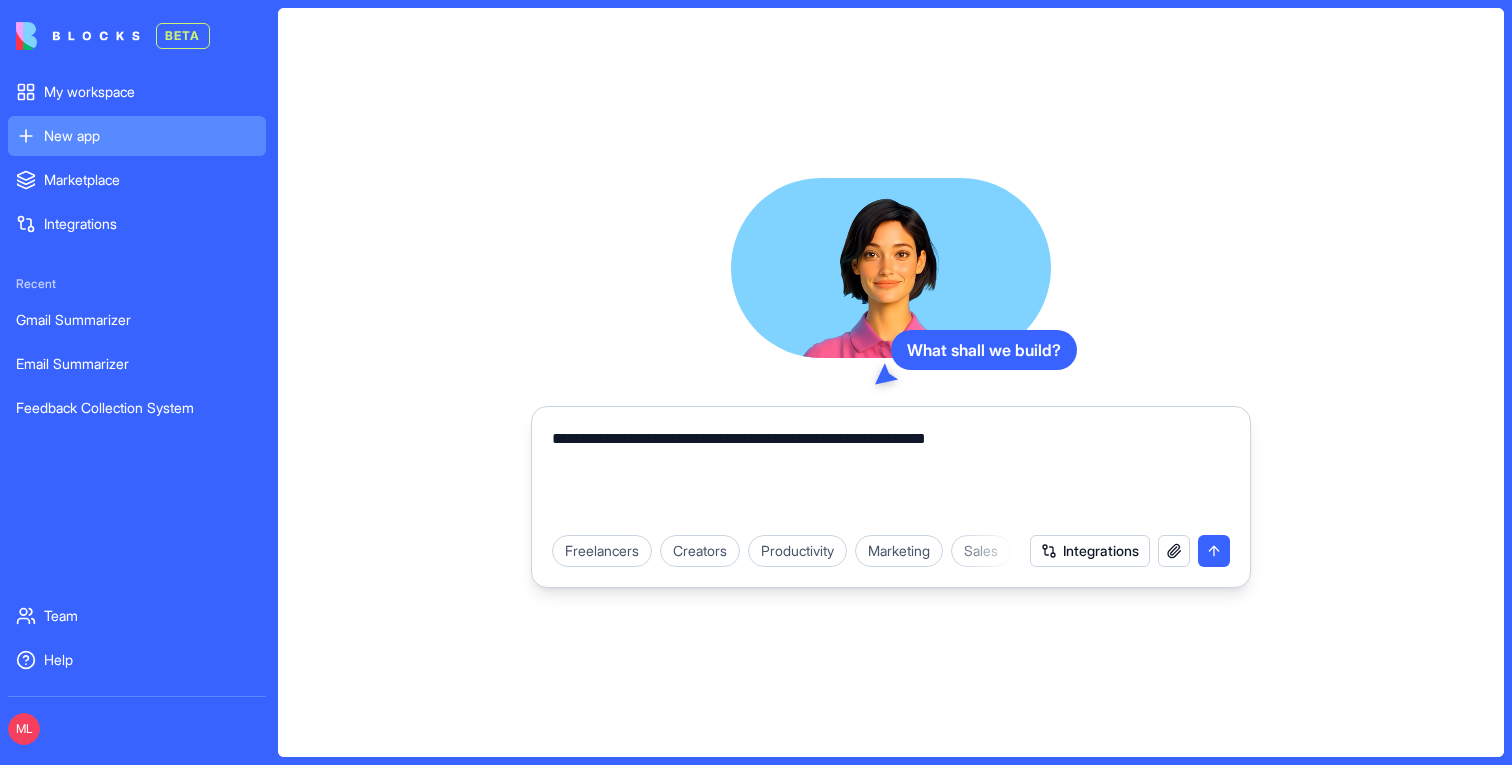 click on "**********" at bounding box center [891, 475] 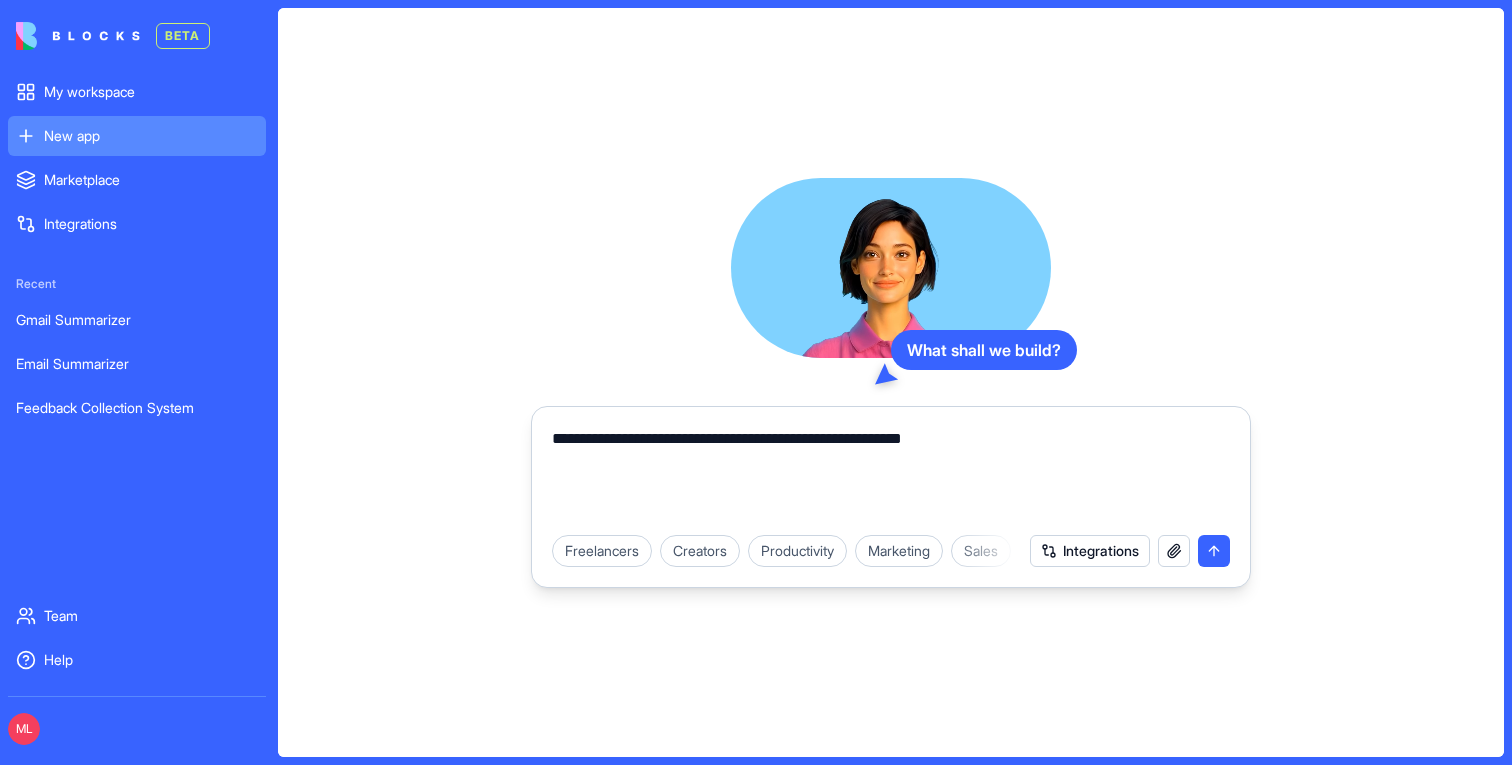 click on "**********" at bounding box center [891, 475] 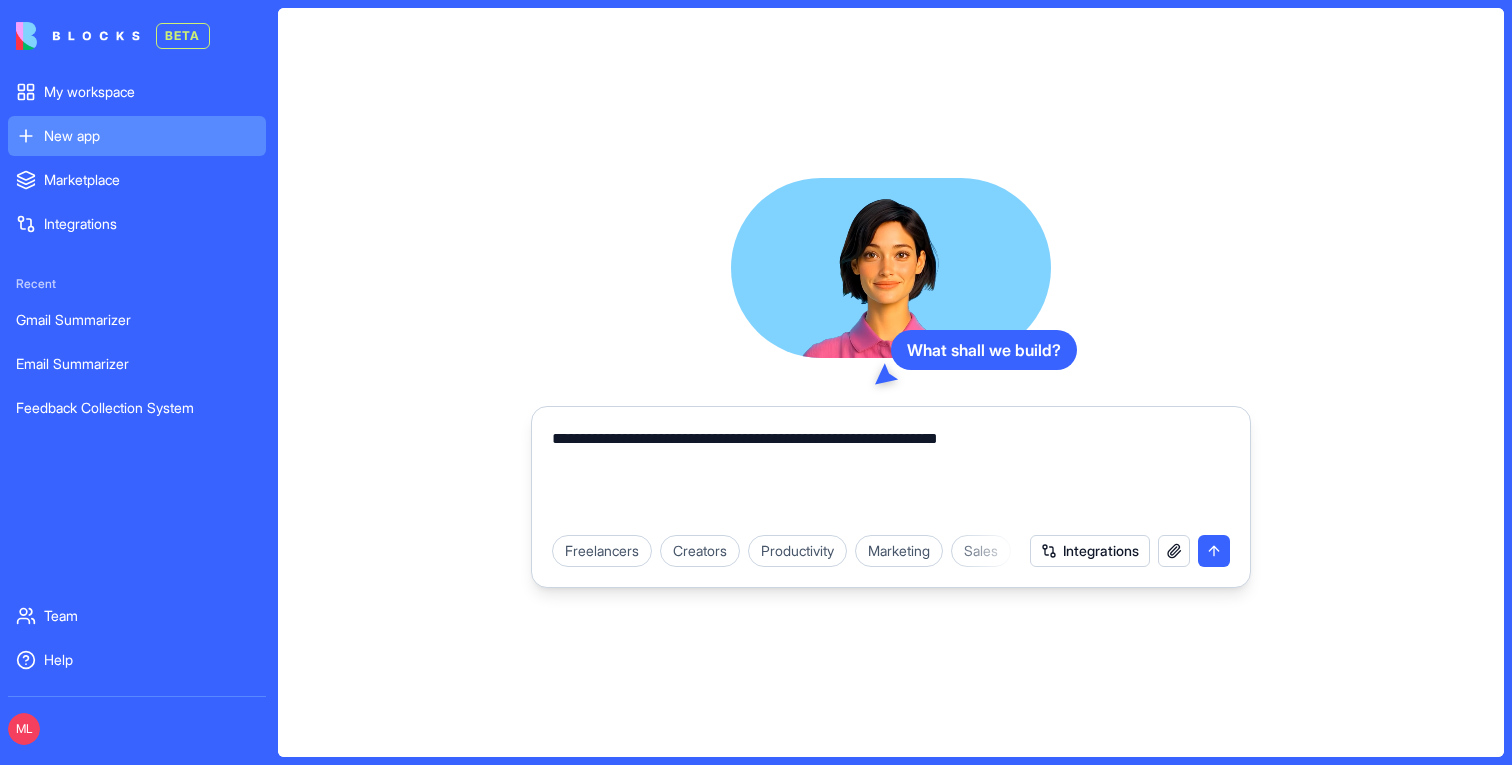 click on "**********" at bounding box center (891, 475) 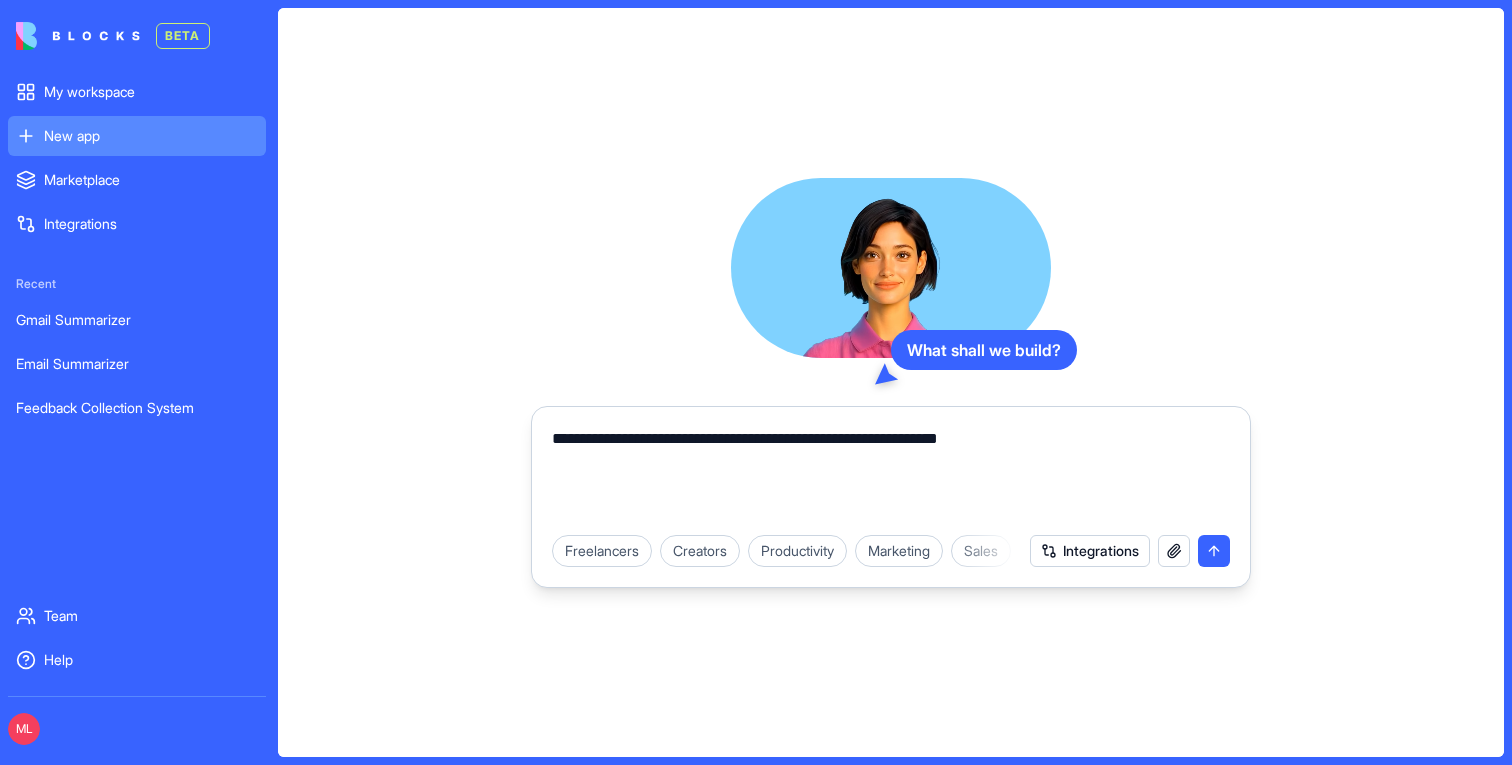 click on "**********" at bounding box center [891, 475] 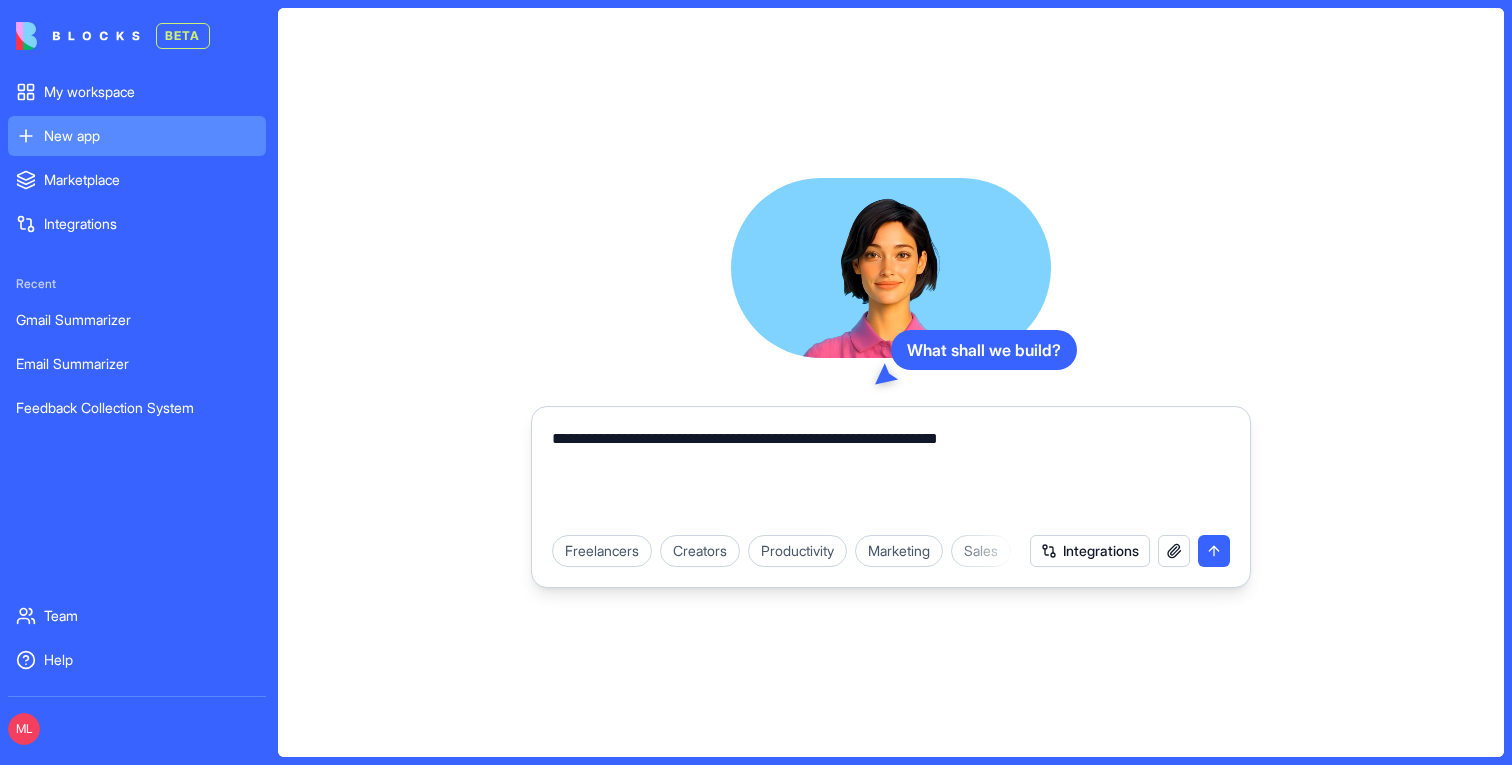 click on "**********" at bounding box center (891, 475) 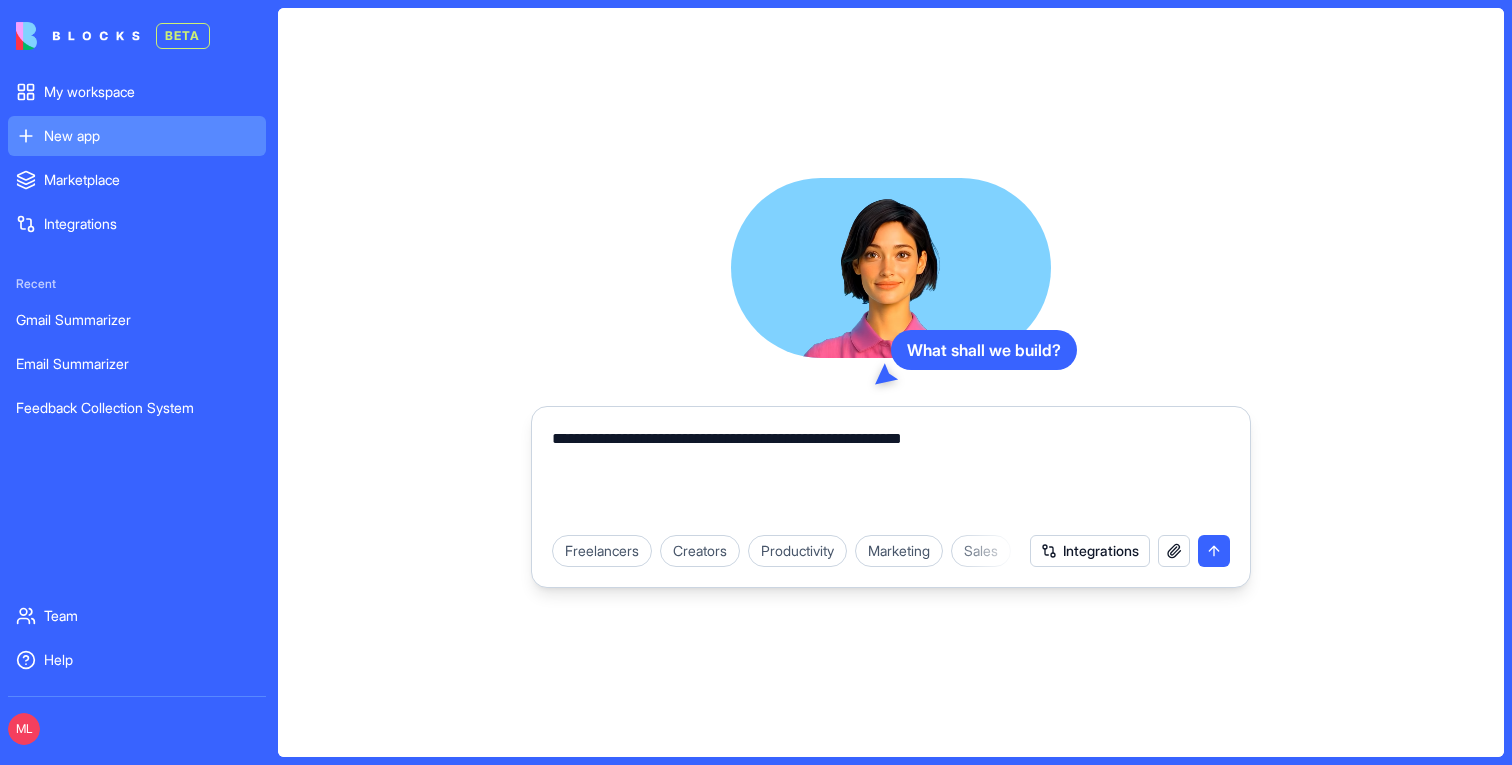 click on "**********" at bounding box center (891, 475) 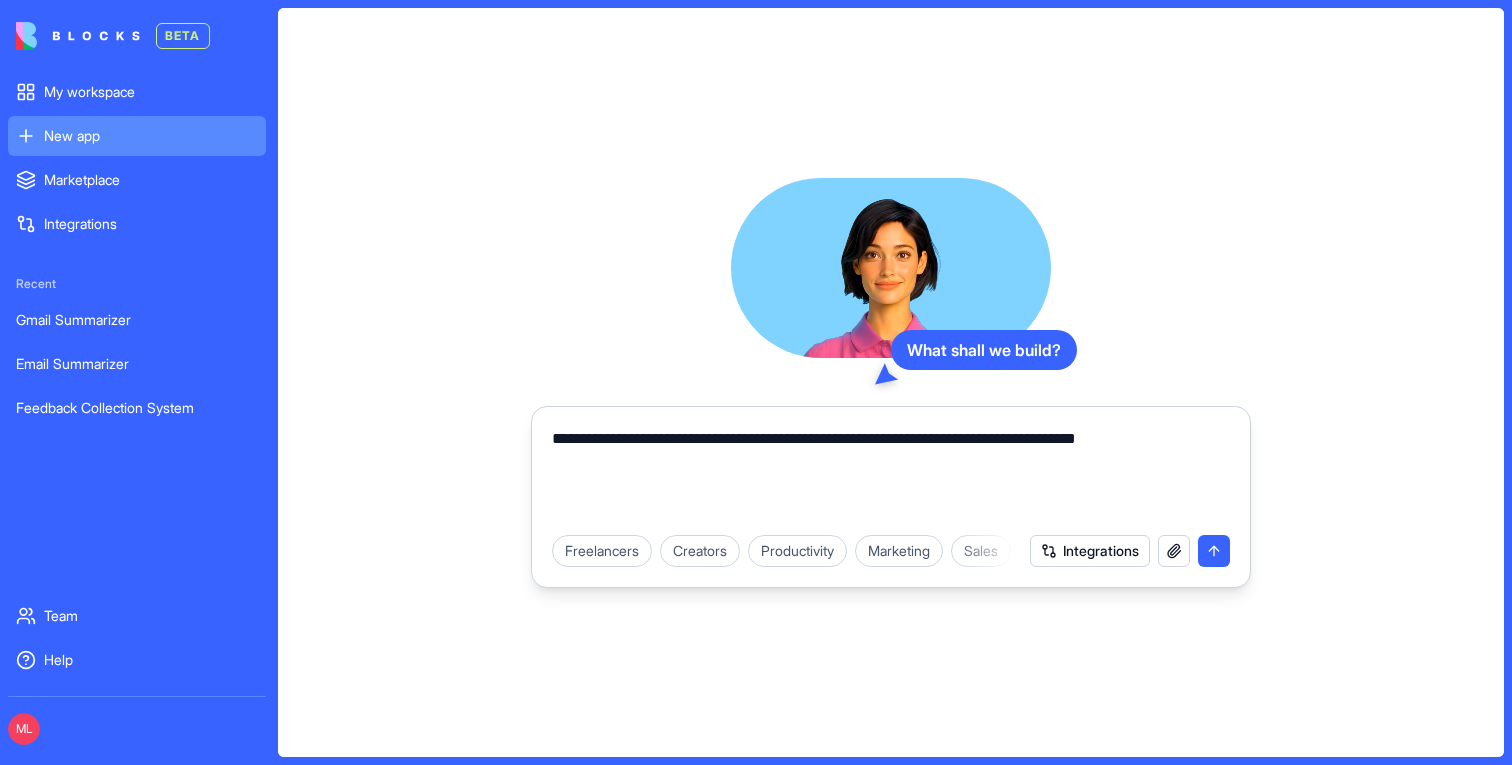 type on "**********" 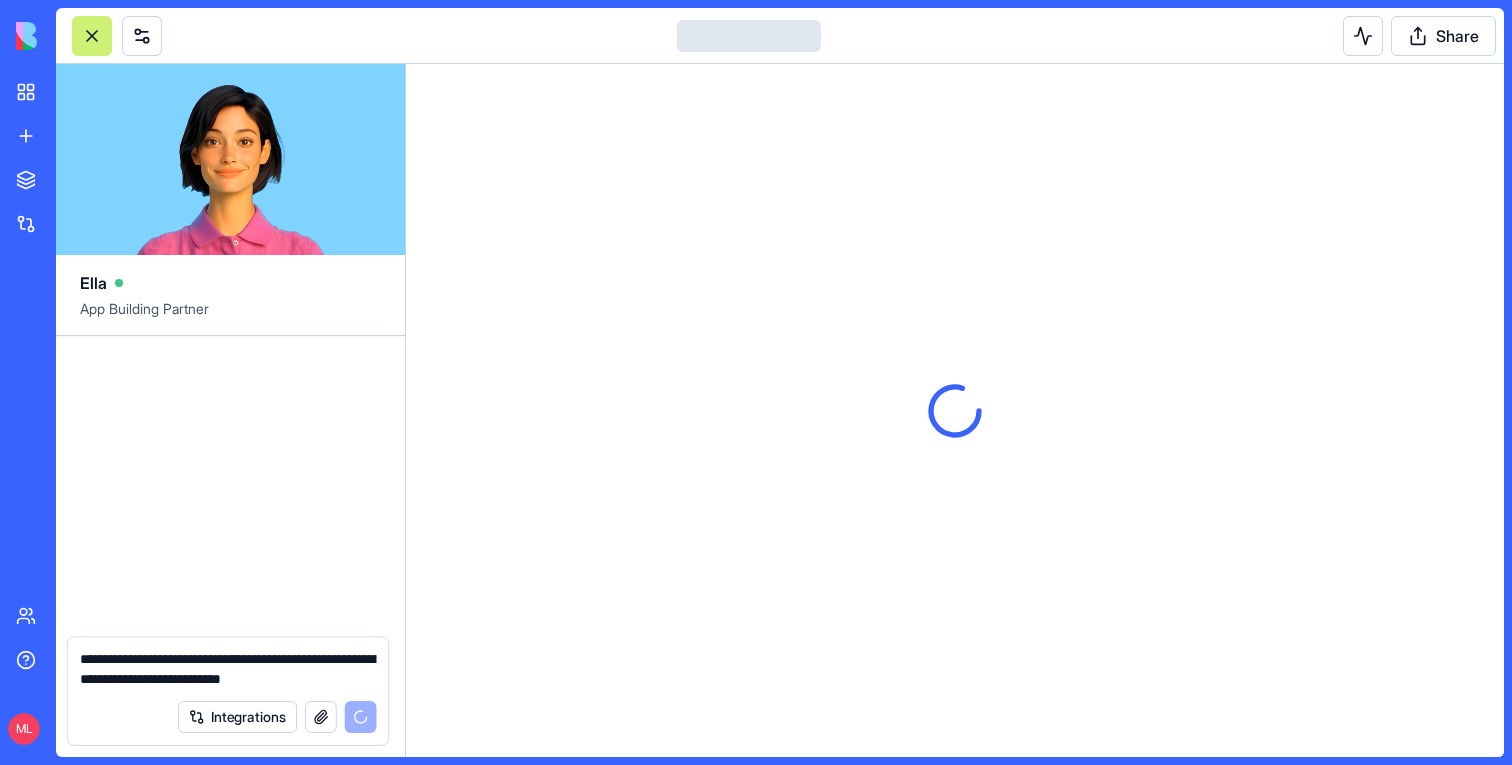 type 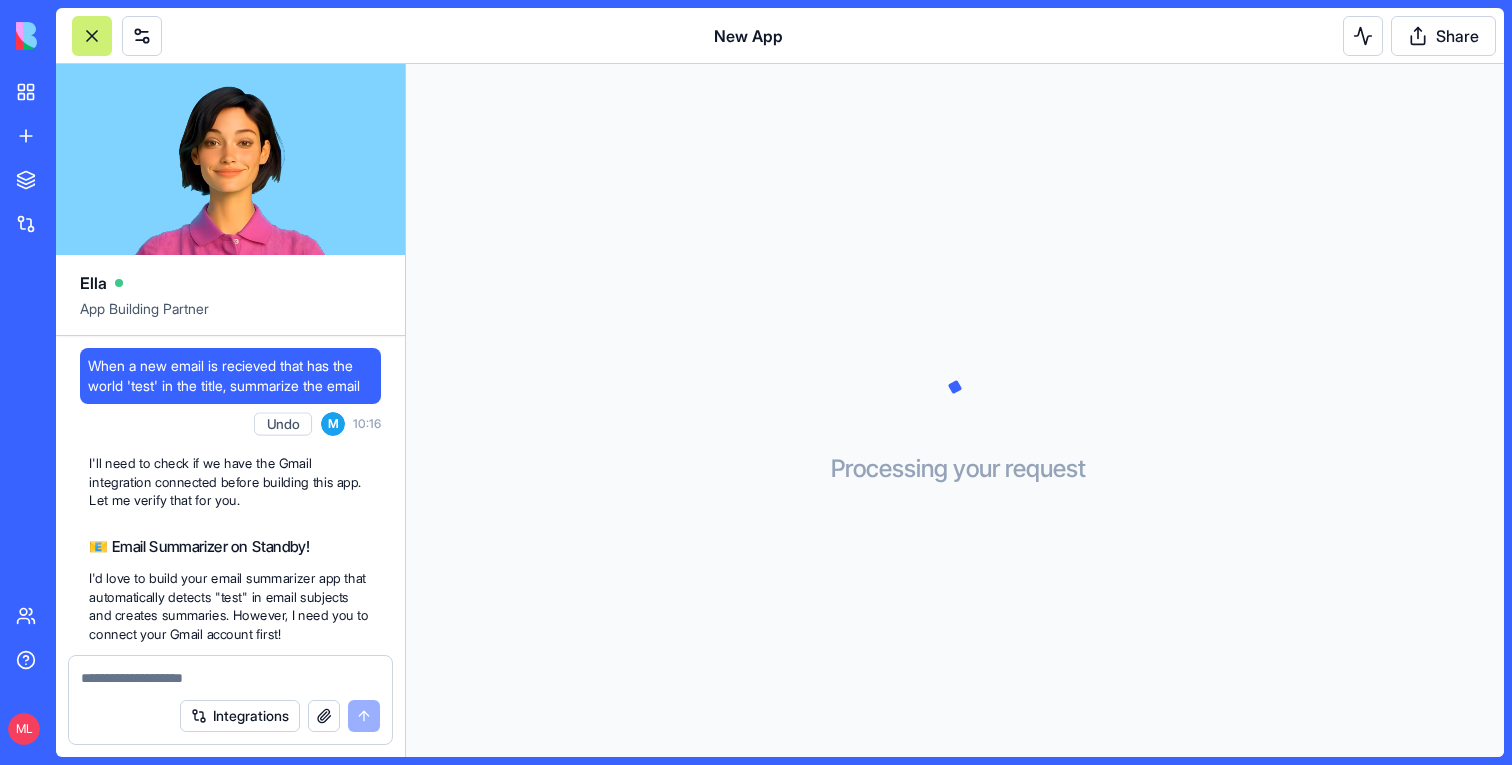 scroll, scrollTop: 237, scrollLeft: 0, axis: vertical 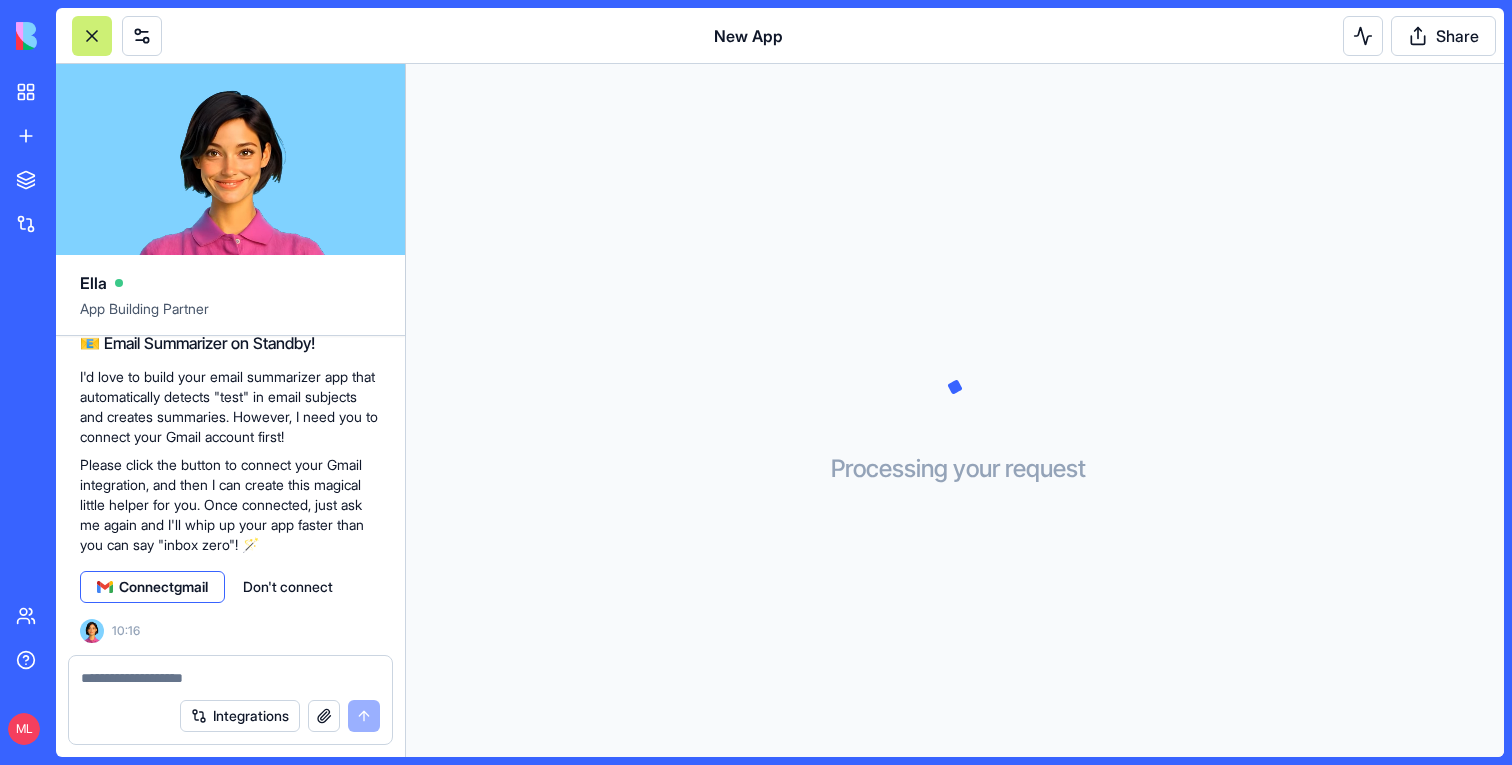 click on "Connect  gmail" at bounding box center (163, 587) 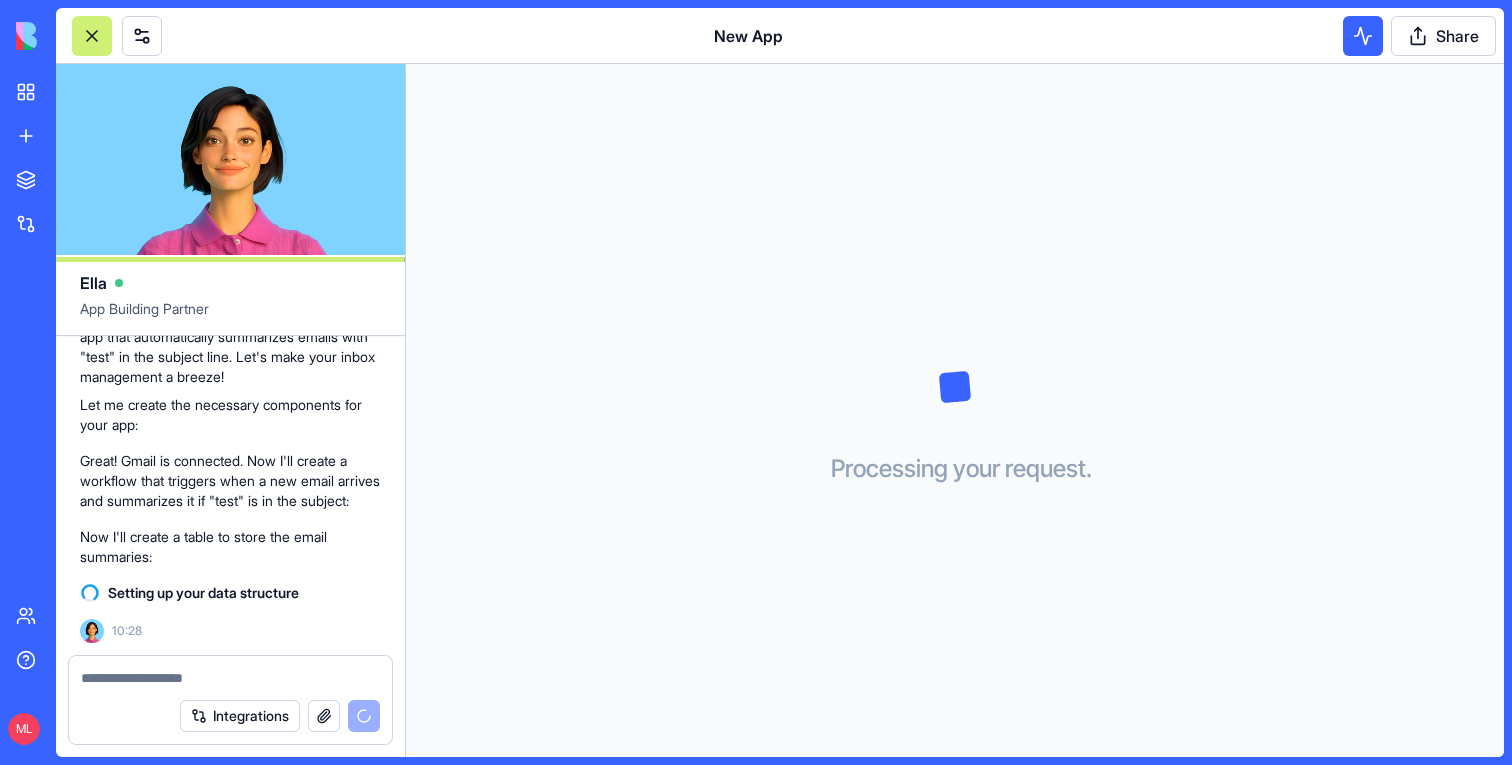 scroll, scrollTop: 661, scrollLeft: 0, axis: vertical 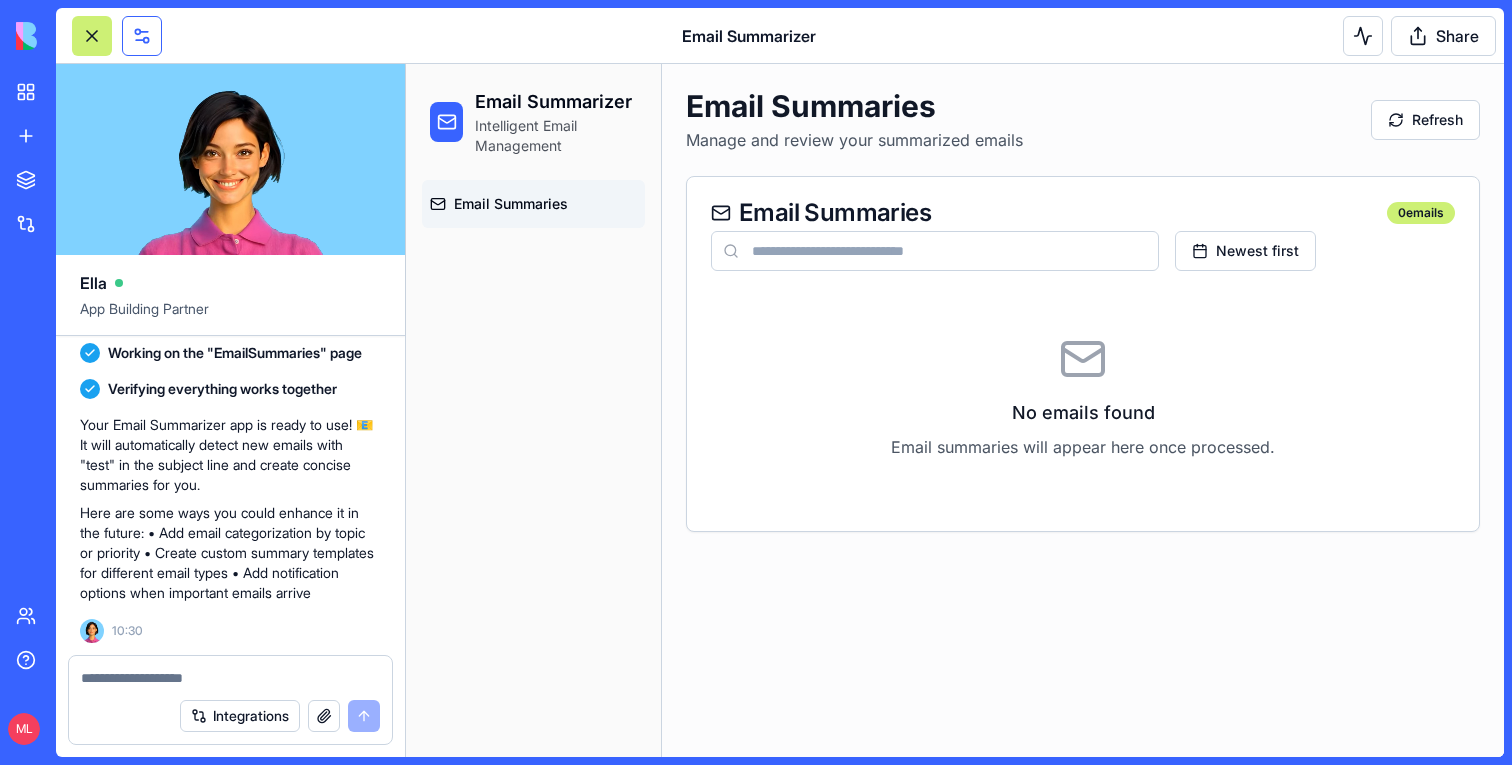 click at bounding box center (142, 36) 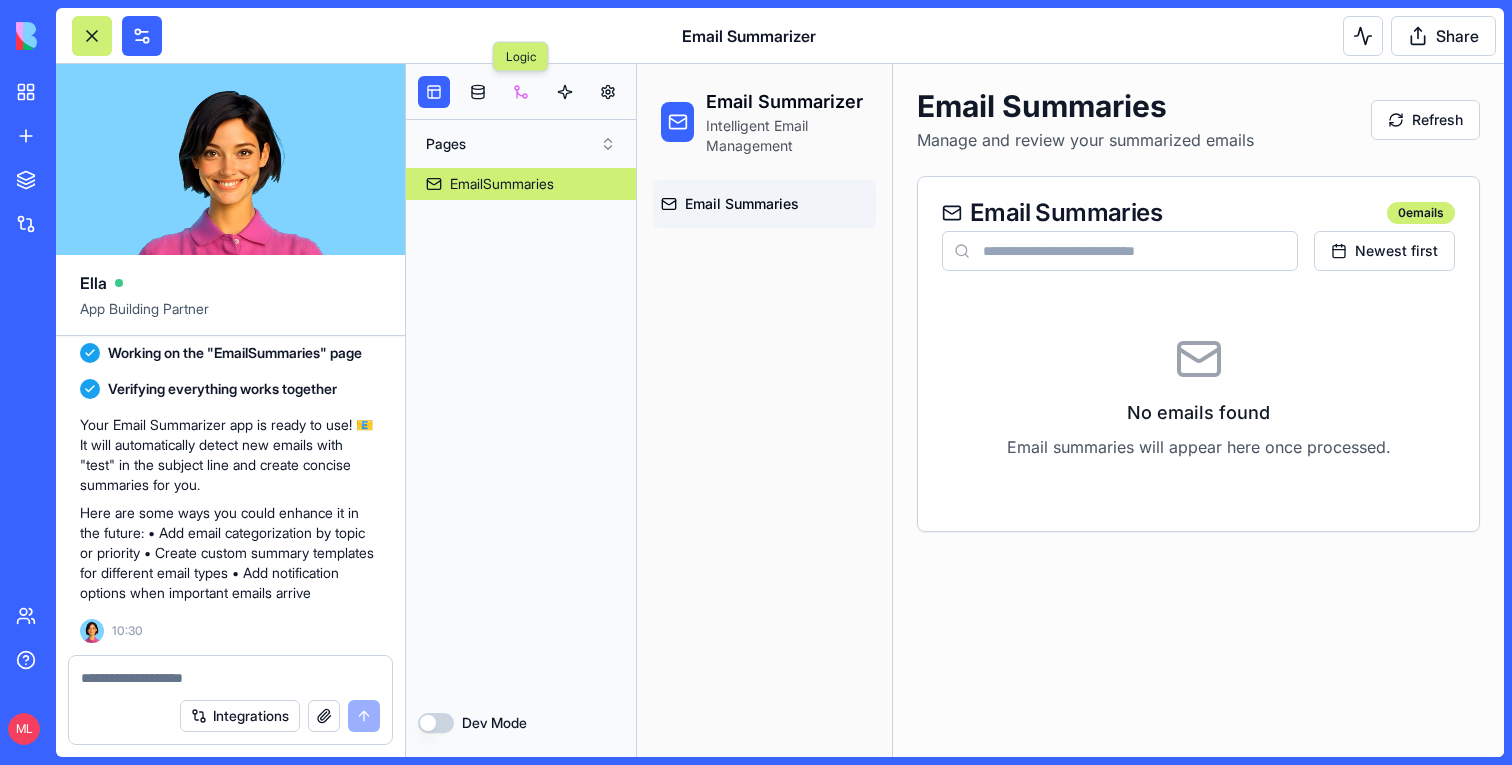 click at bounding box center (521, 92) 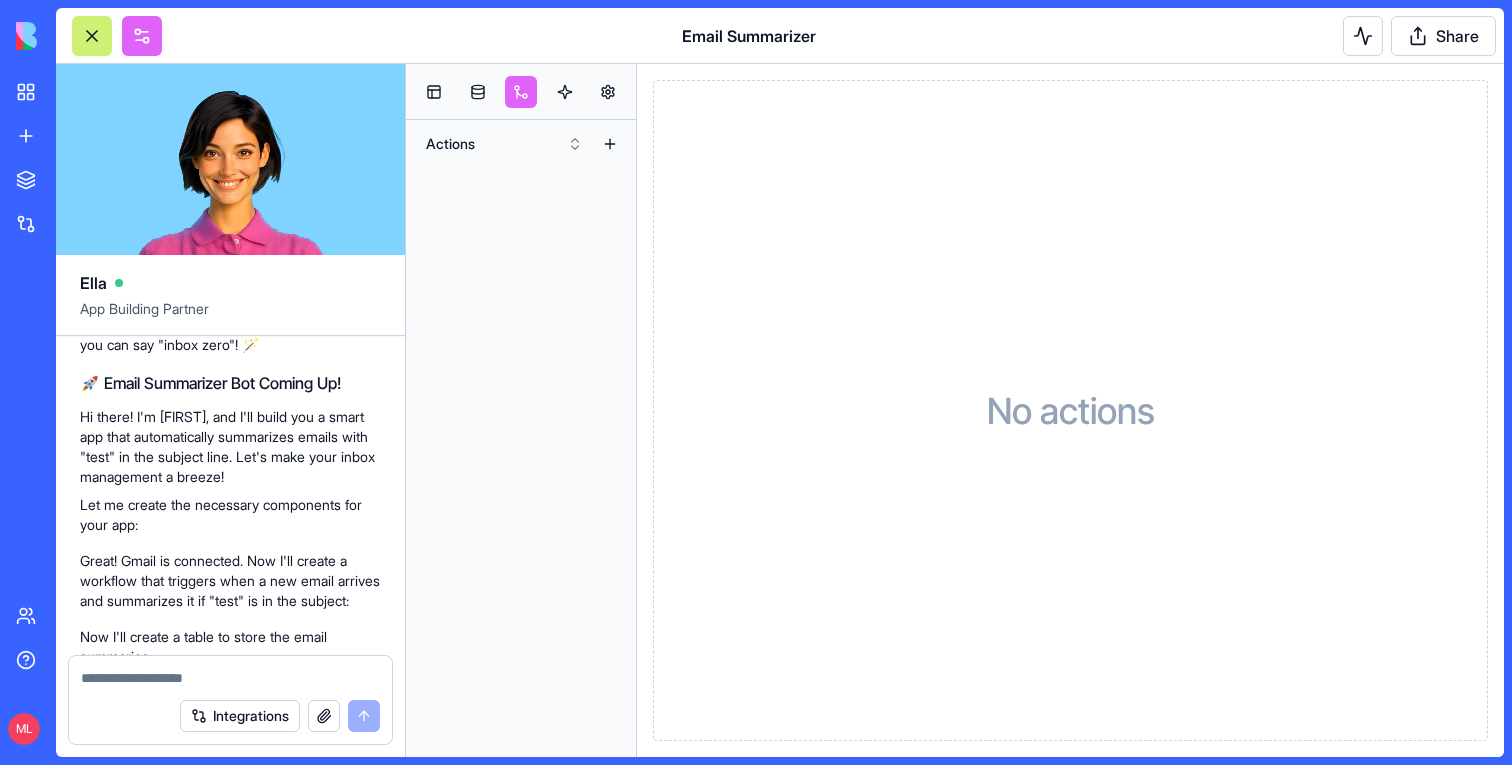 scroll, scrollTop: 472, scrollLeft: 0, axis: vertical 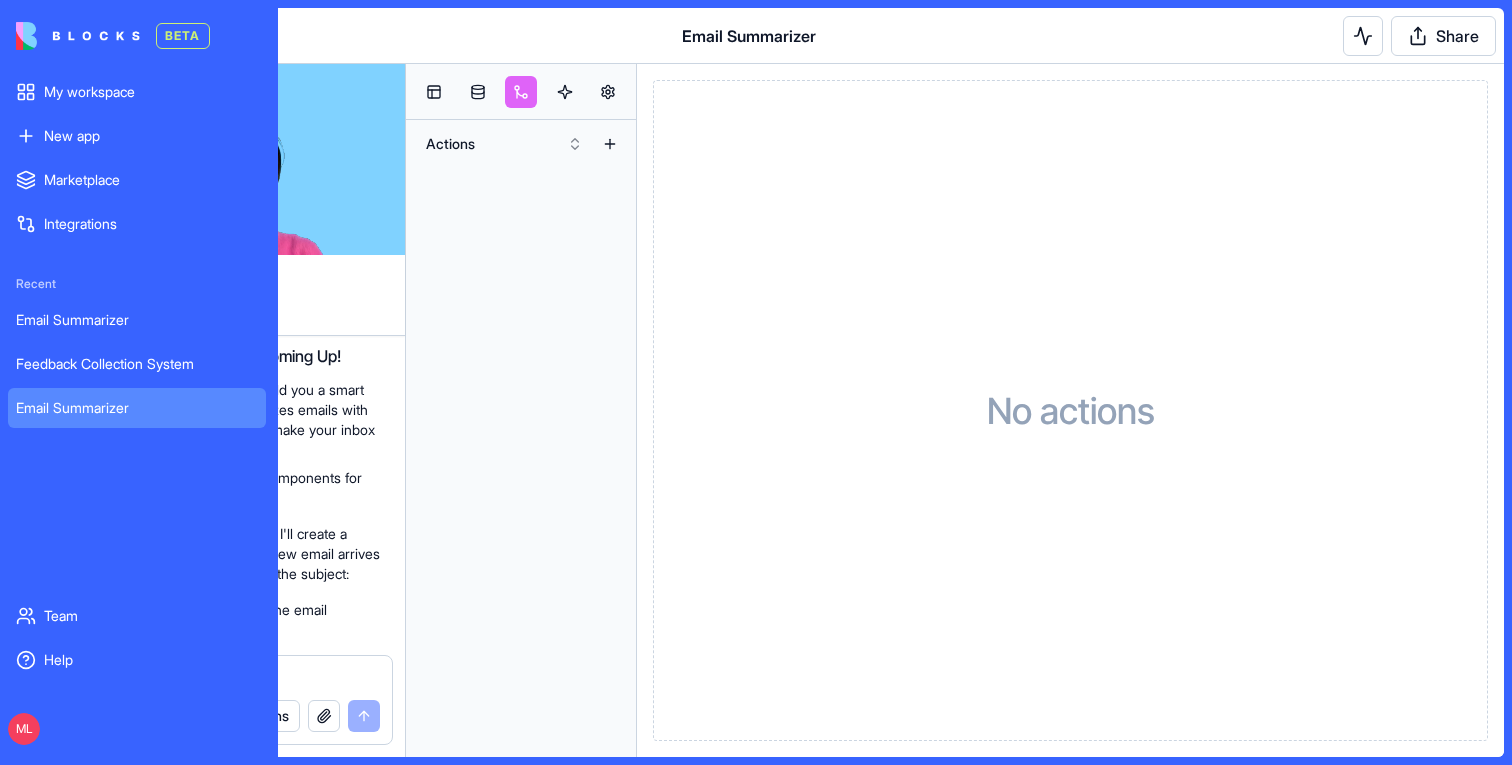 click on "ML" at bounding box center (137, 726) 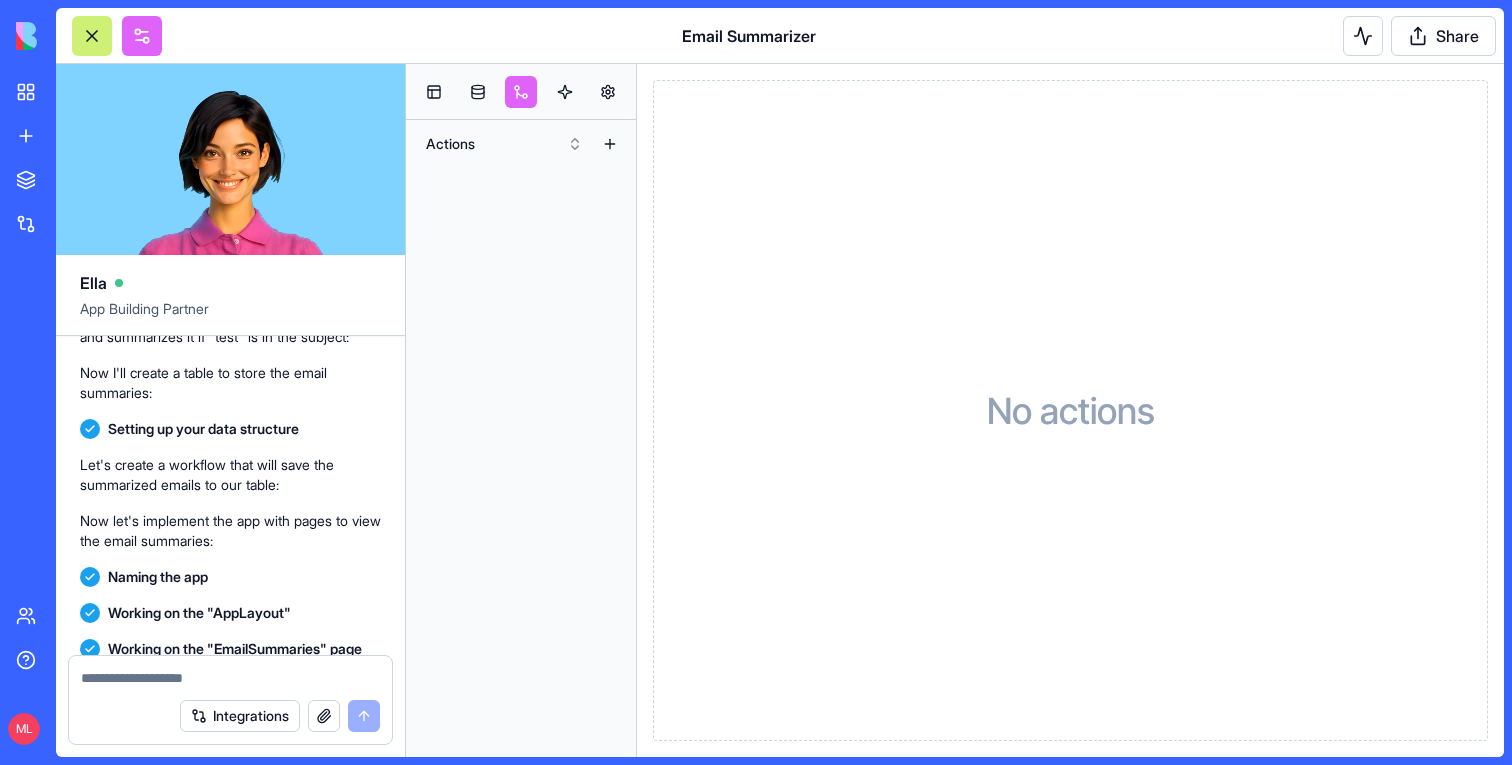 scroll, scrollTop: 720, scrollLeft: 0, axis: vertical 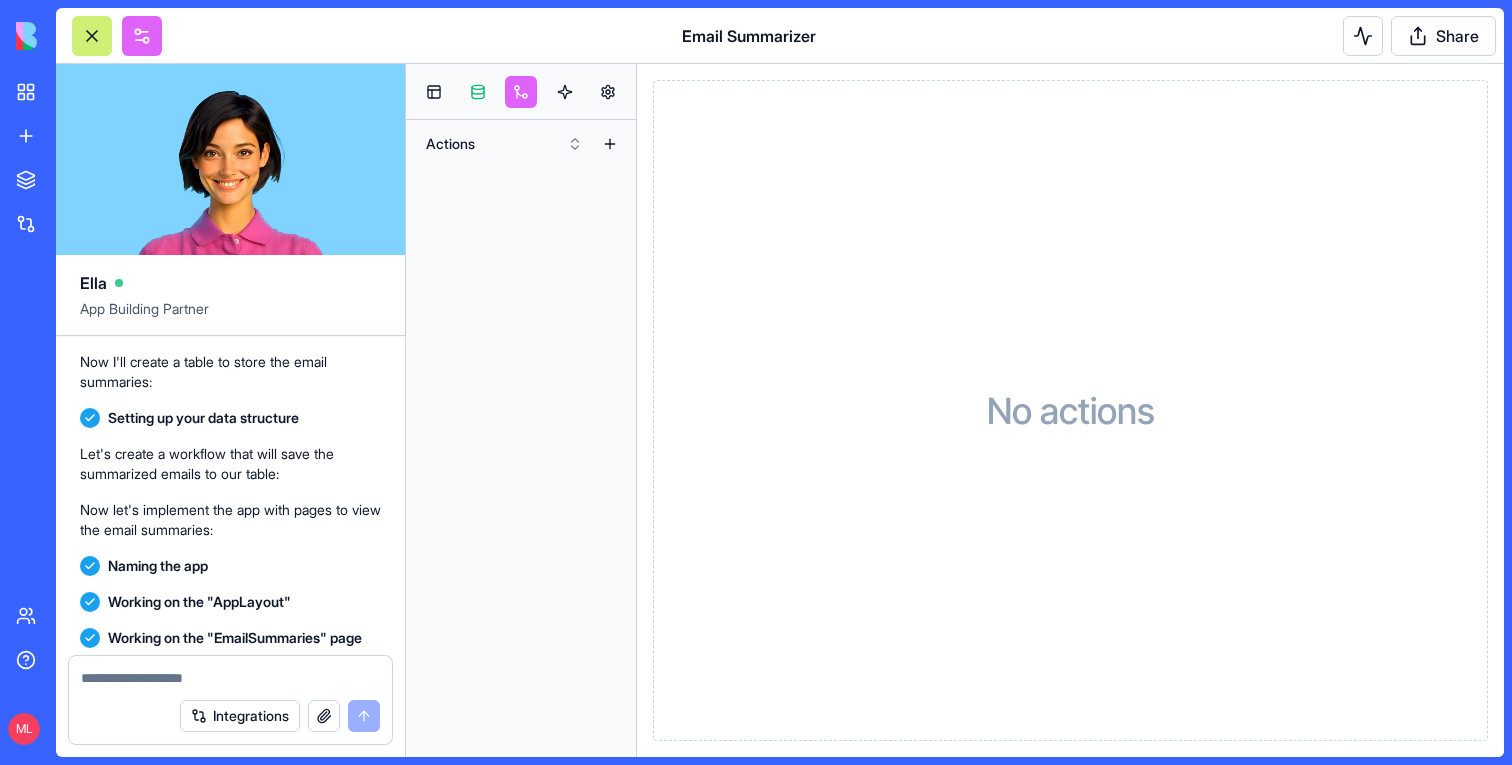 click at bounding box center [478, 92] 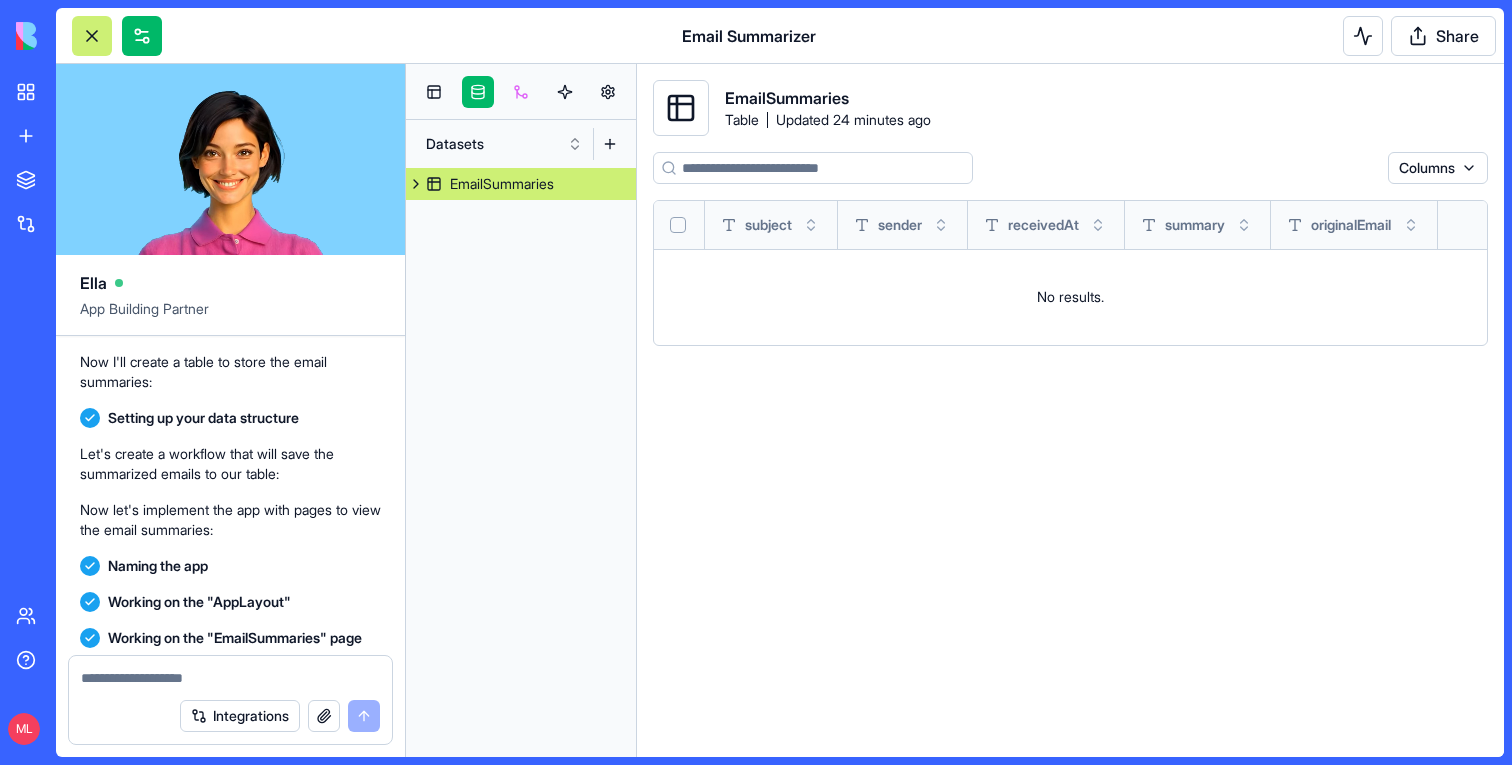 click at bounding box center [521, 92] 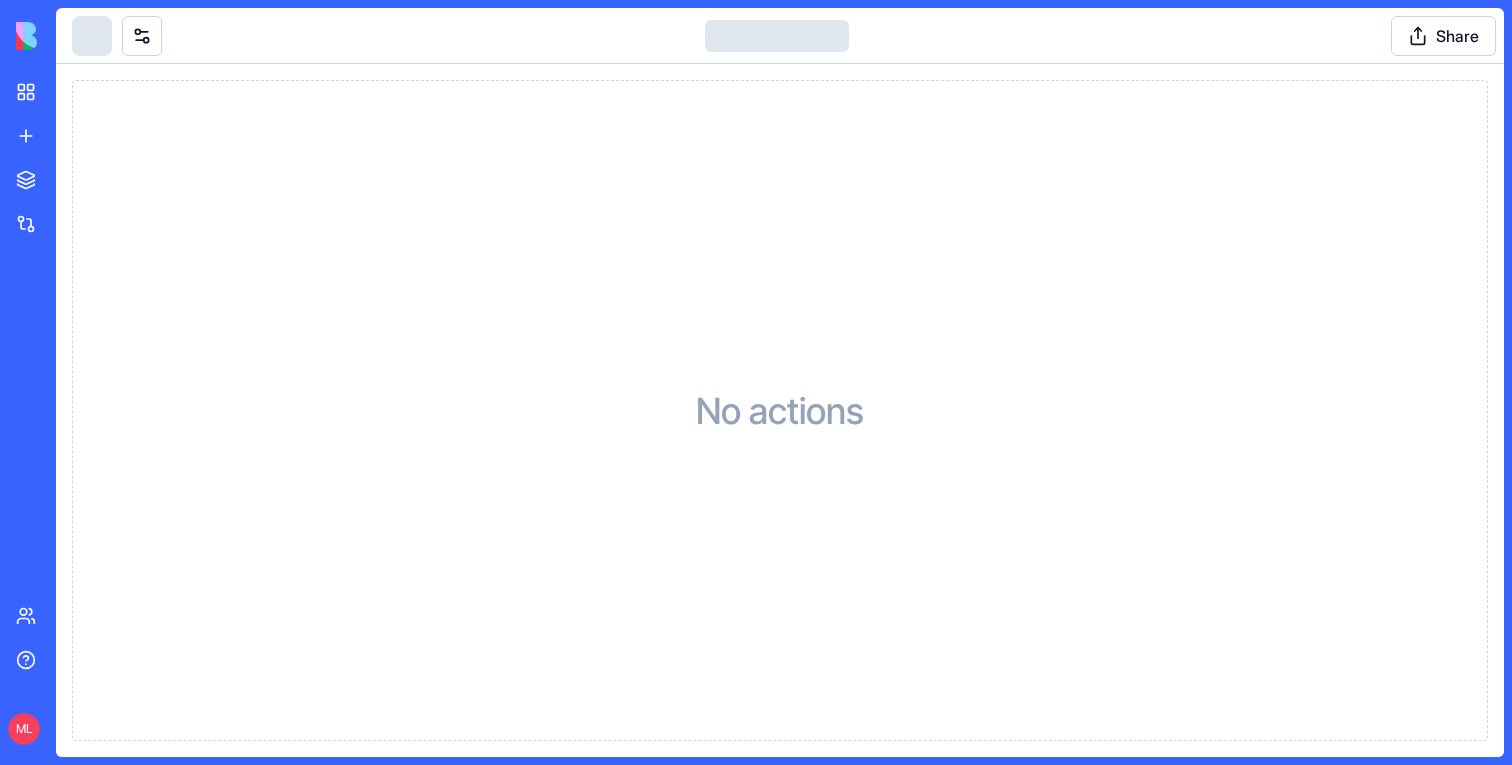 scroll, scrollTop: 0, scrollLeft: 0, axis: both 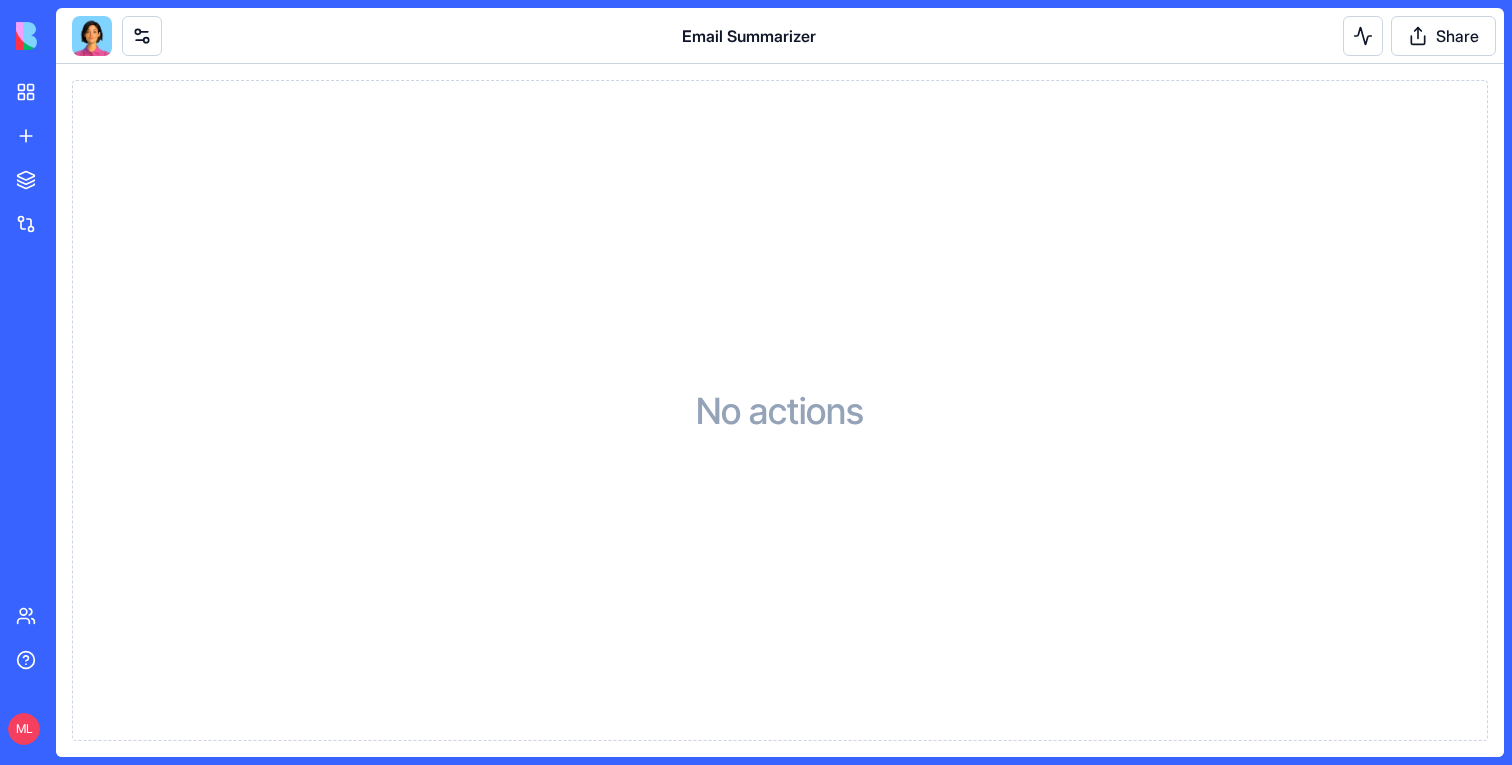 click at bounding box center [92, 36] 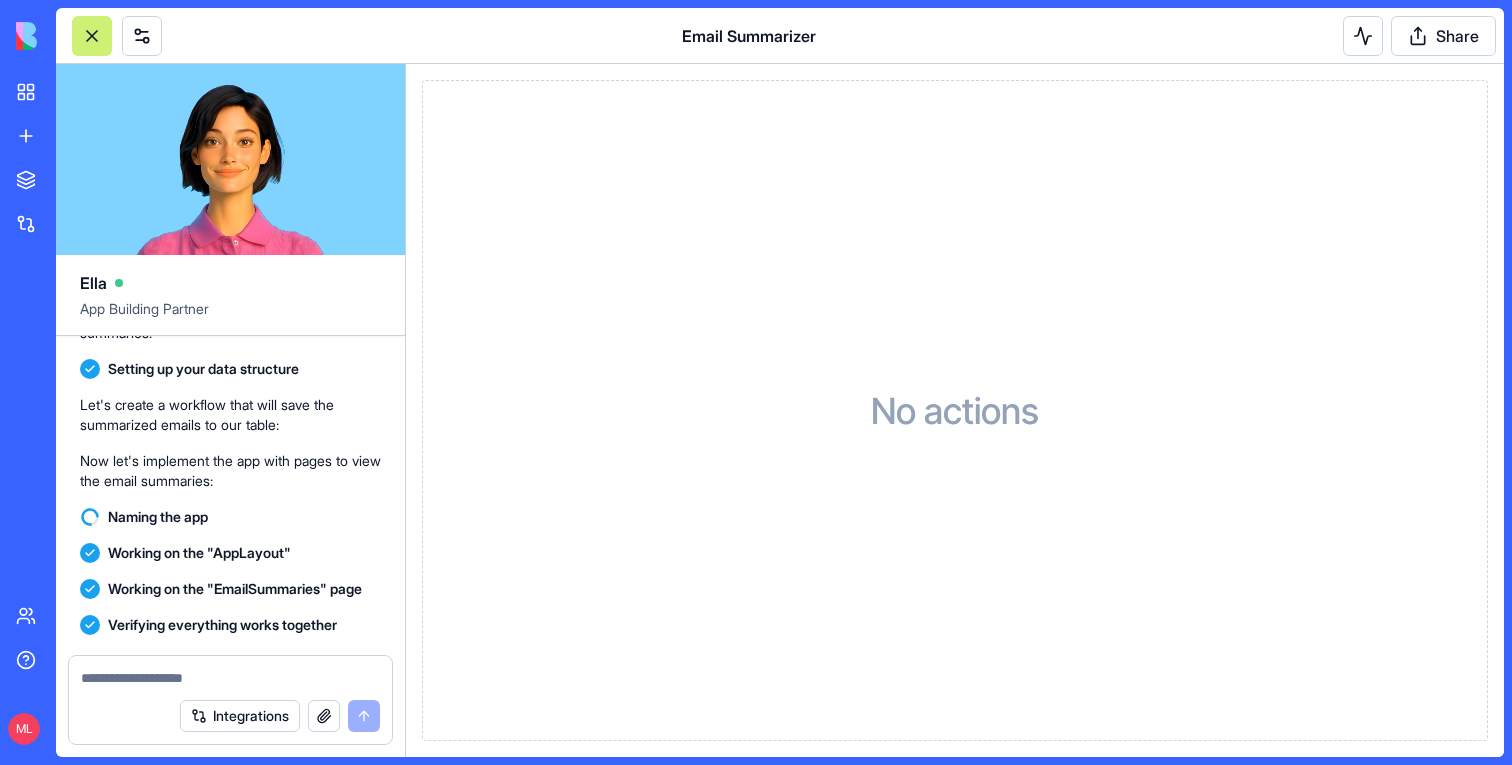 scroll, scrollTop: 719, scrollLeft: 0, axis: vertical 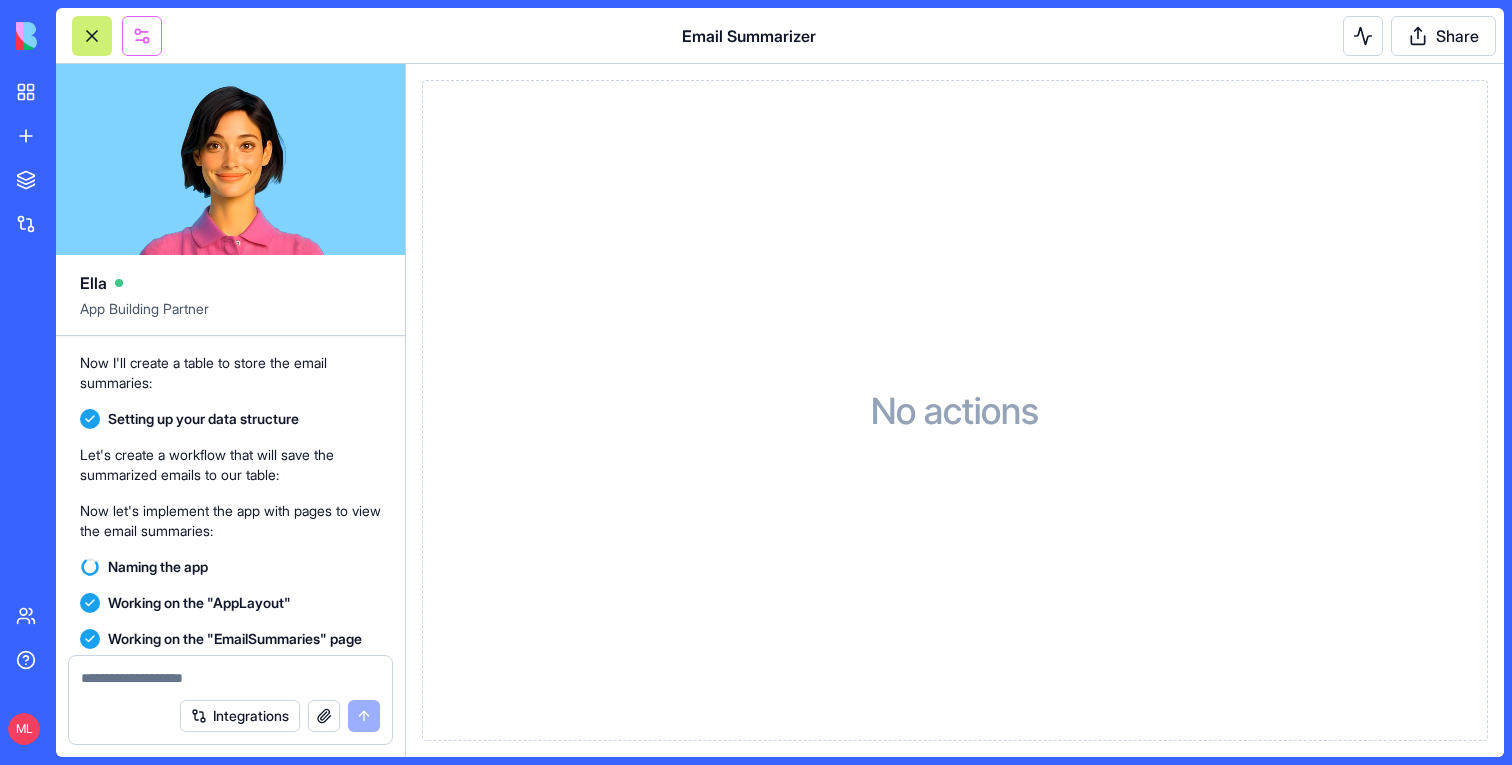 click on "Email Summarizer Share" at bounding box center [780, 36] 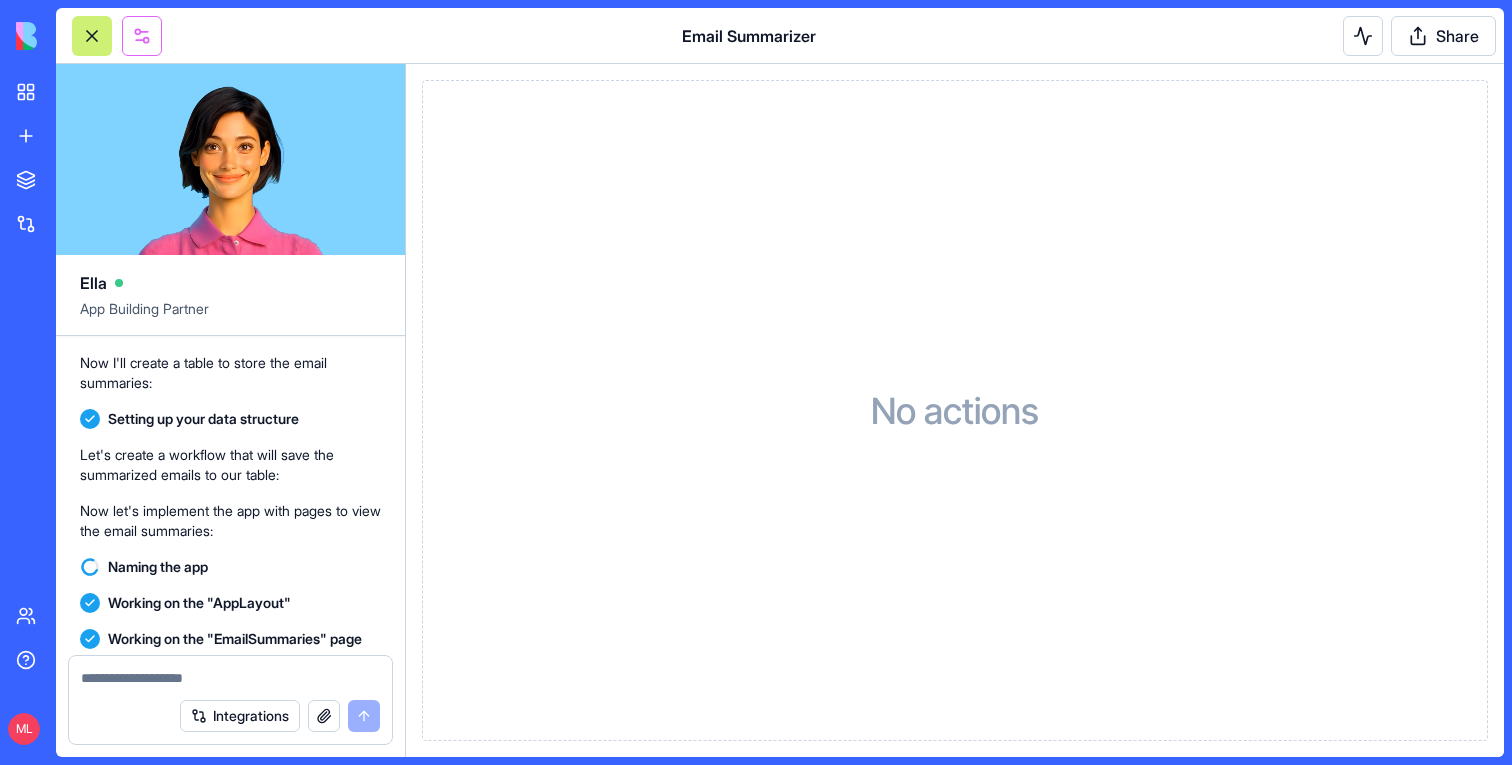 click at bounding box center [142, 36] 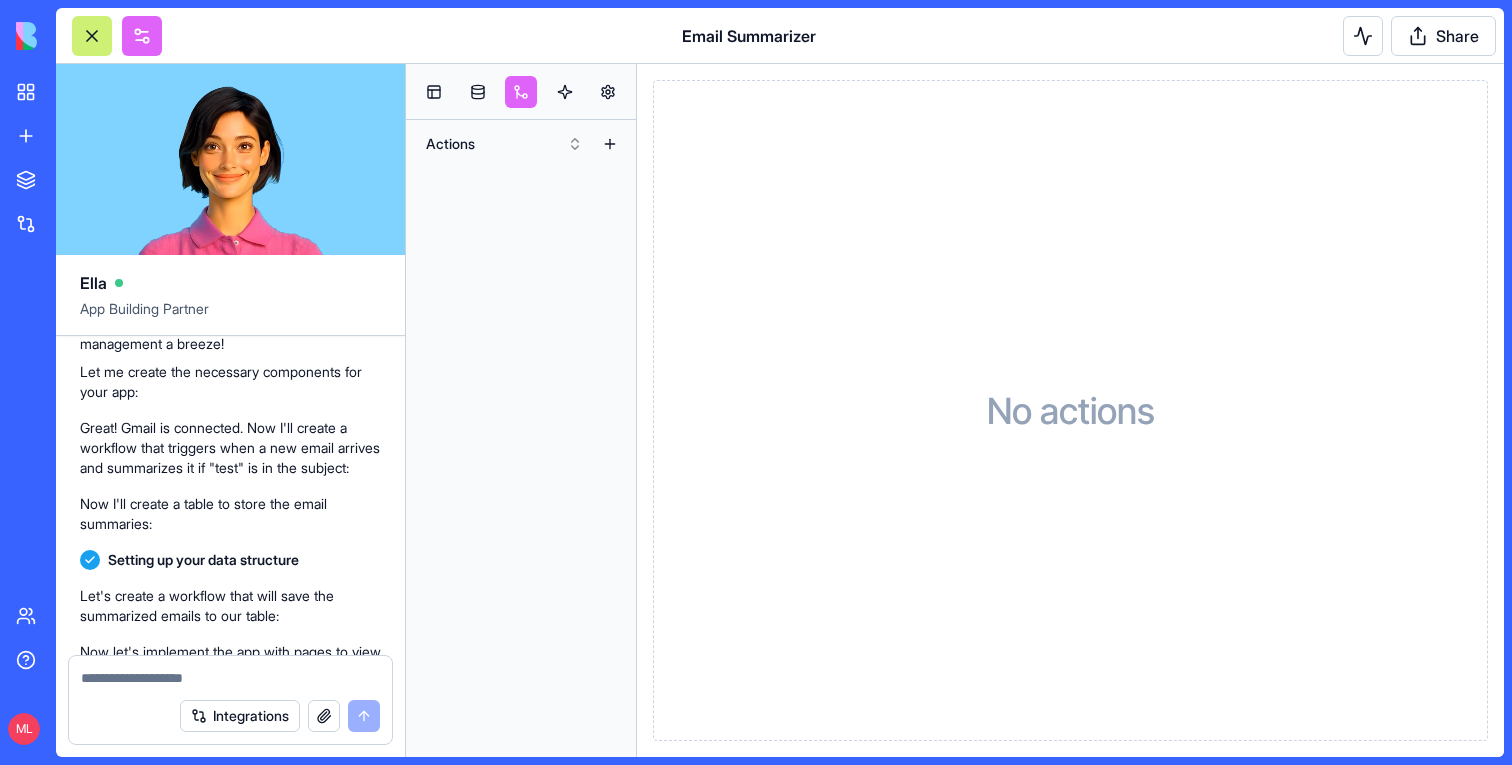 scroll, scrollTop: 580, scrollLeft: 0, axis: vertical 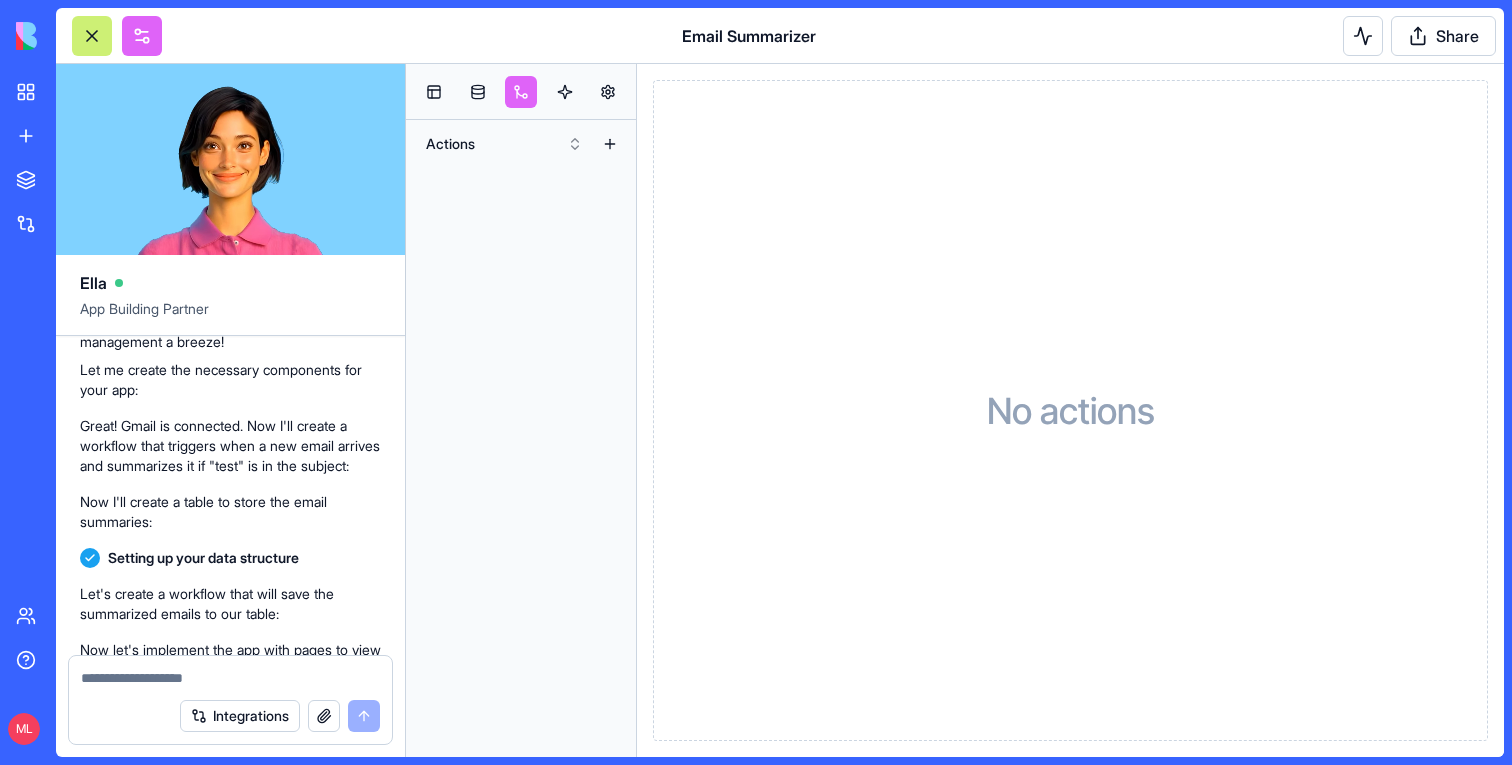 type 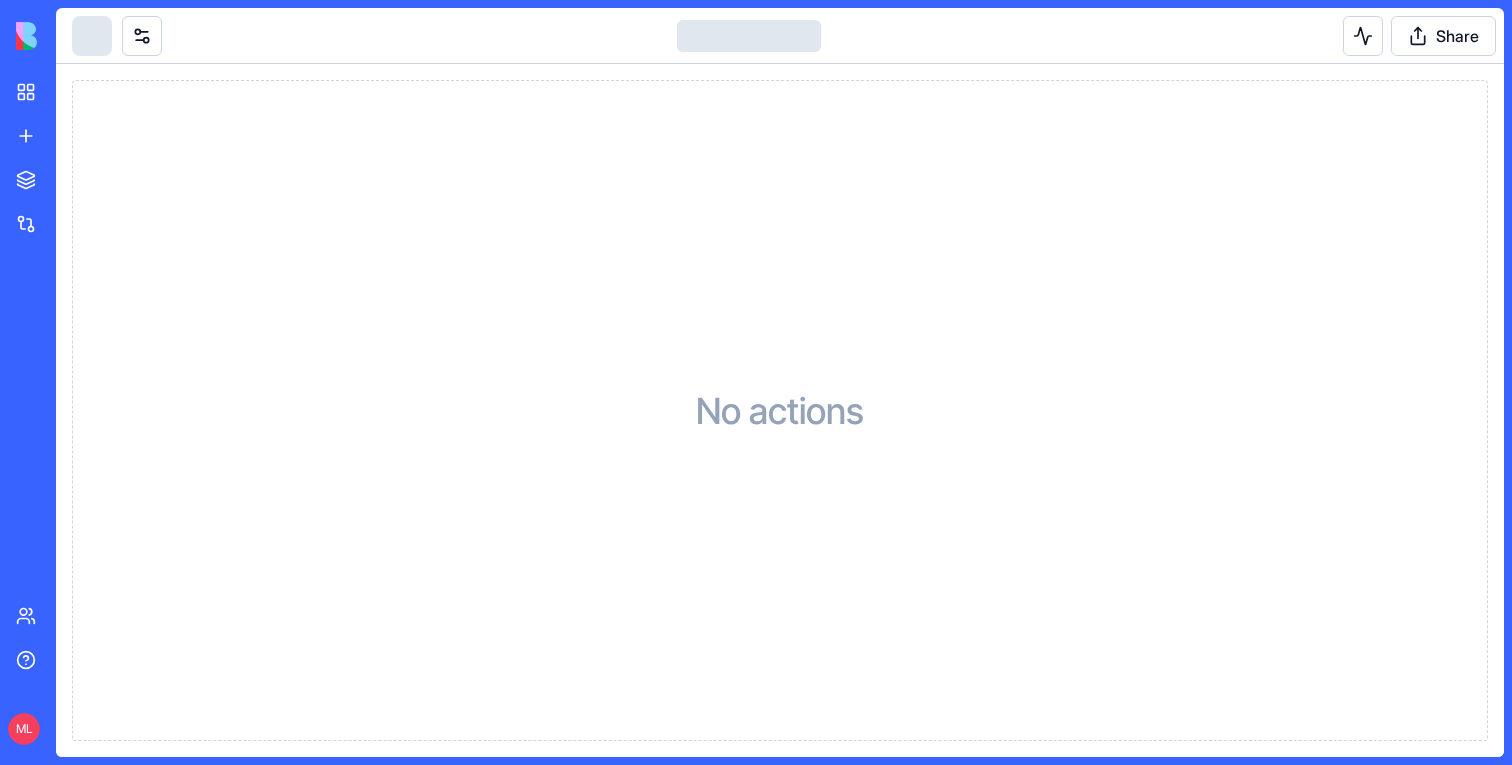 scroll, scrollTop: 0, scrollLeft: 0, axis: both 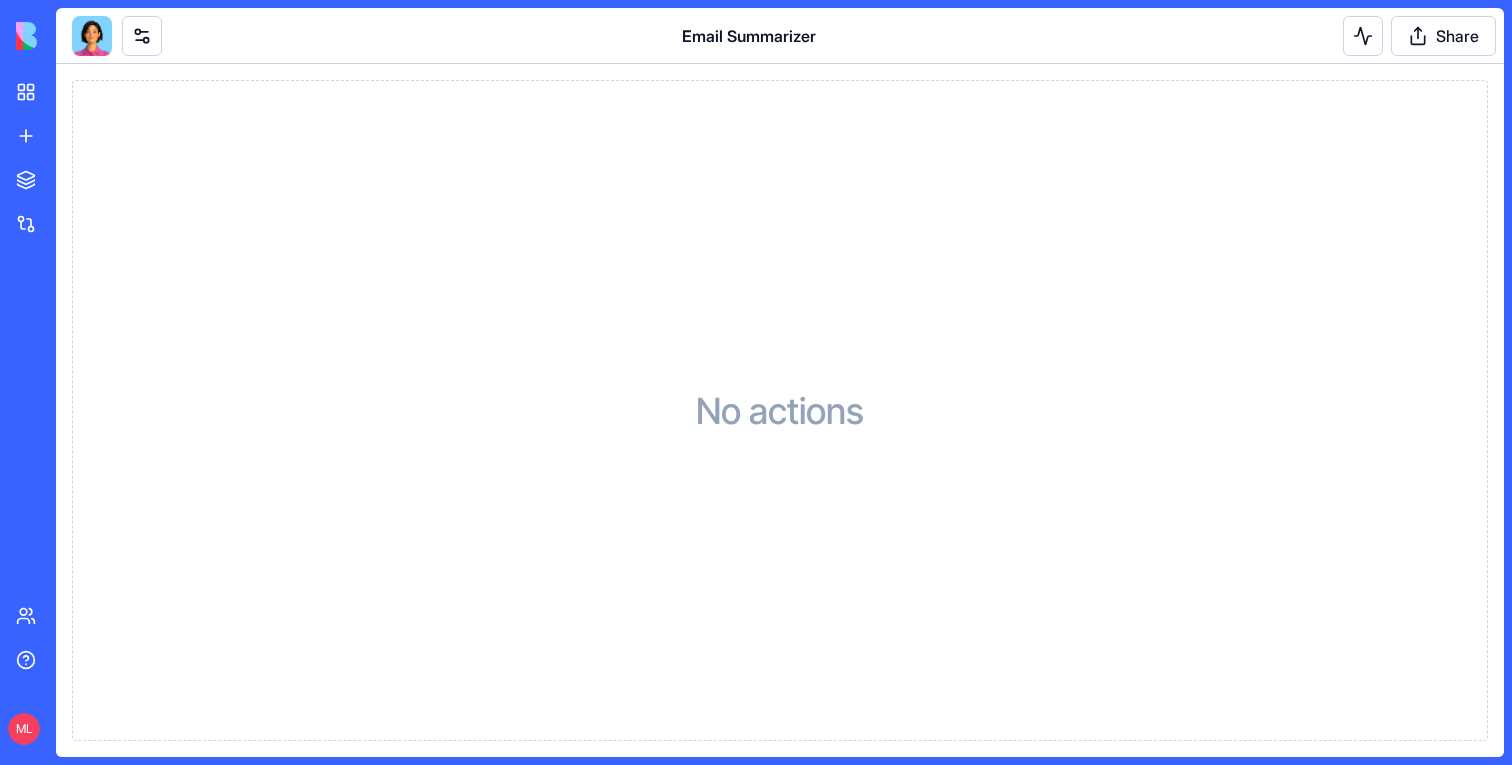 click at bounding box center [92, 36] 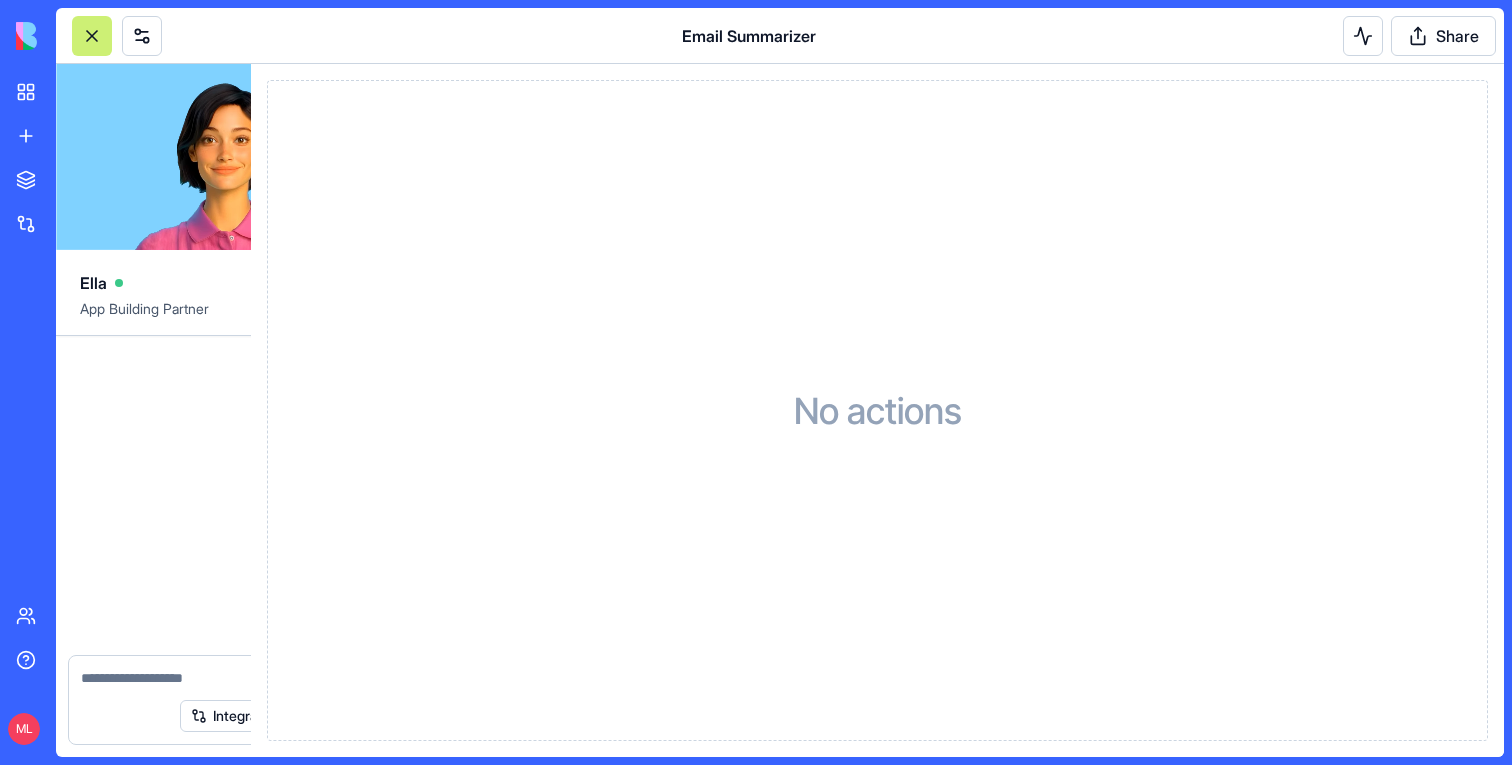 scroll, scrollTop: 1085, scrollLeft: 0, axis: vertical 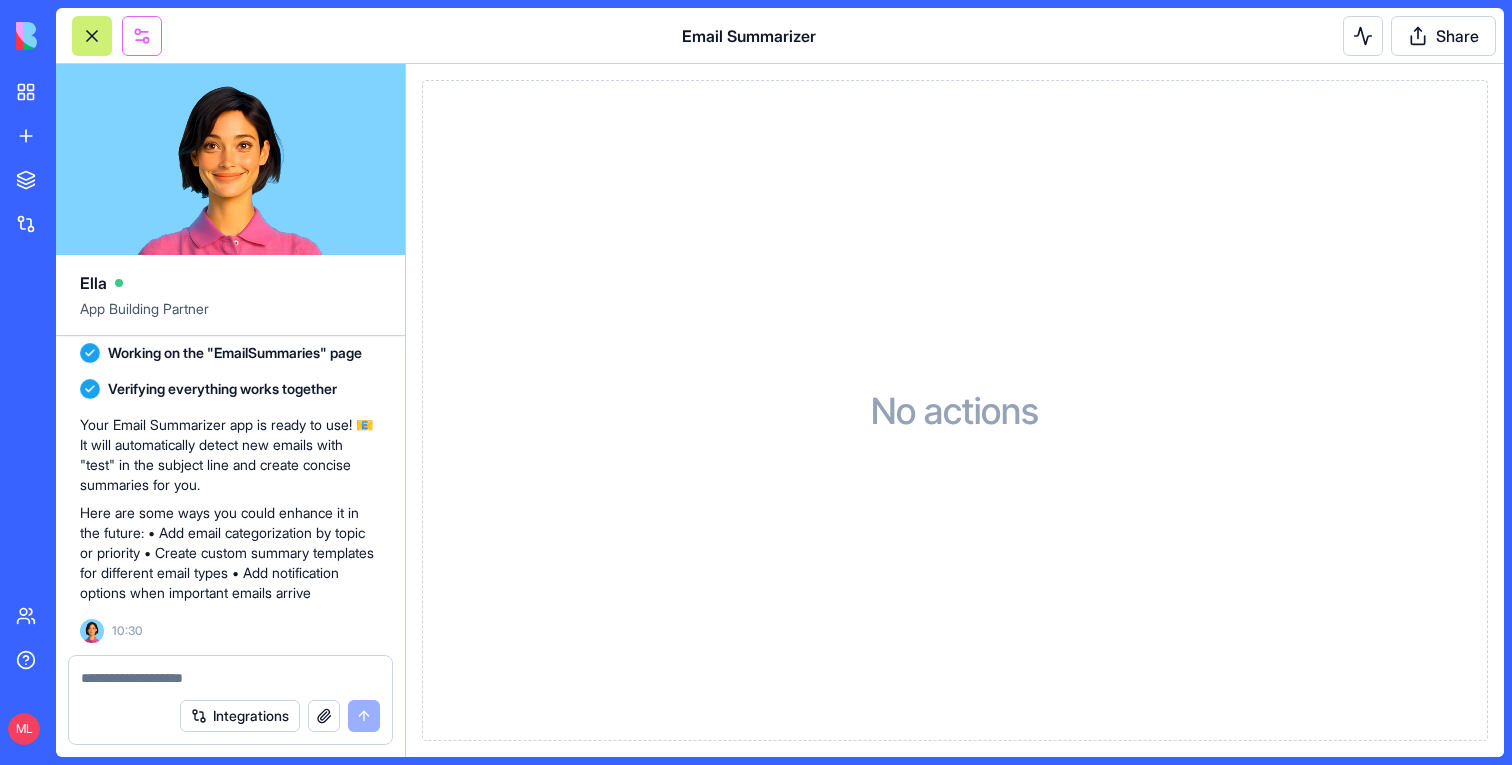 click at bounding box center [142, 36] 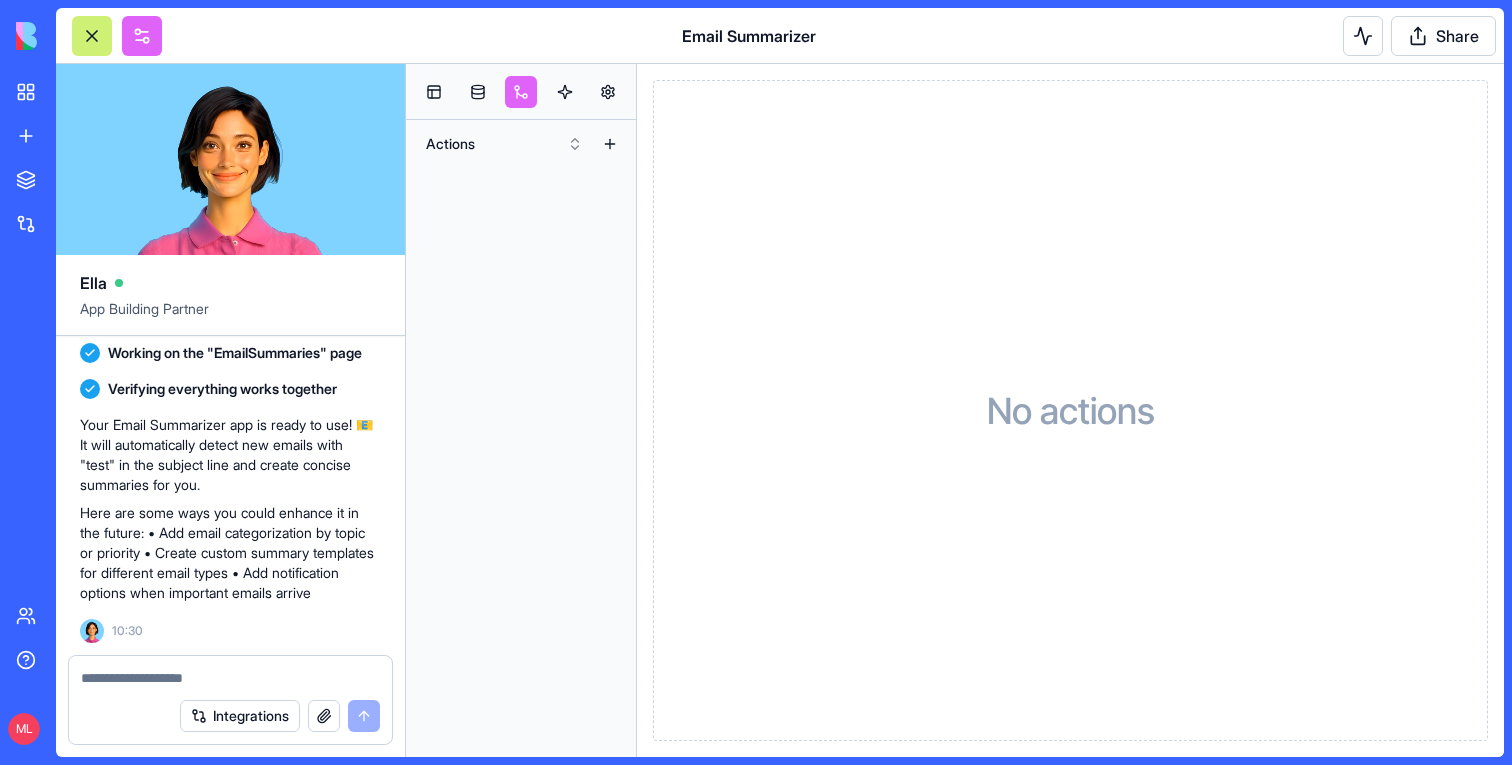 type 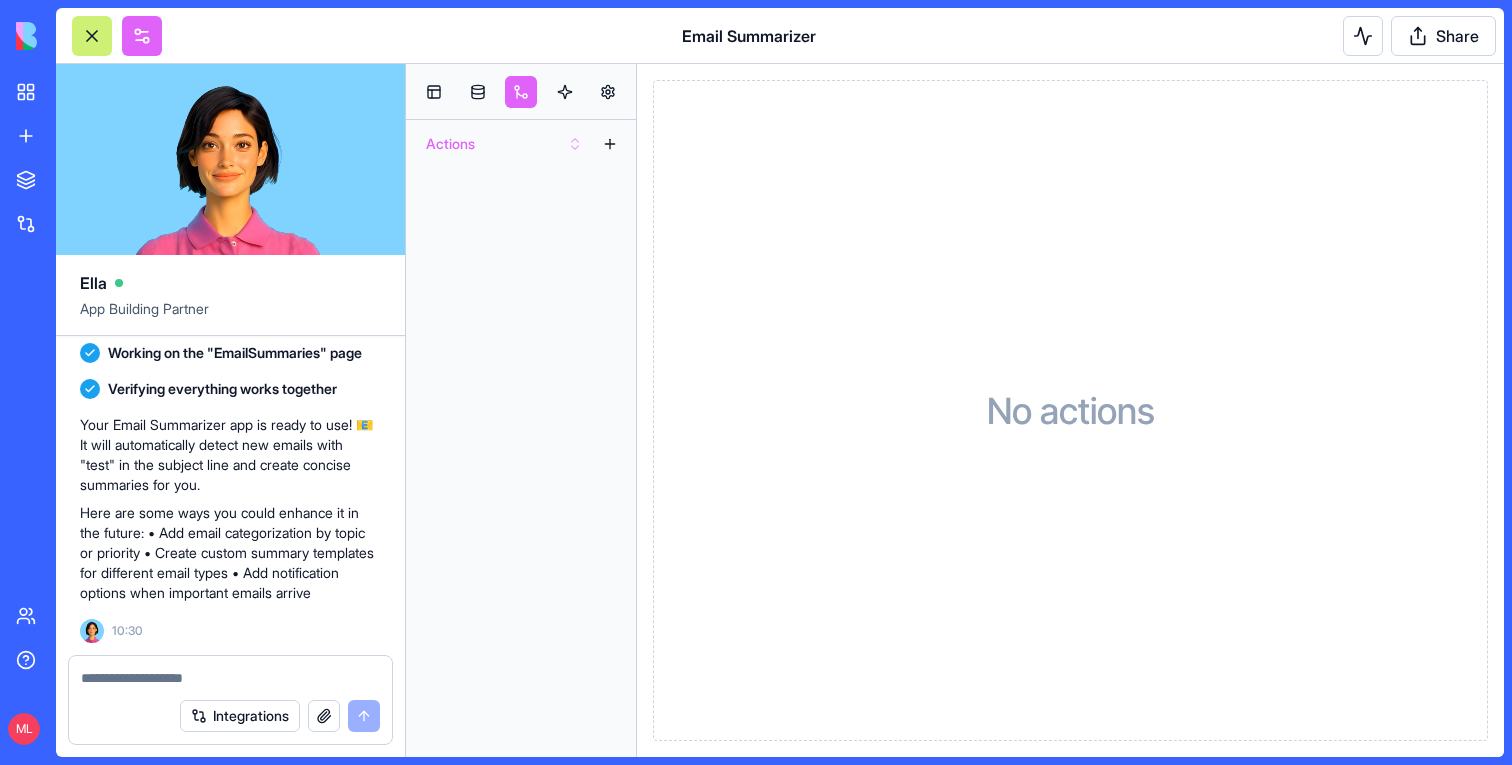 click on "Actions" at bounding box center (504, 144) 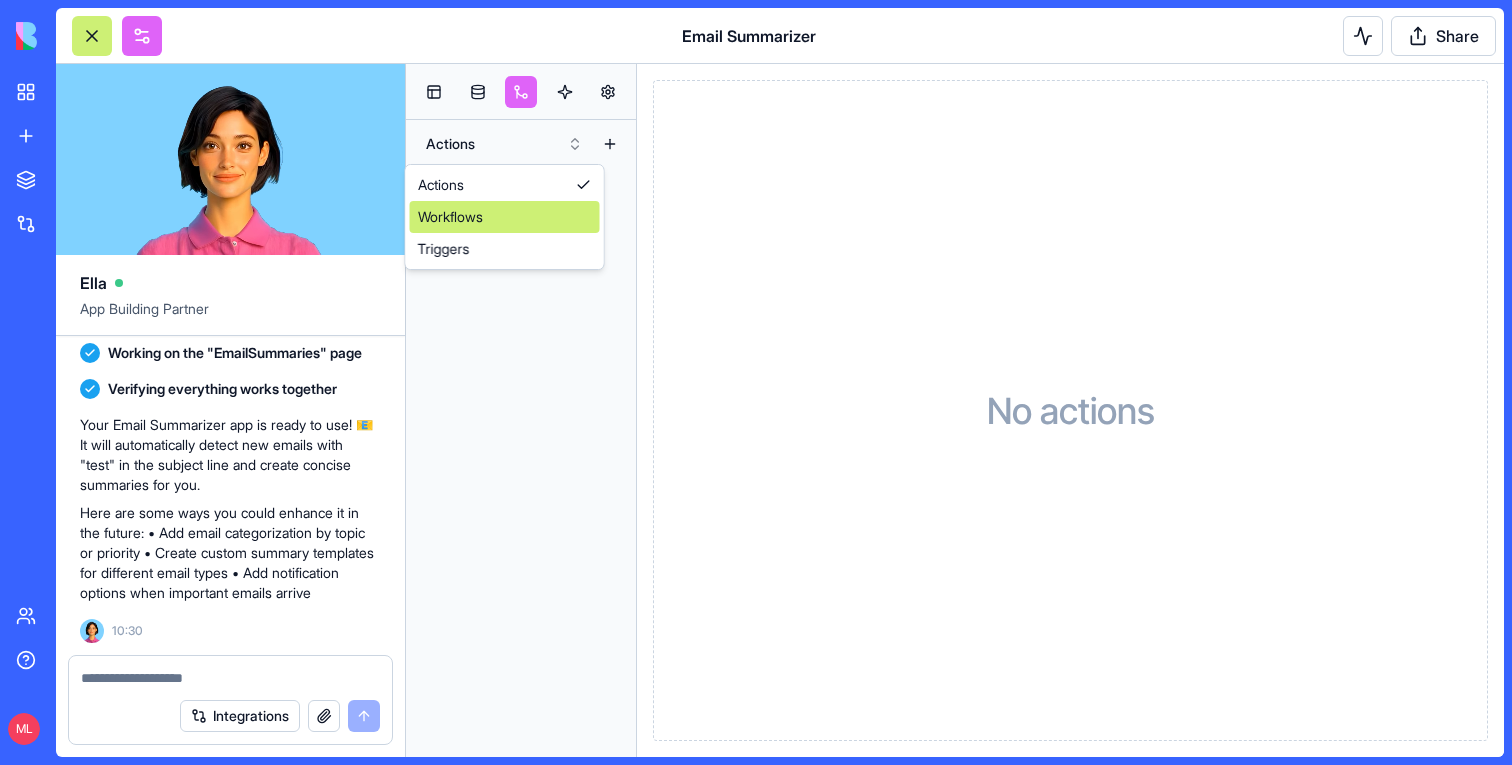 click on "Workflows" at bounding box center (505, 217) 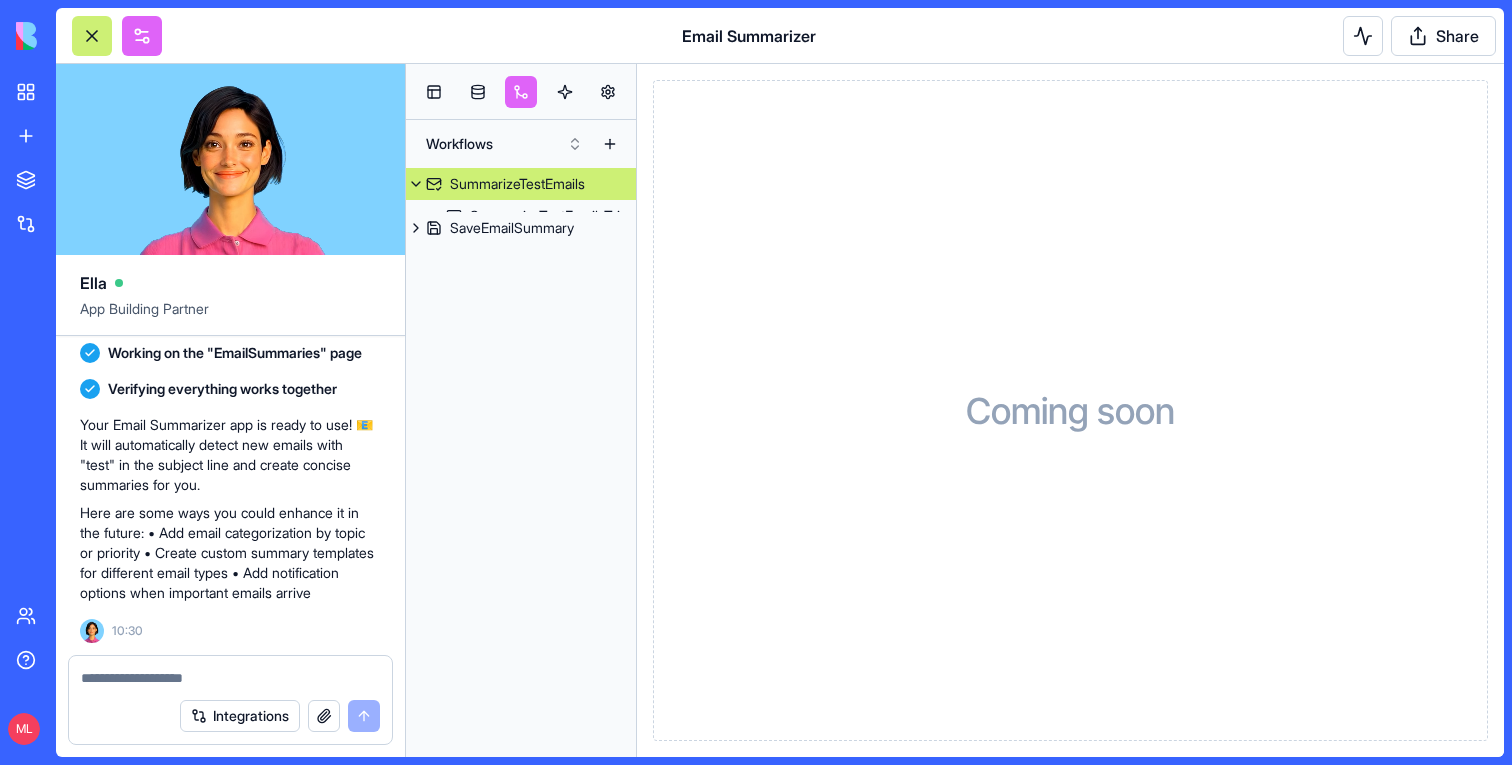 click on "SummarizeTestEmails" at bounding box center [521, 184] 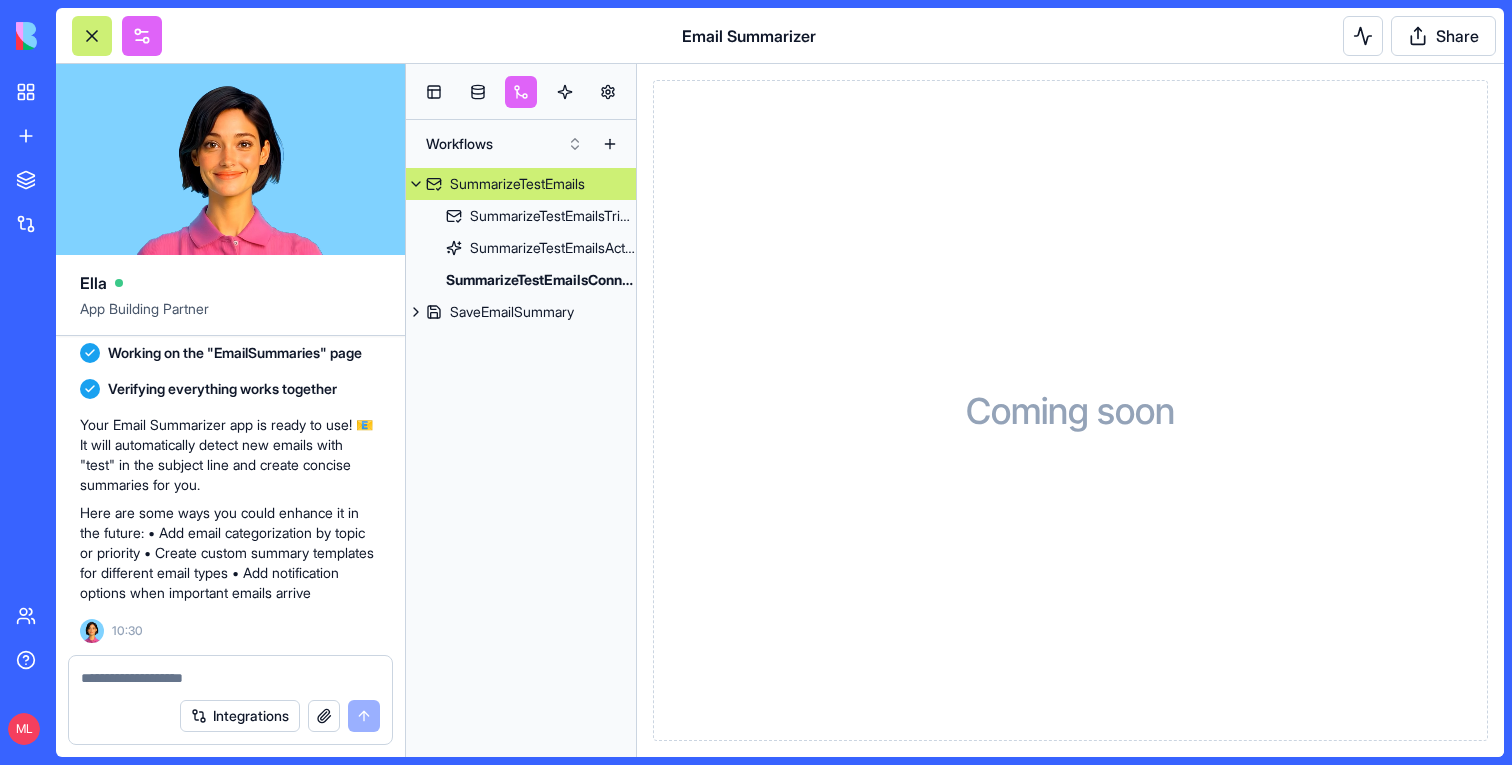 click on "SummarizeTestEmails" at bounding box center [517, 184] 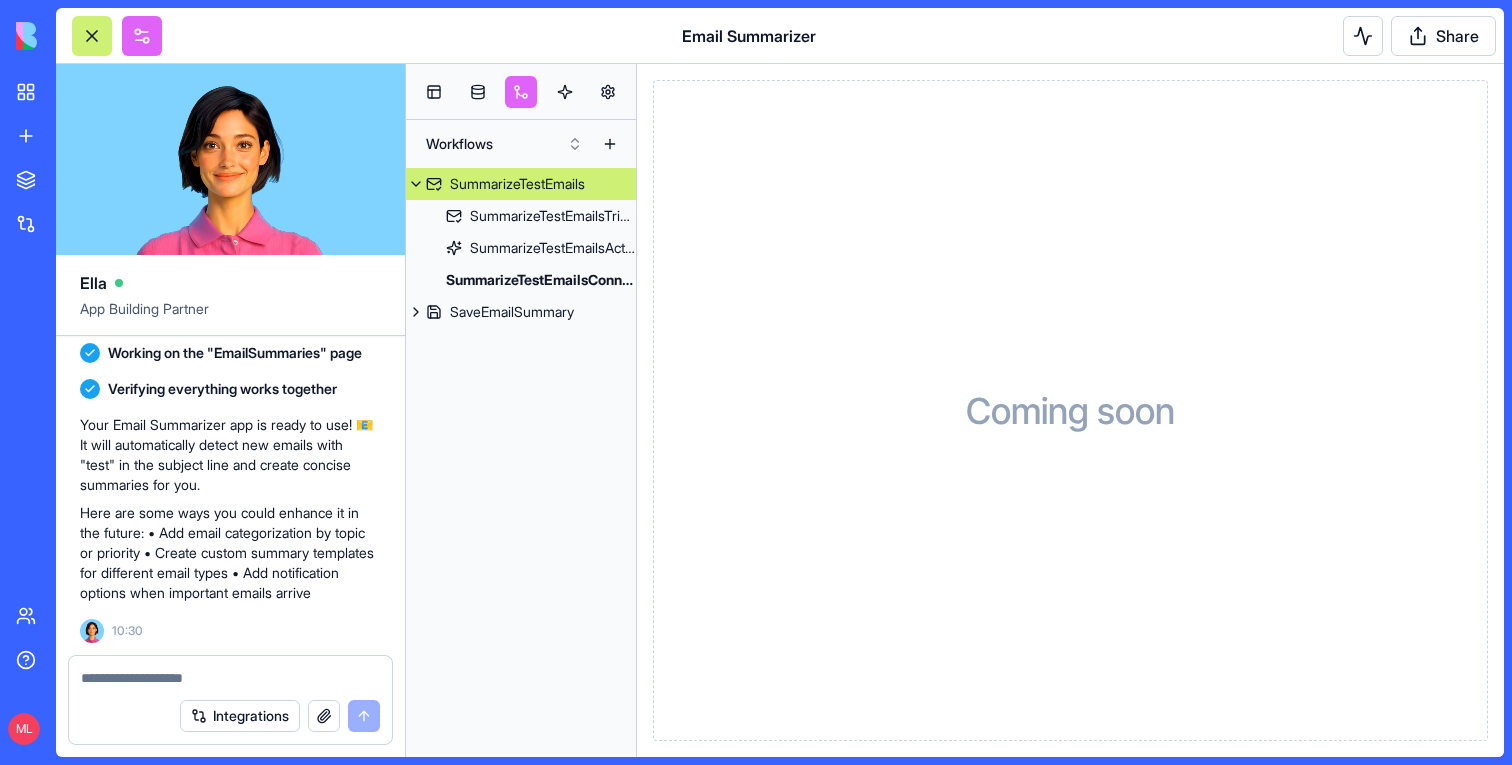 type 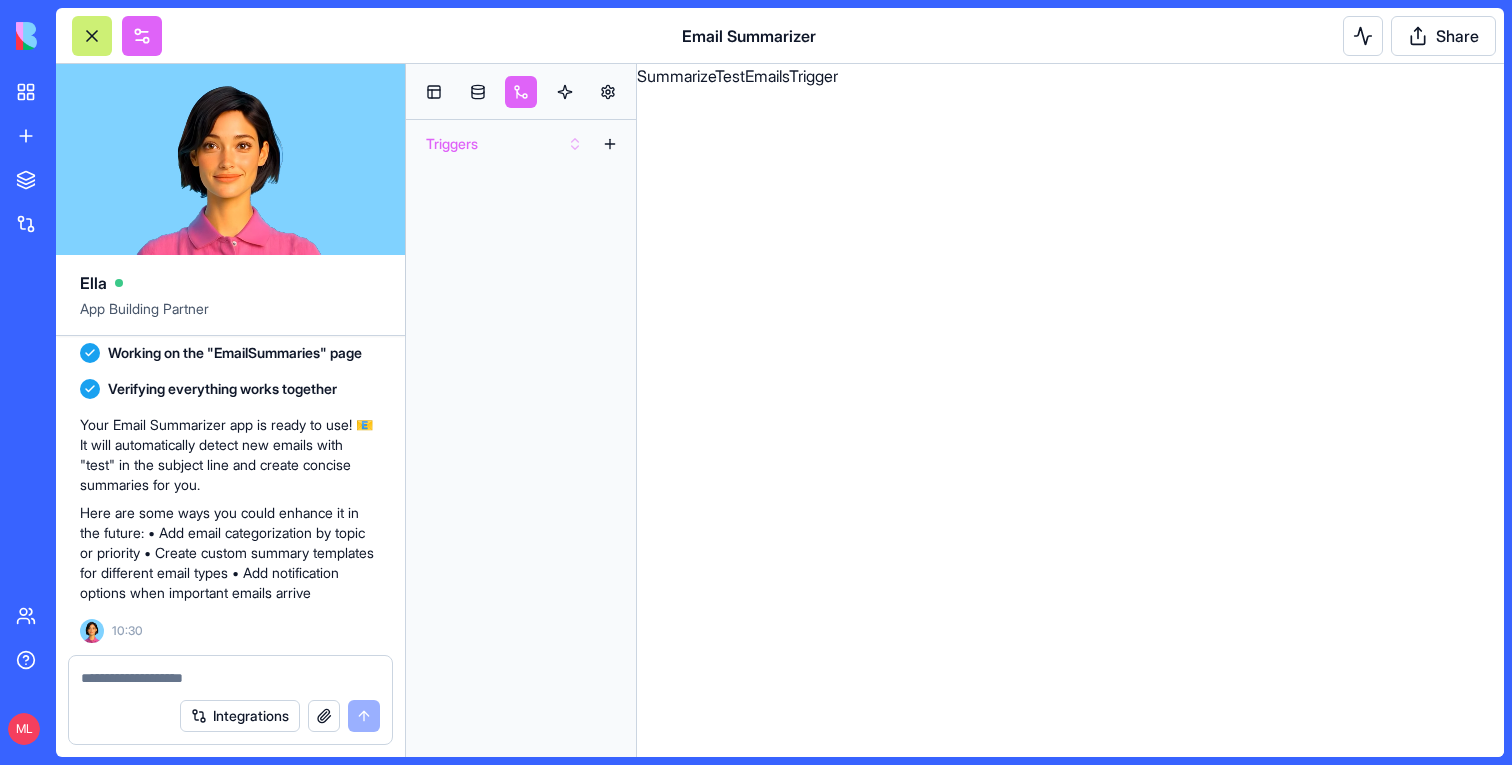 click on "Triggers" at bounding box center [504, 144] 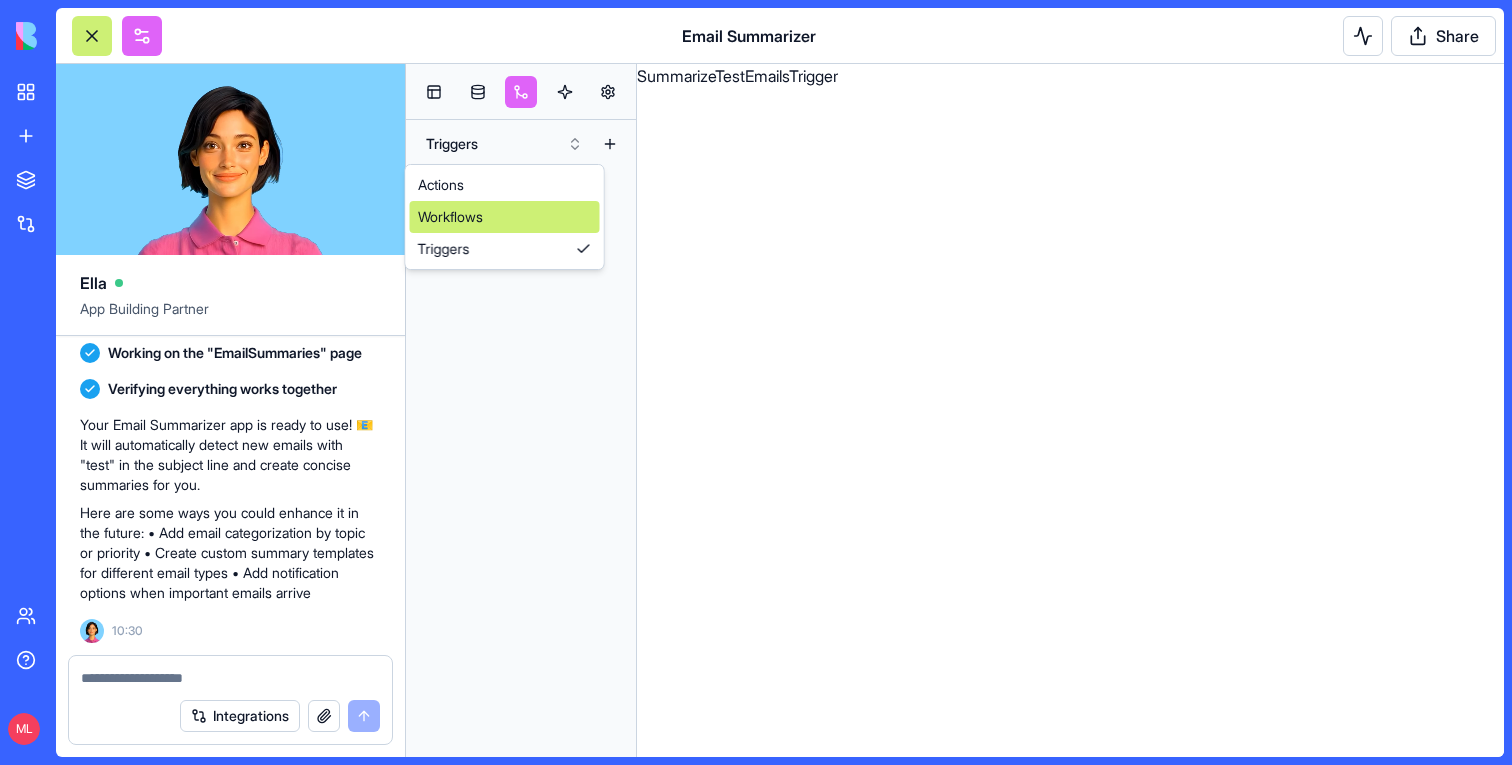 click on "Workflows" at bounding box center [505, 217] 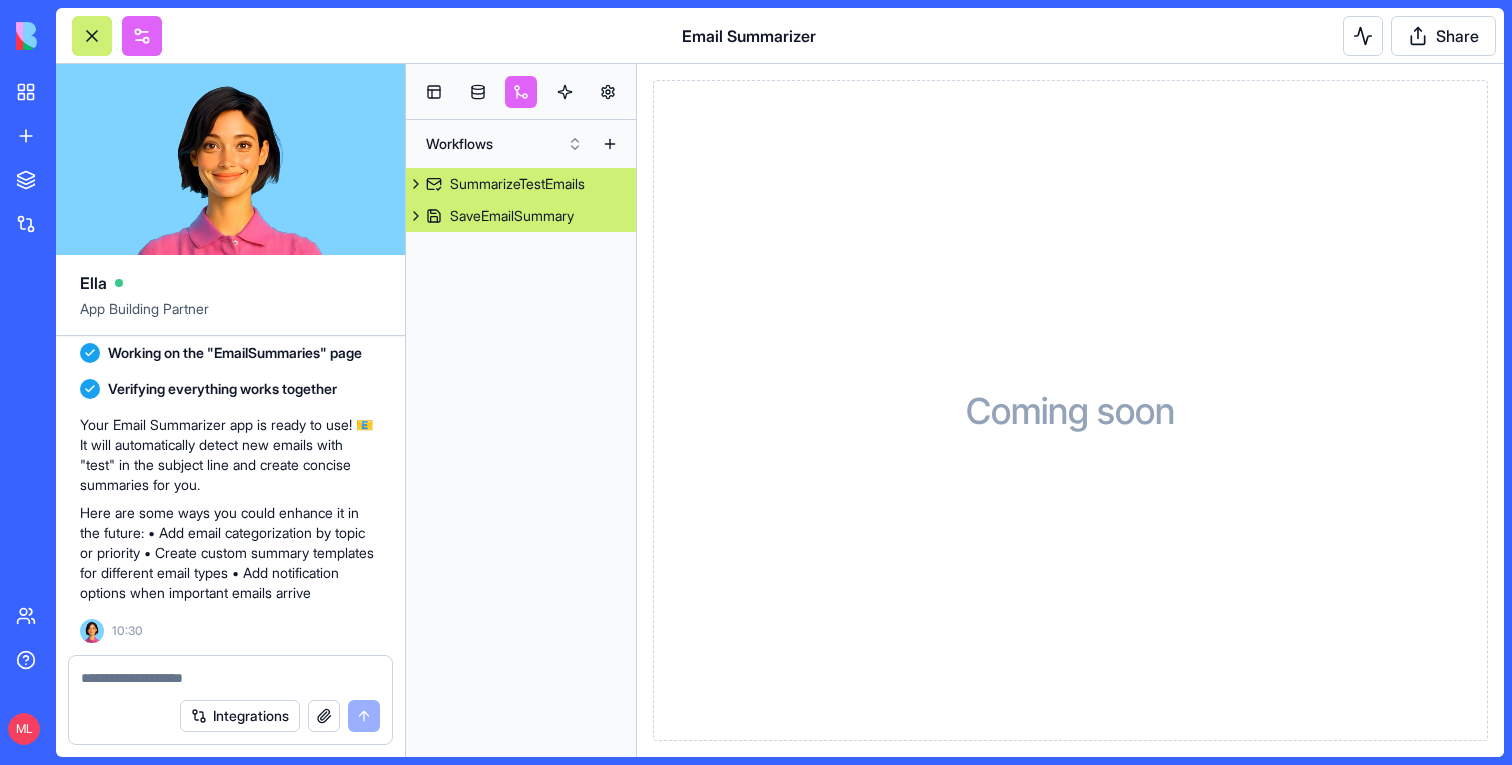 click on "SaveEmailSummary" at bounding box center (512, 216) 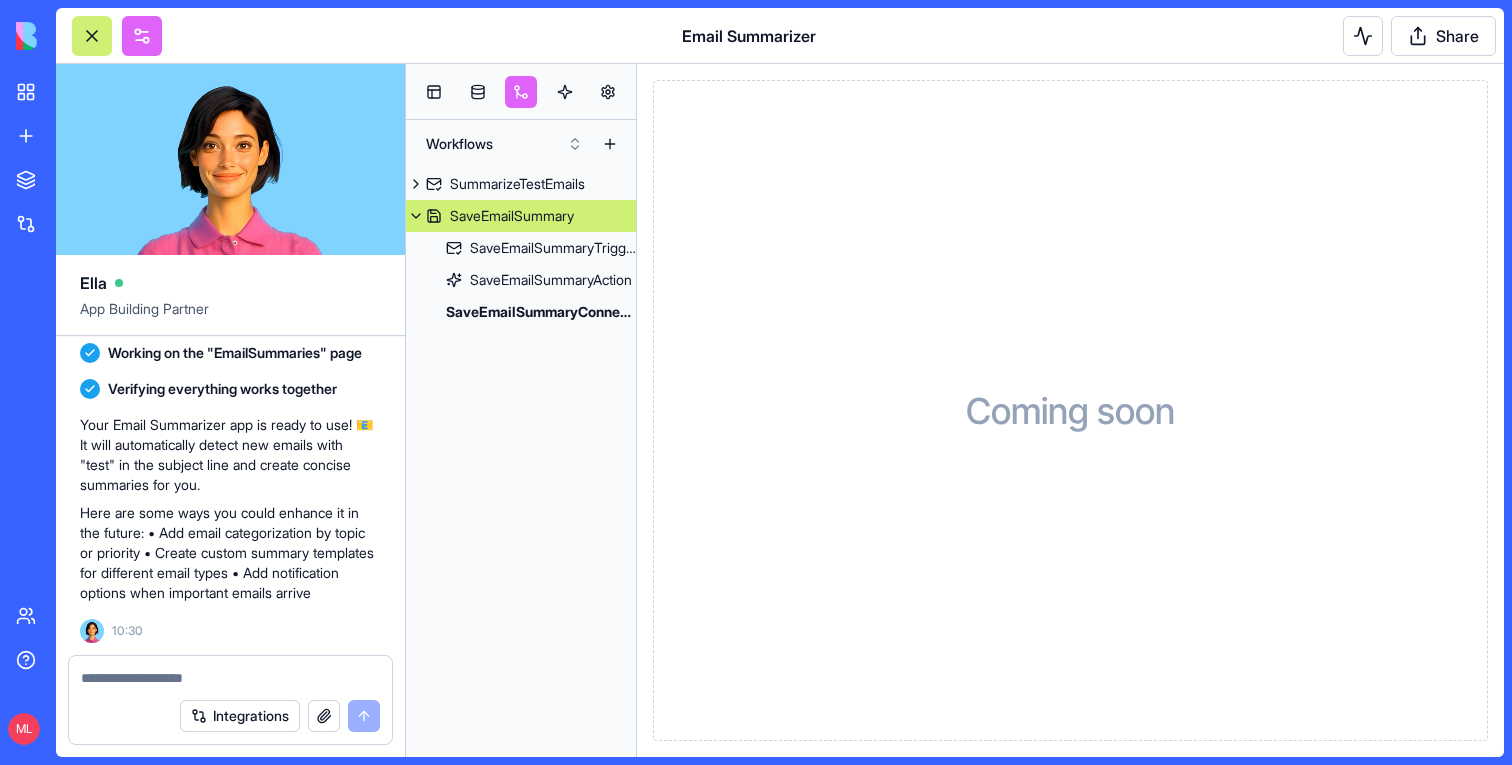 click on "SaveEmailSummary" at bounding box center [512, 216] 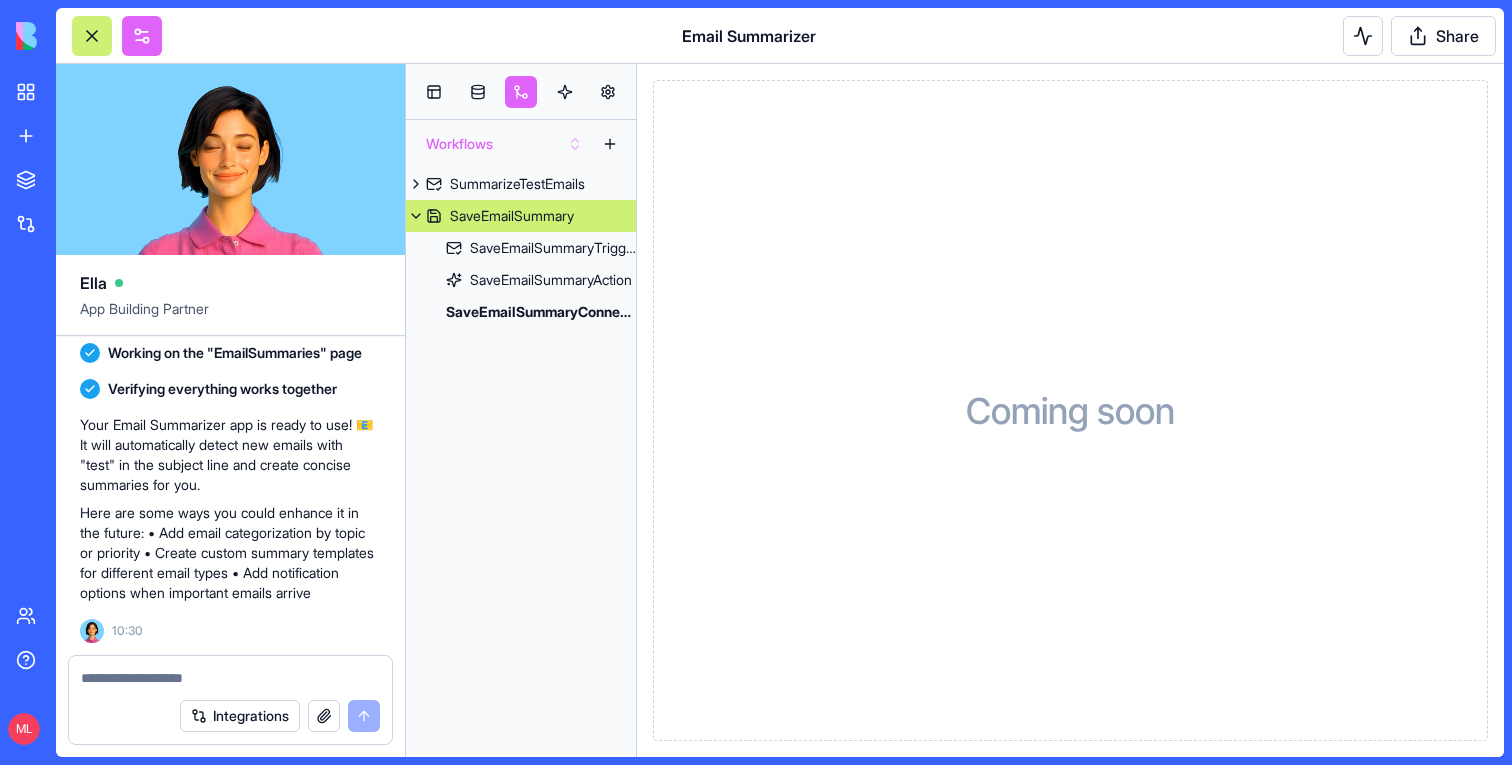 click on "Workflows" at bounding box center [504, 144] 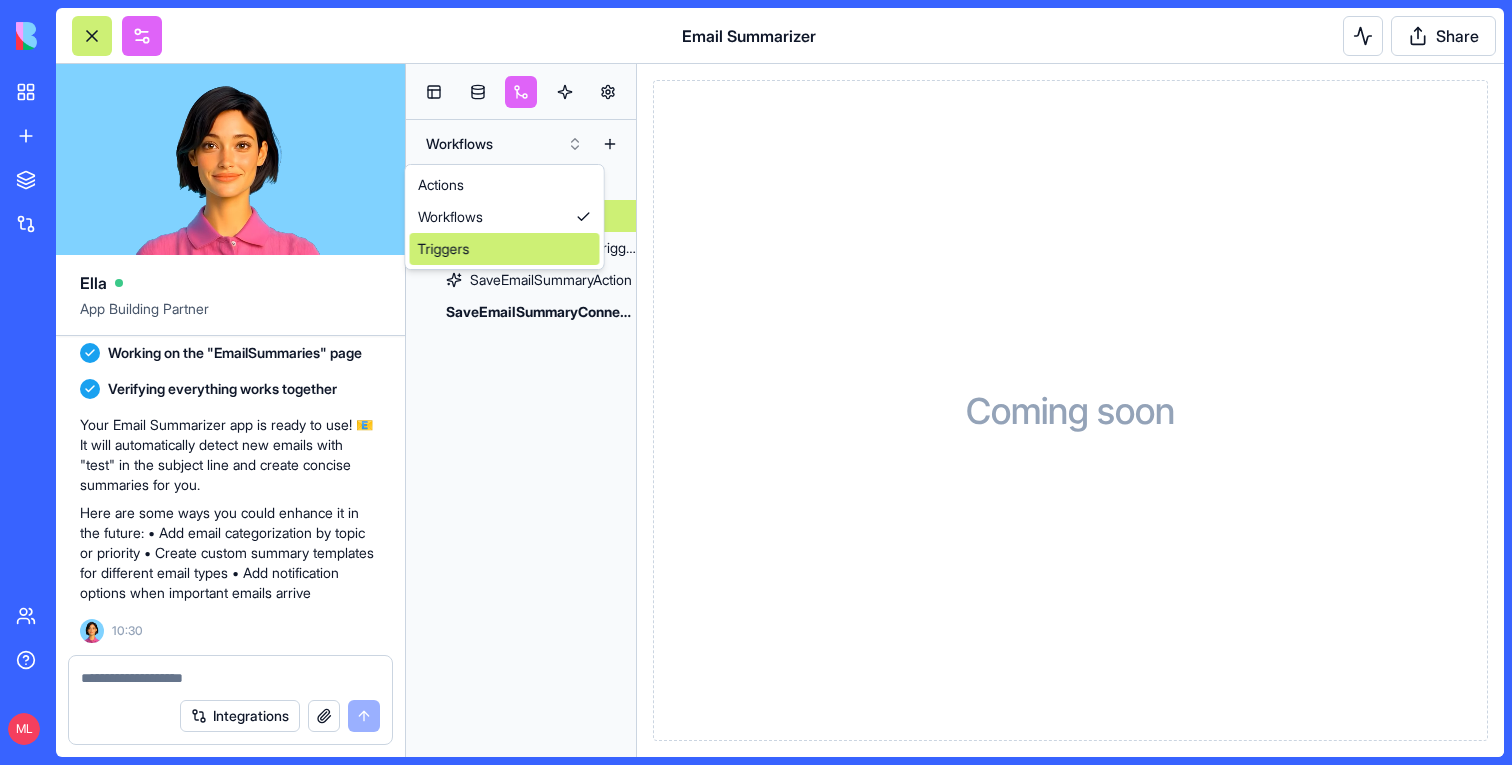click on "Triggers" at bounding box center (505, 249) 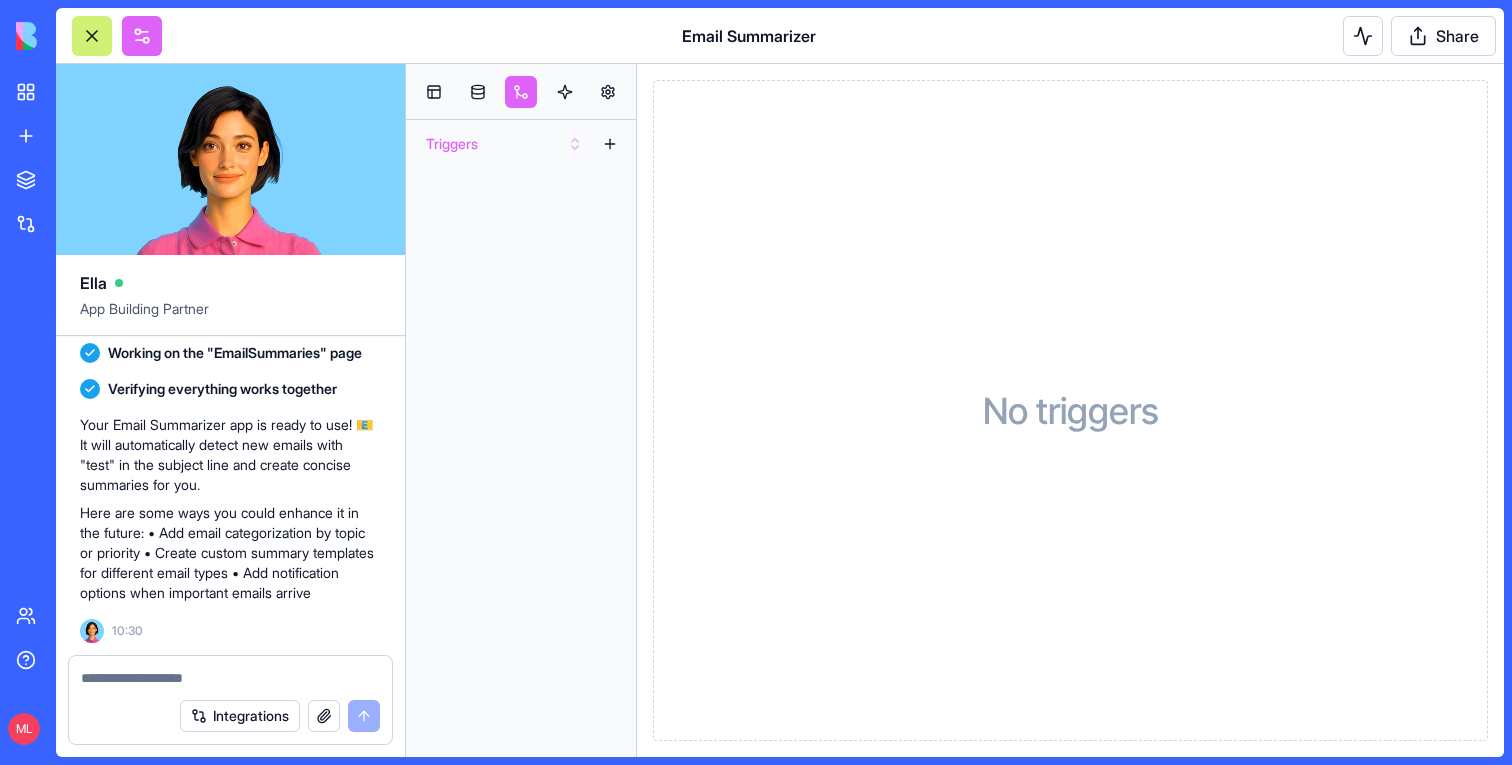 click on "Triggers" at bounding box center [504, 144] 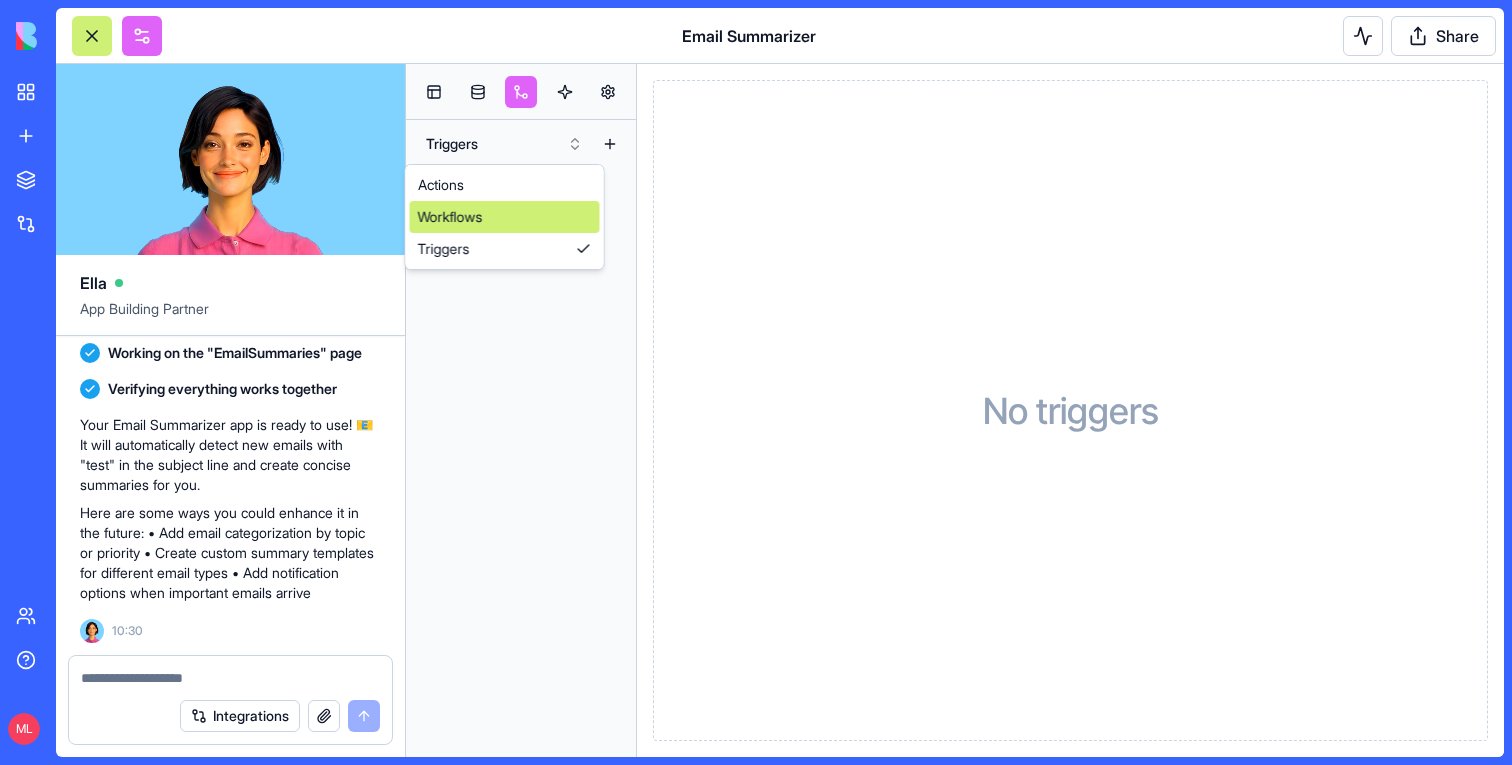 click on "Workflows" at bounding box center (505, 217) 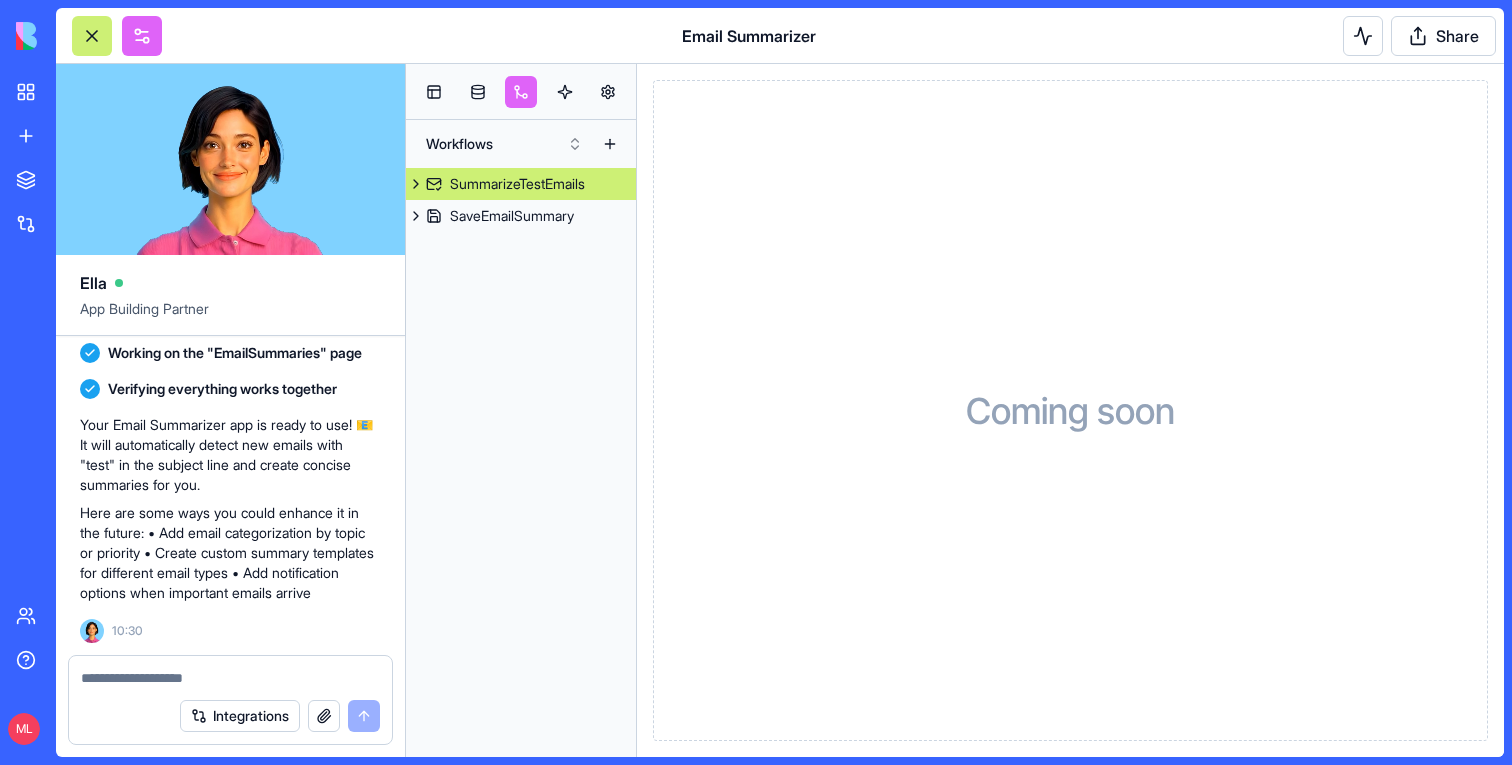 click on "SummarizeTestEmails" at bounding box center [517, 184] 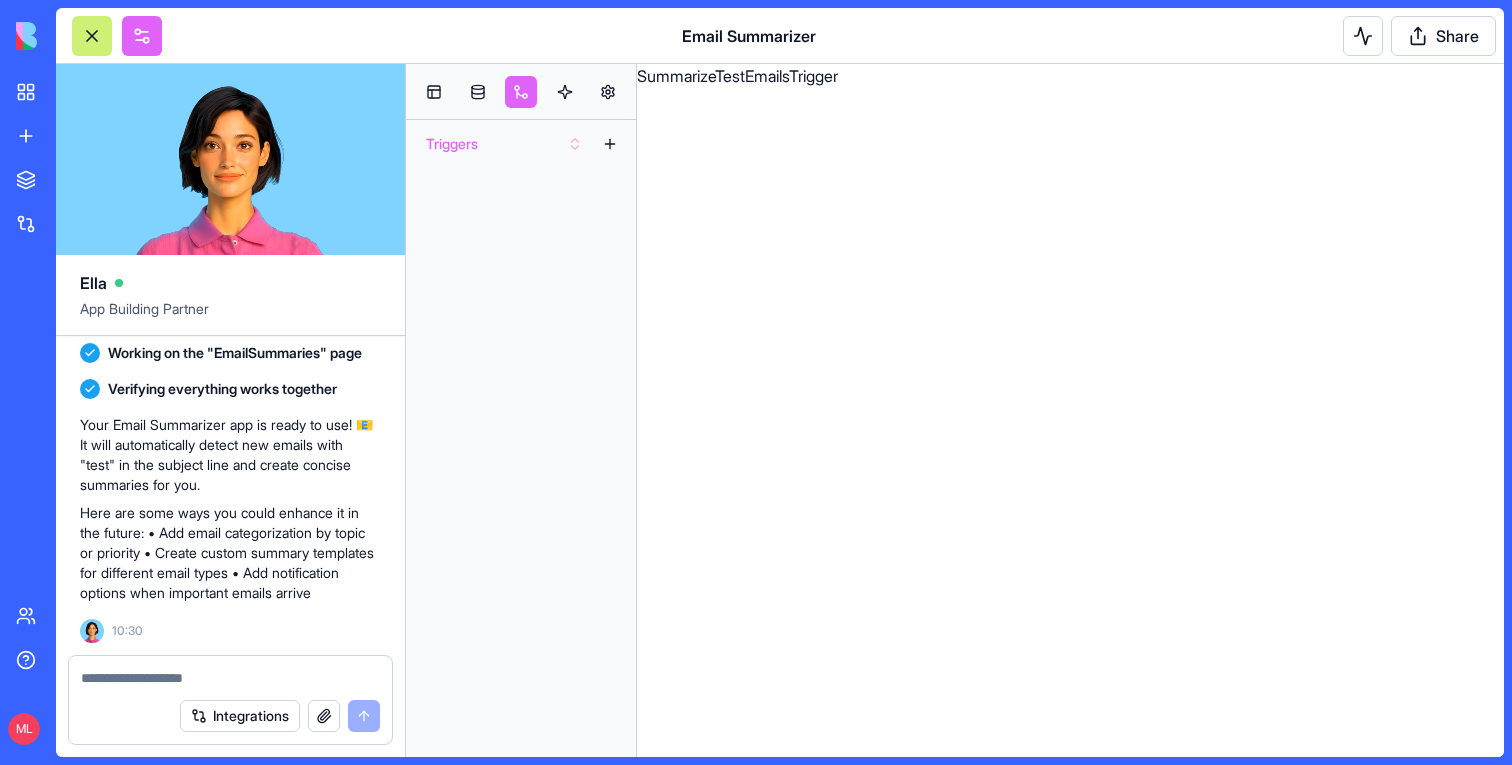 click on "Triggers" at bounding box center [504, 144] 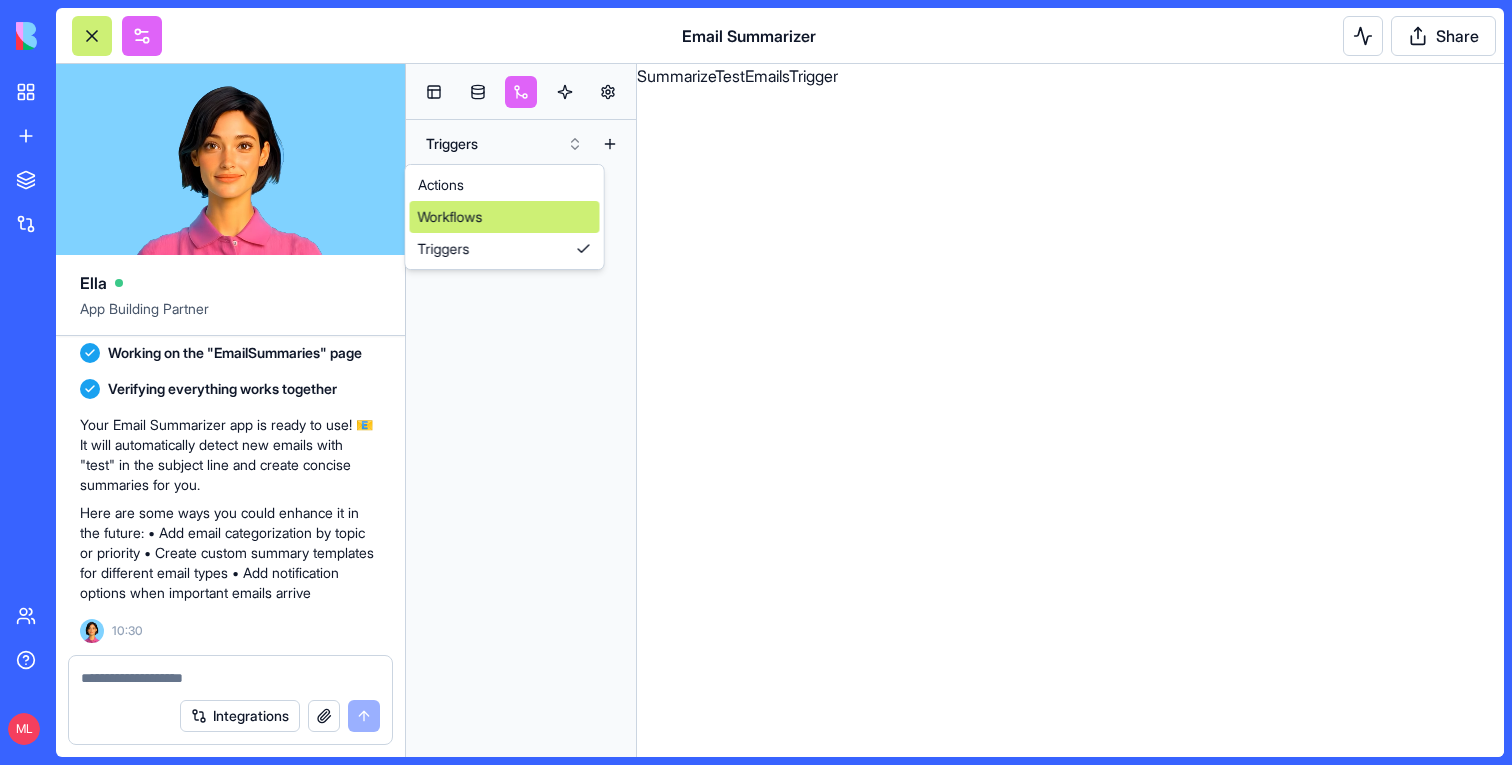click on "Workflows" at bounding box center (505, 217) 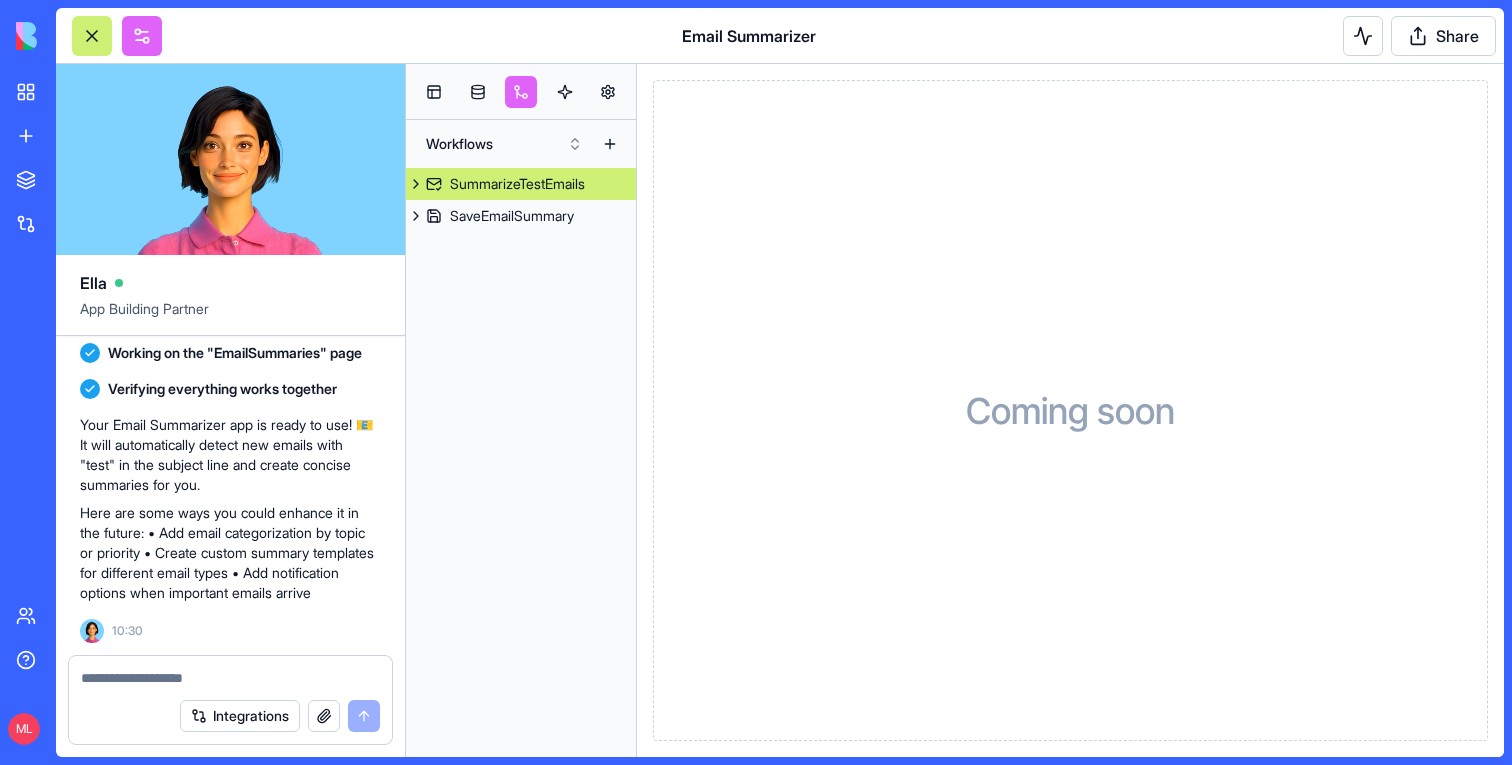 click on "SummarizeTestEmails" at bounding box center (517, 184) 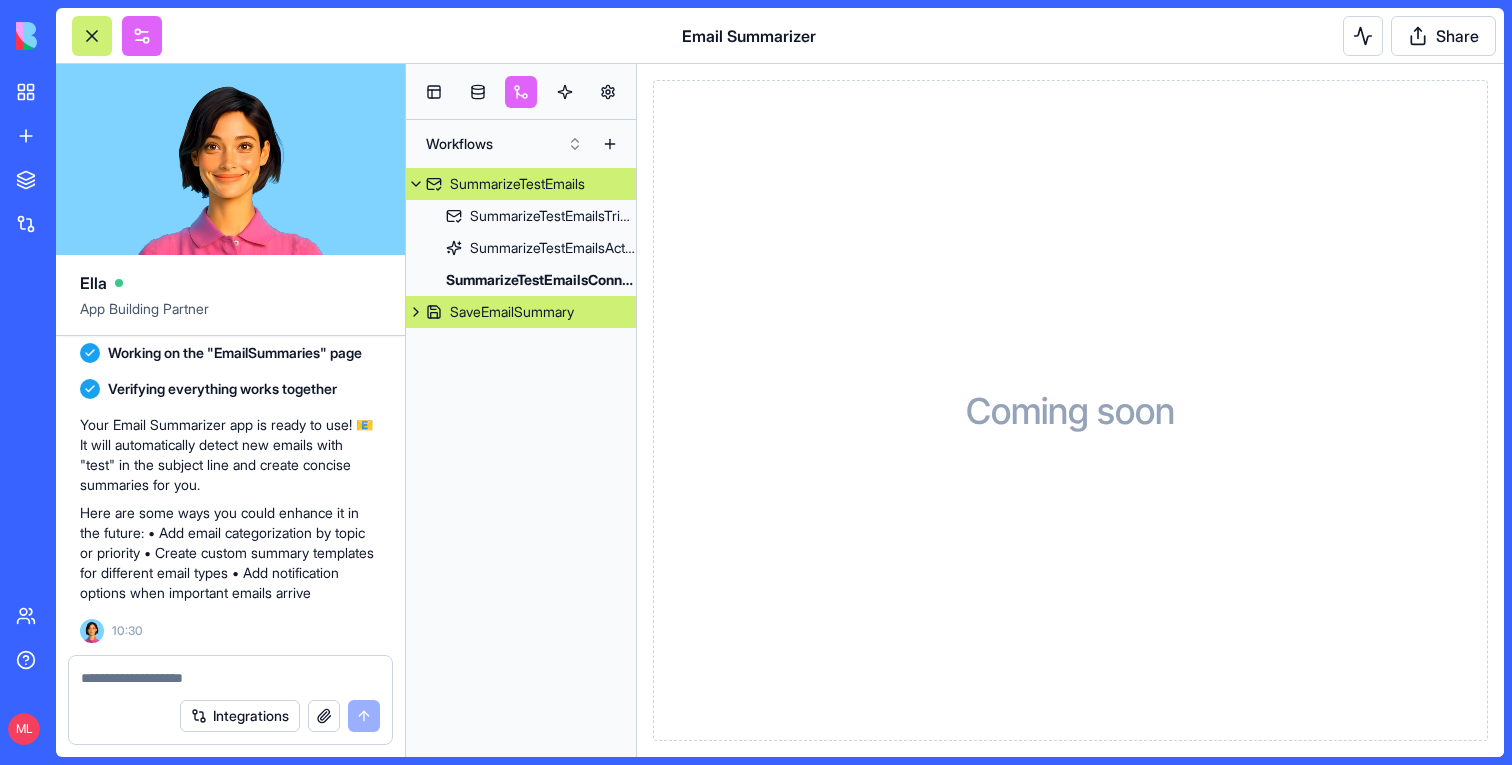 click on "SaveEmailSummary" at bounding box center [521, 312] 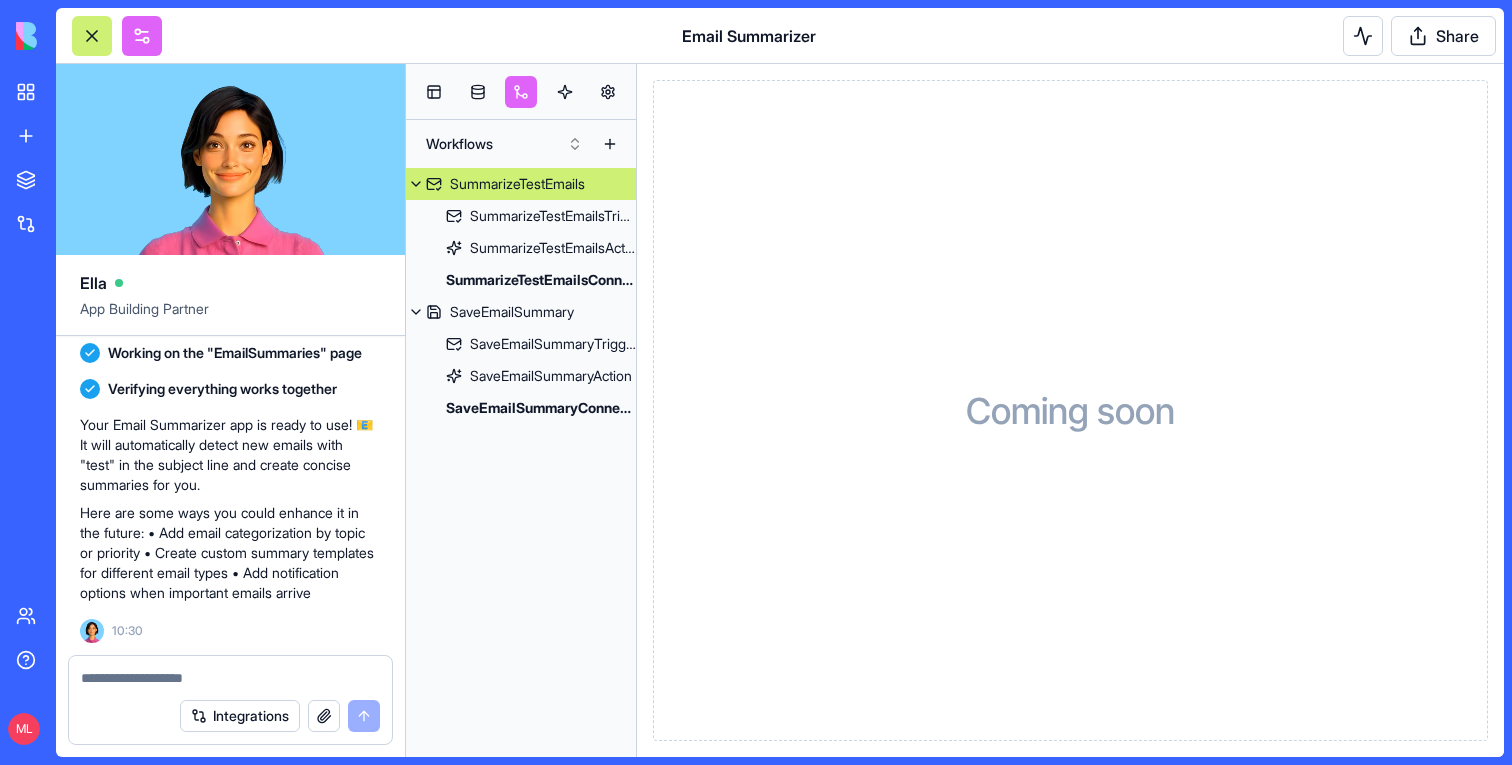 click on "SummarizeTestEmails" at bounding box center [517, 184] 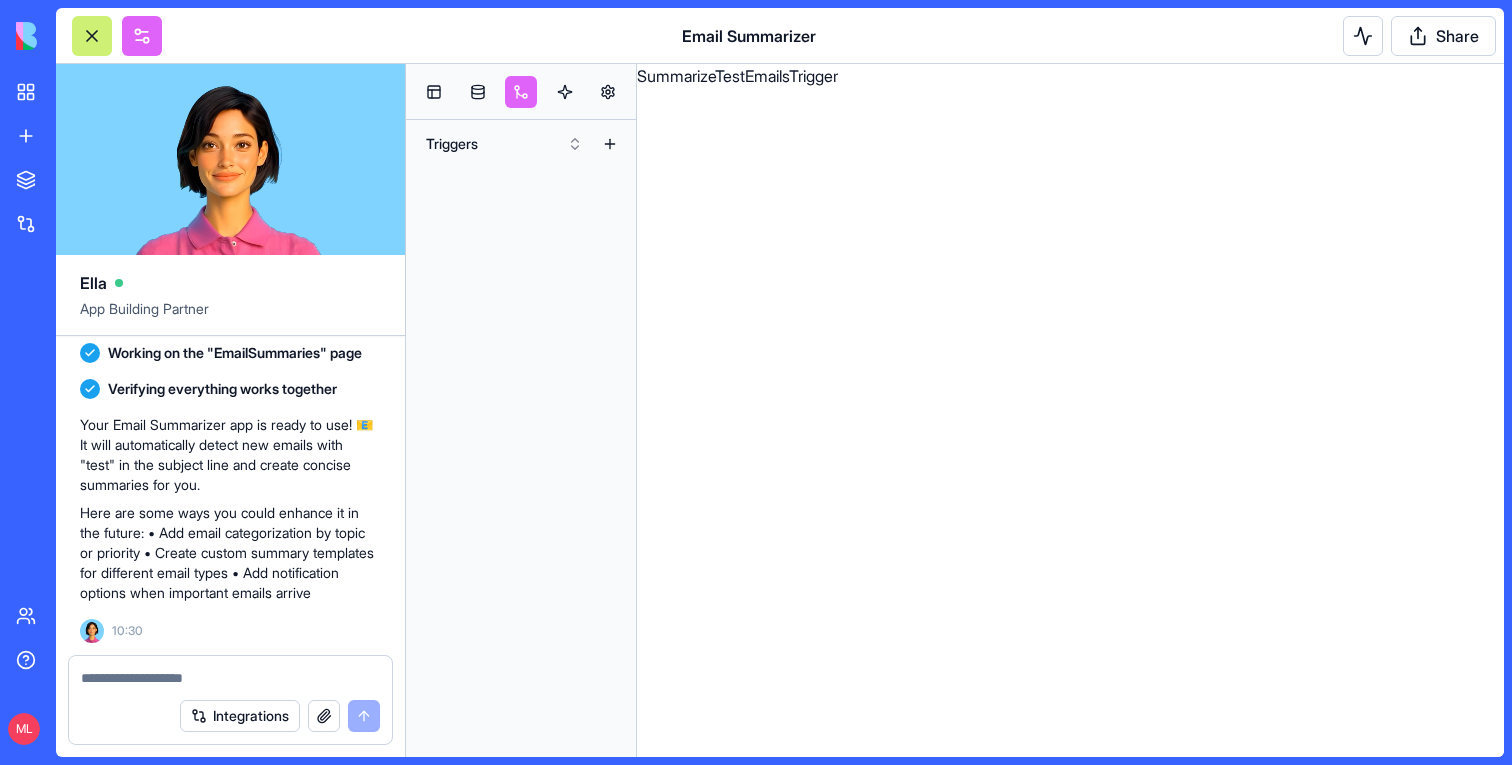 click at bounding box center (521, 92) 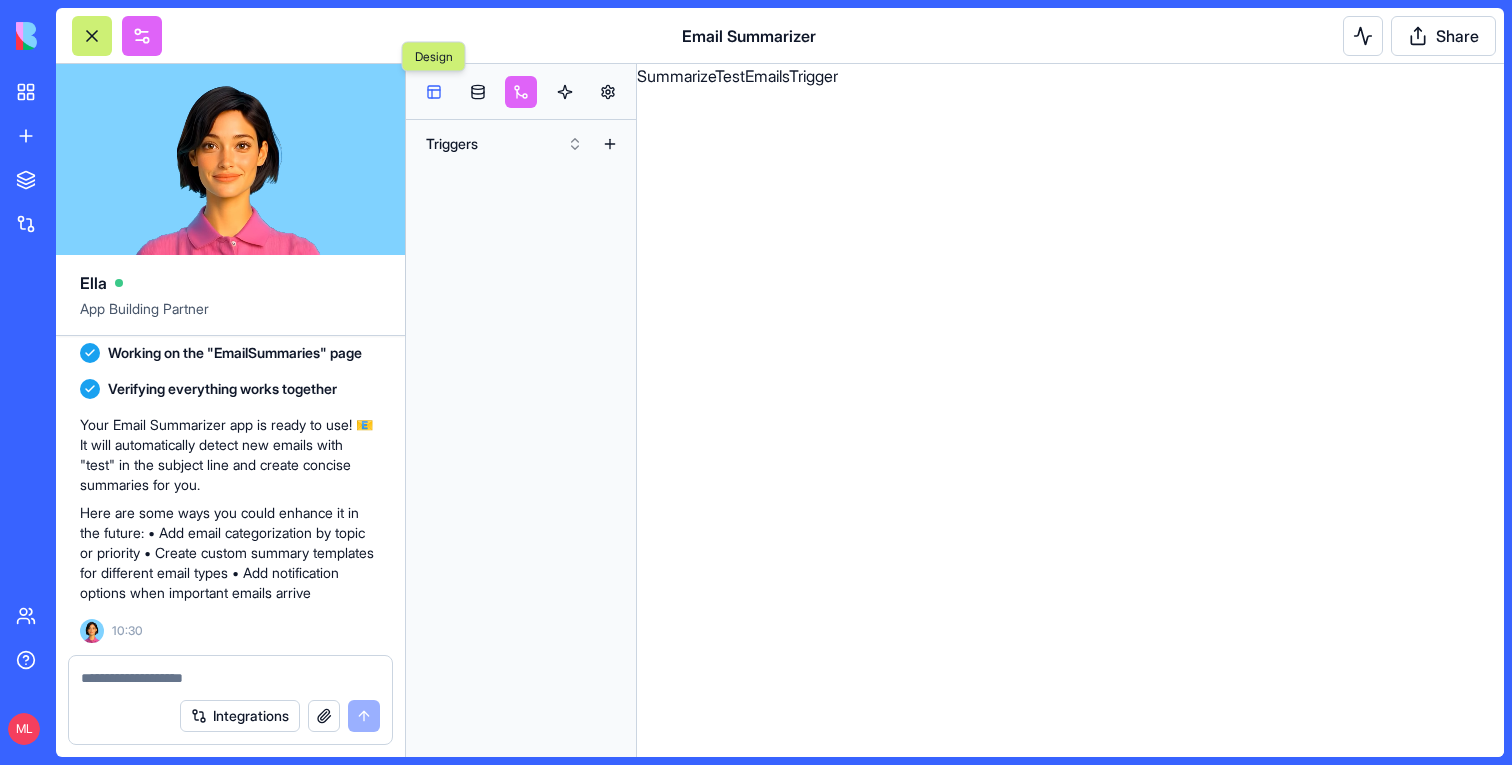 click at bounding box center (434, 92) 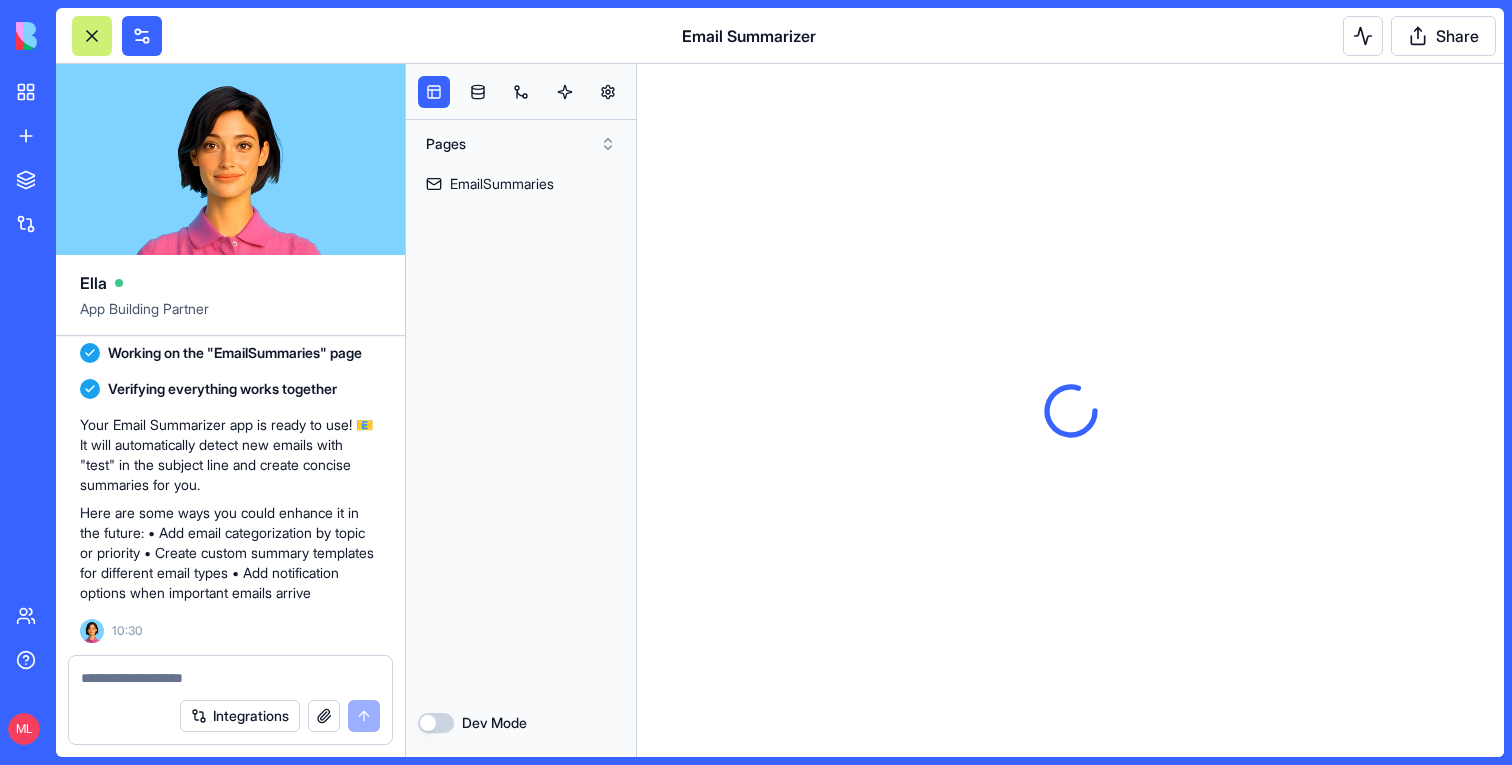scroll, scrollTop: 0, scrollLeft: 0, axis: both 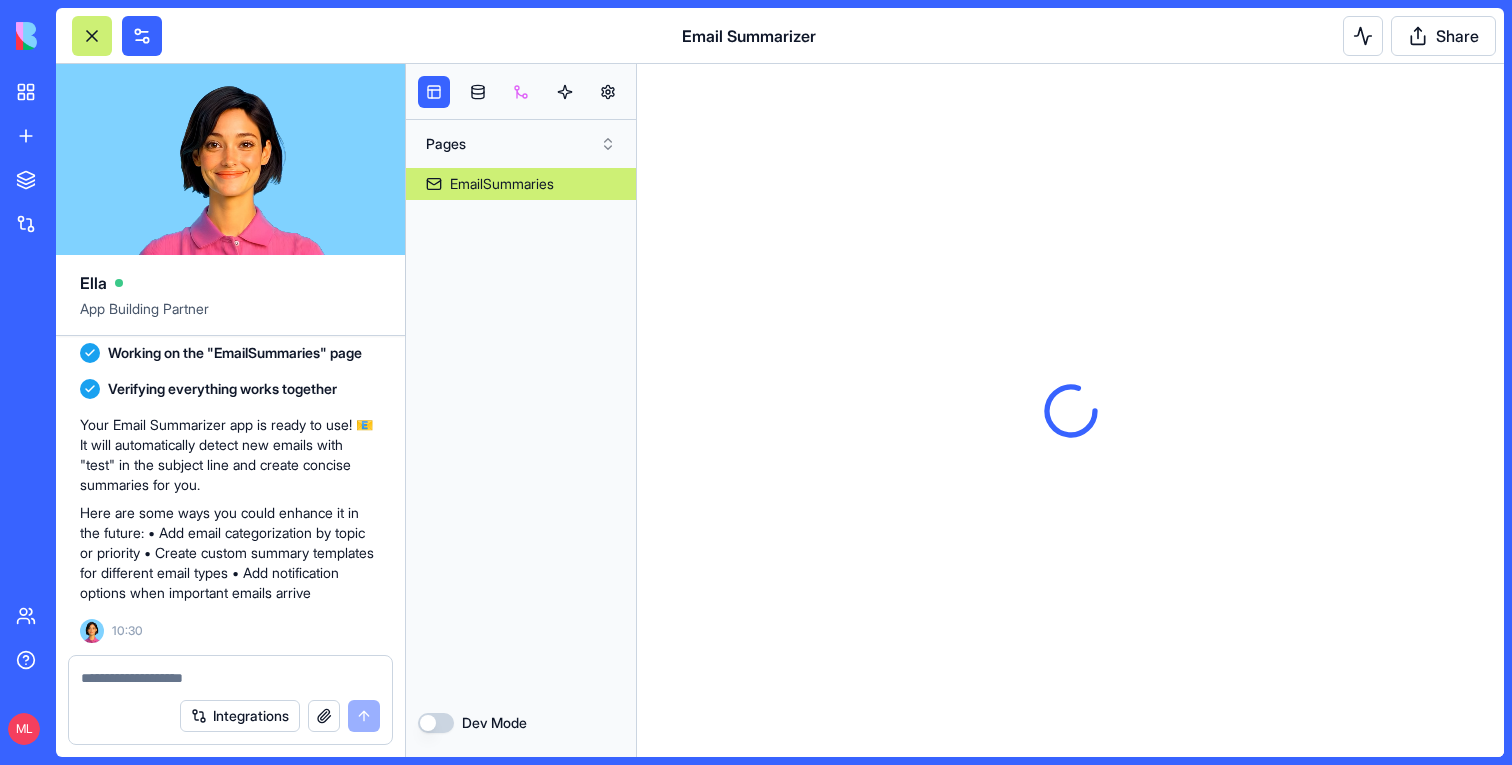 click at bounding box center (521, 92) 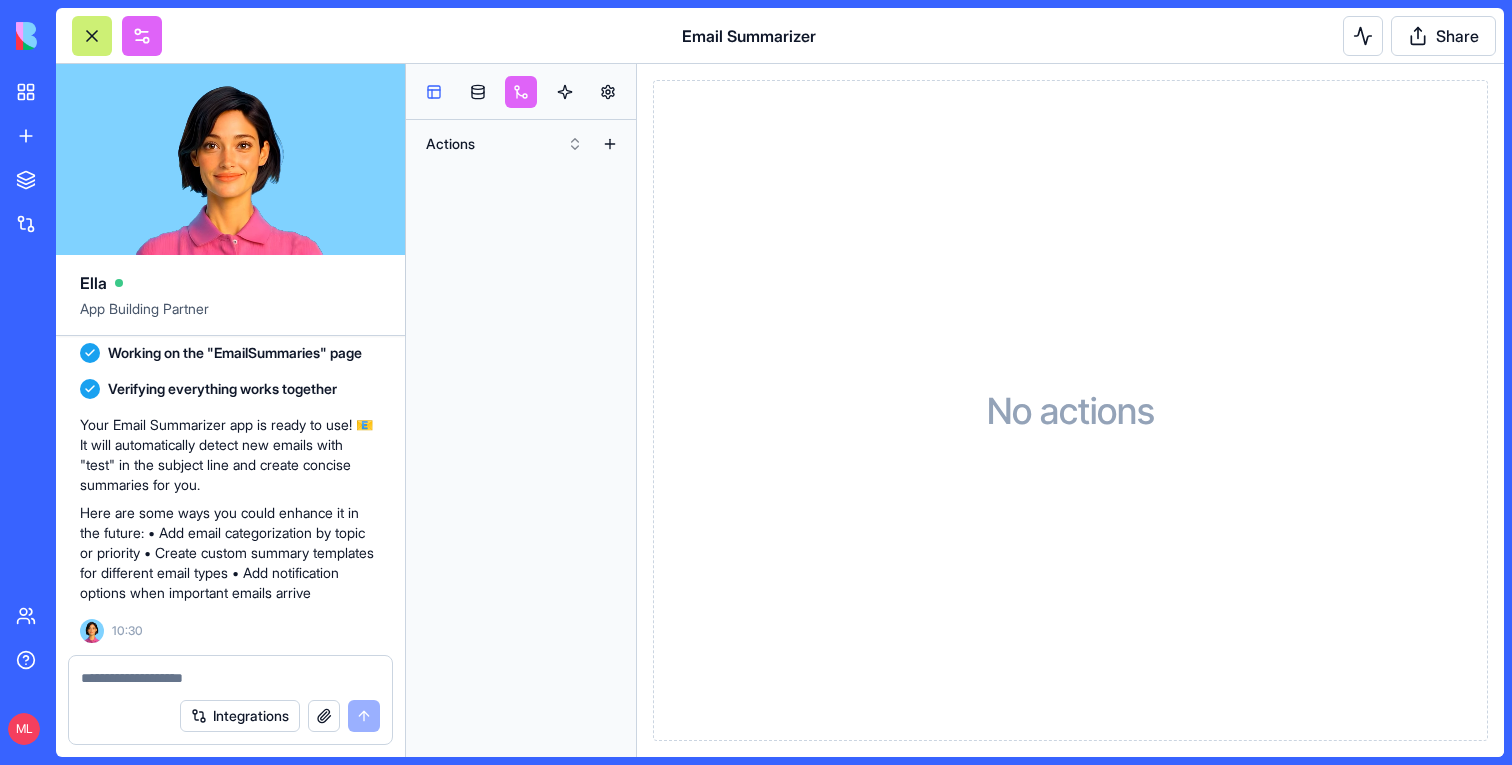 click at bounding box center [434, 92] 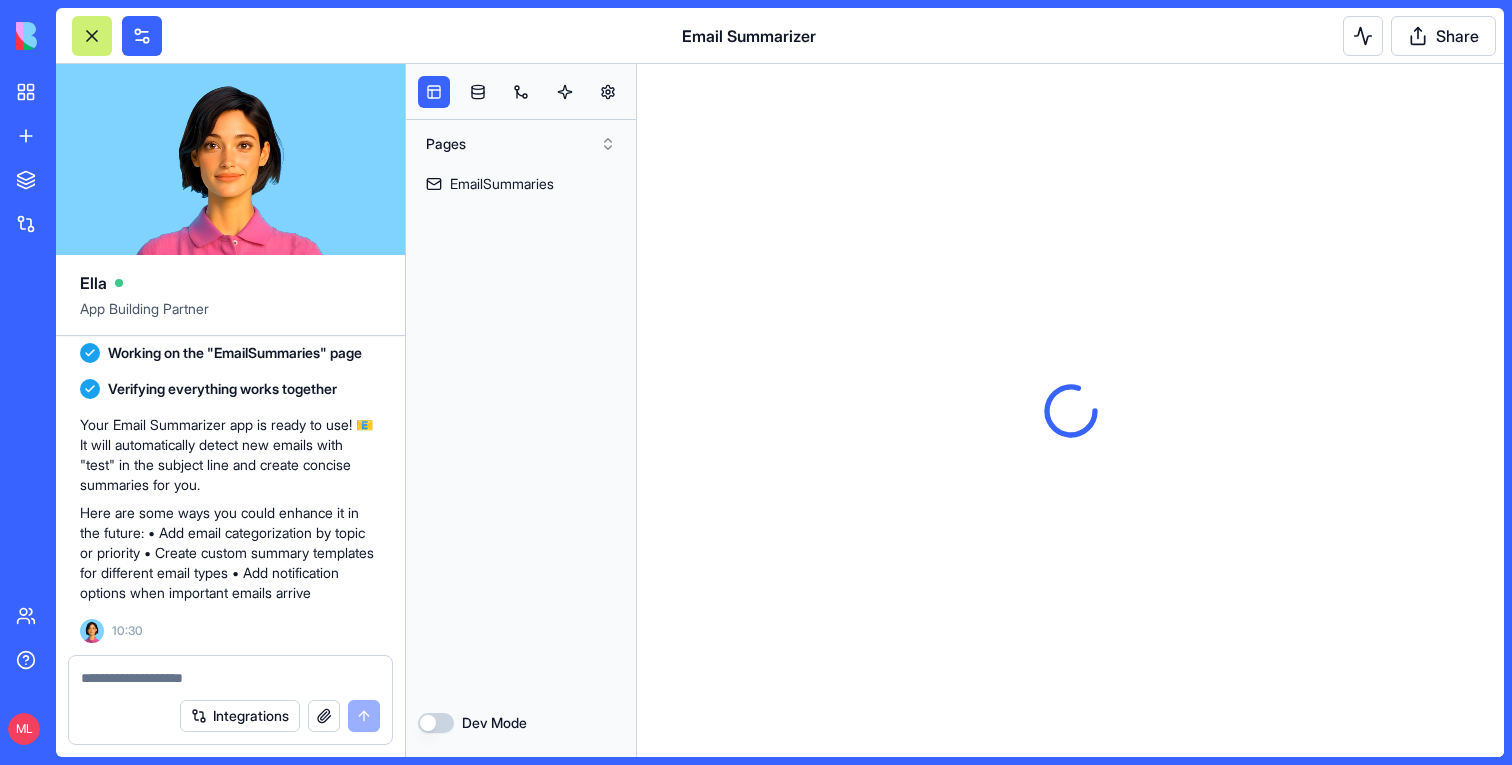 scroll, scrollTop: 0, scrollLeft: 0, axis: both 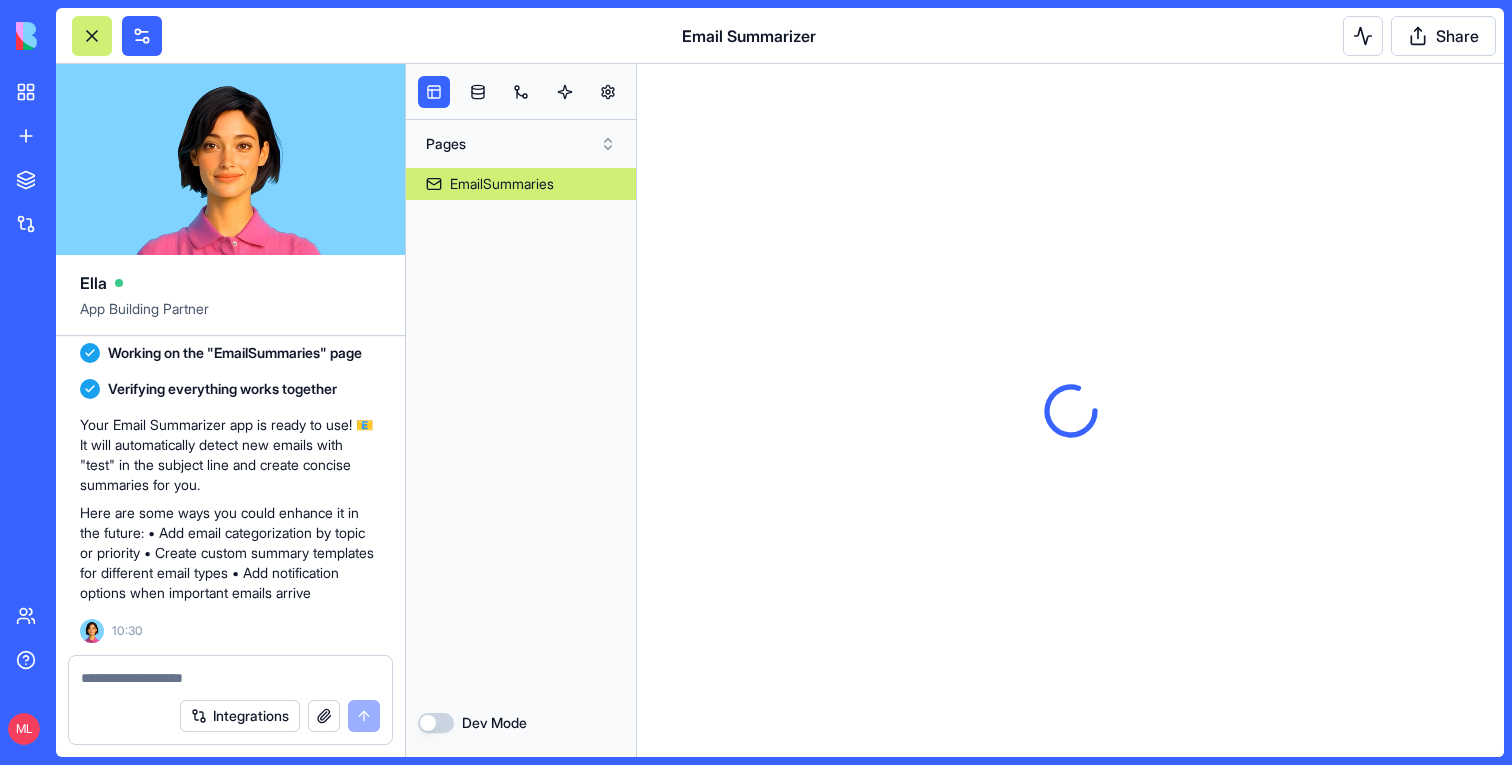 click on "EmailSummaries" at bounding box center (502, 184) 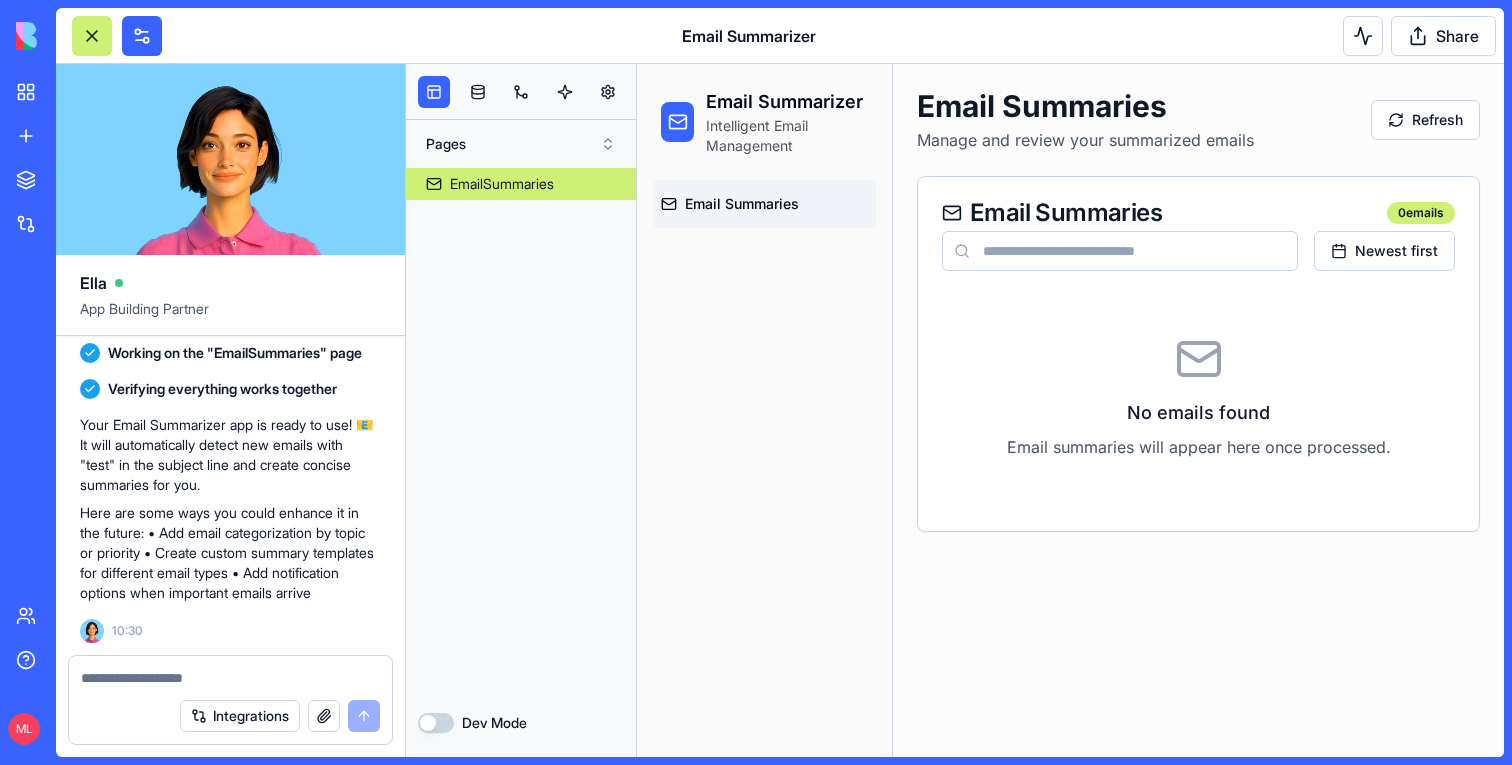 scroll, scrollTop: 0, scrollLeft: 0, axis: both 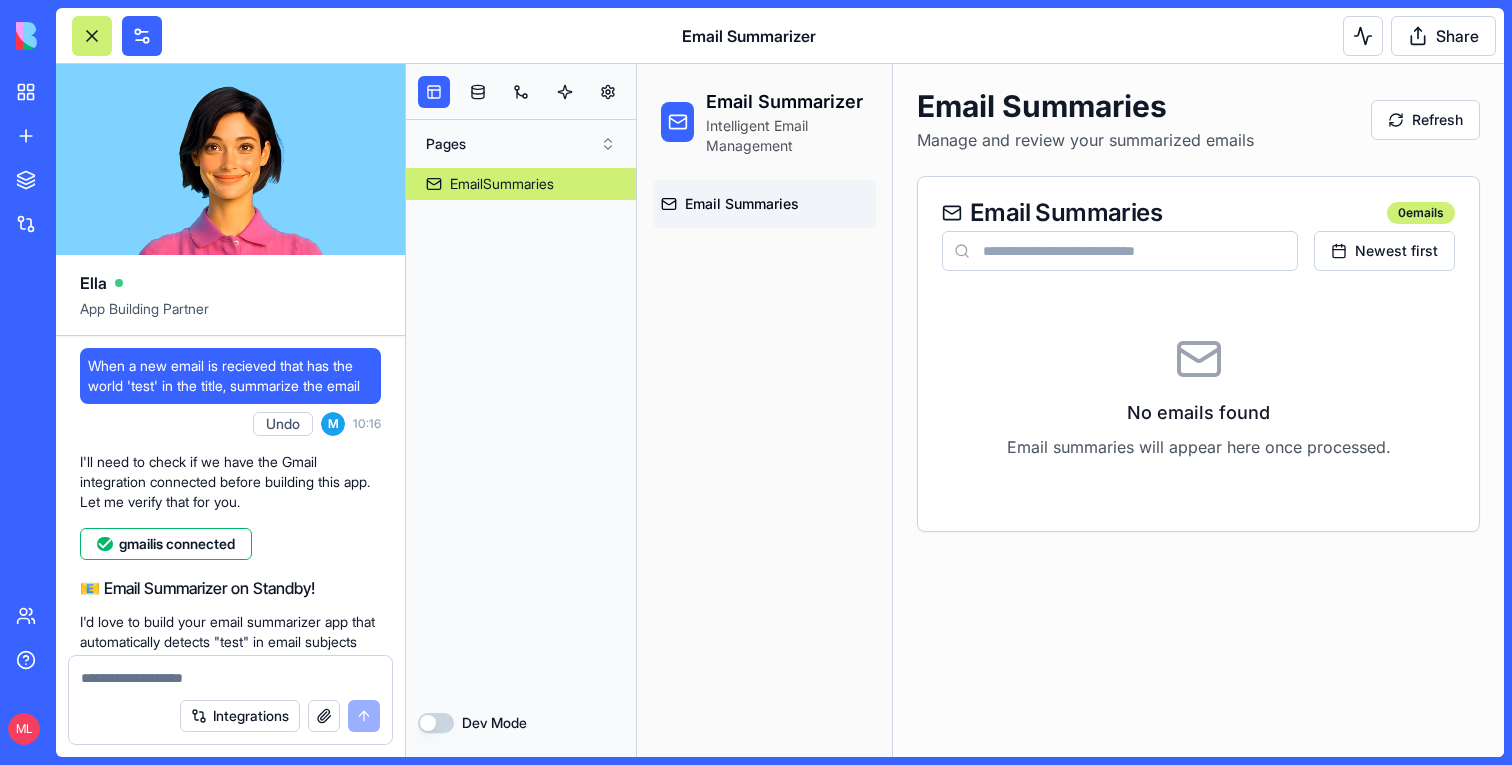 click on "When a new email is recieved that has the world 'test' in the title, summarize the email" at bounding box center [230, 376] 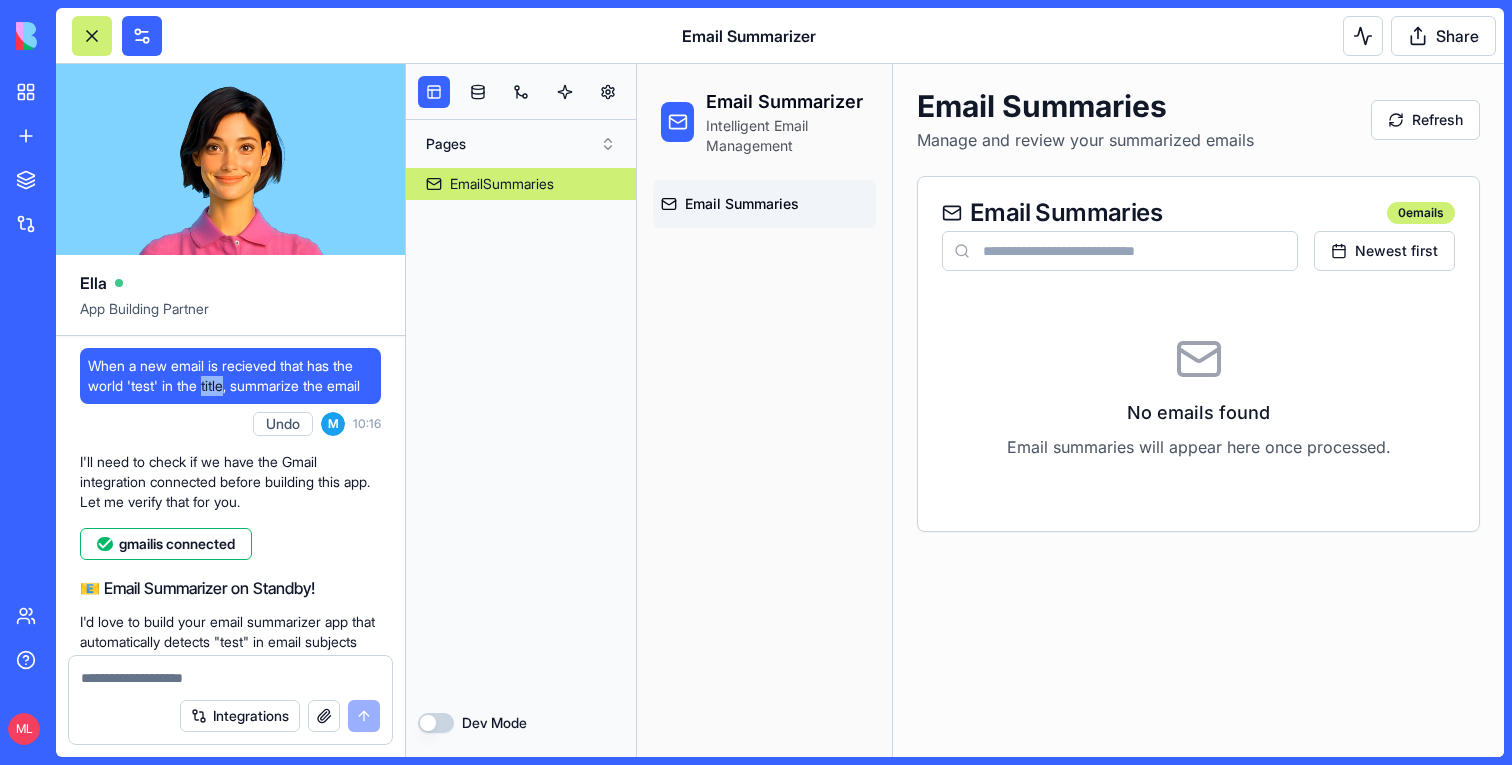 click on "When a new email is recieved that has the world 'test' in the title, summarize the email" at bounding box center [230, 376] 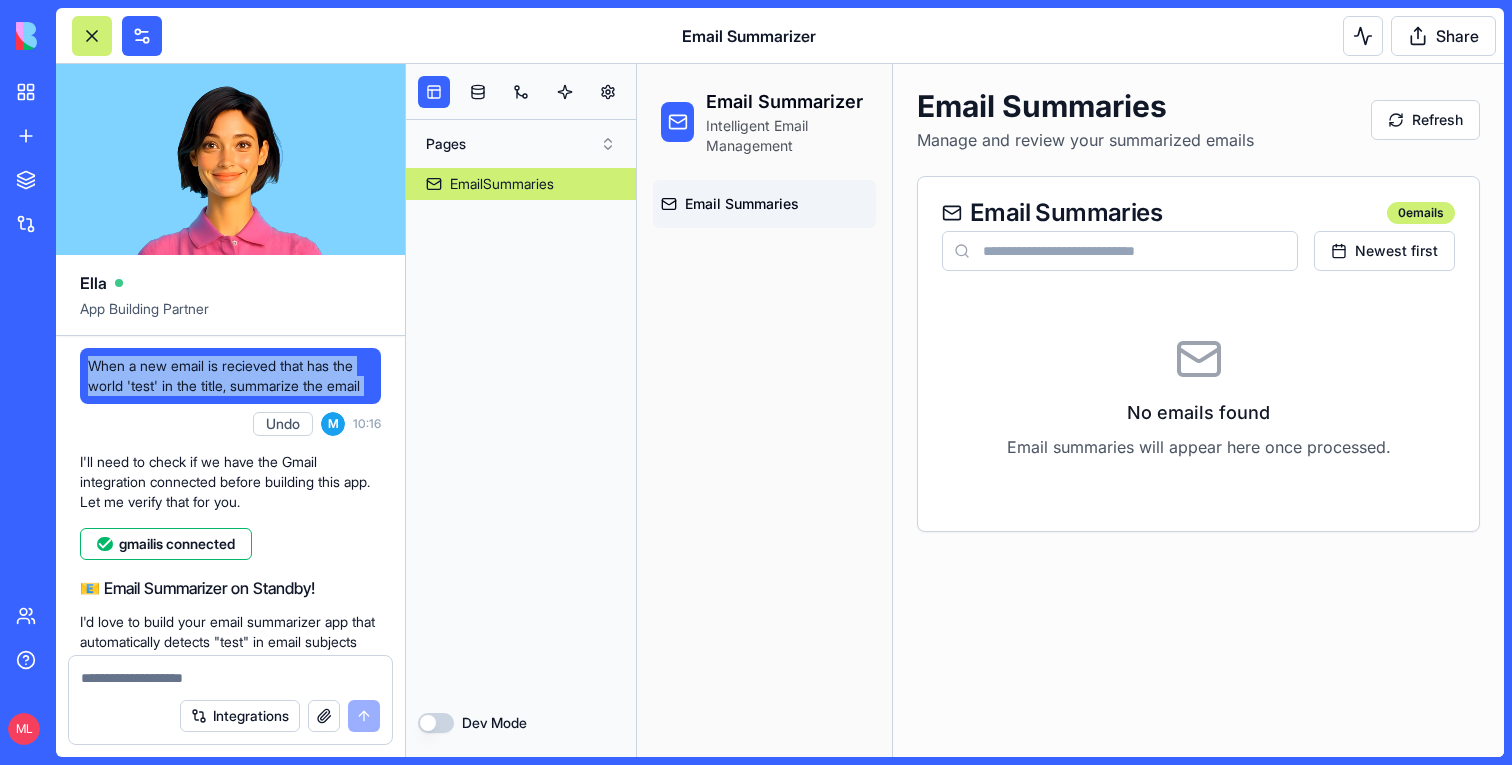 click on "When a new email is recieved that has the world 'test' in the title, summarize the email" at bounding box center (230, 376) 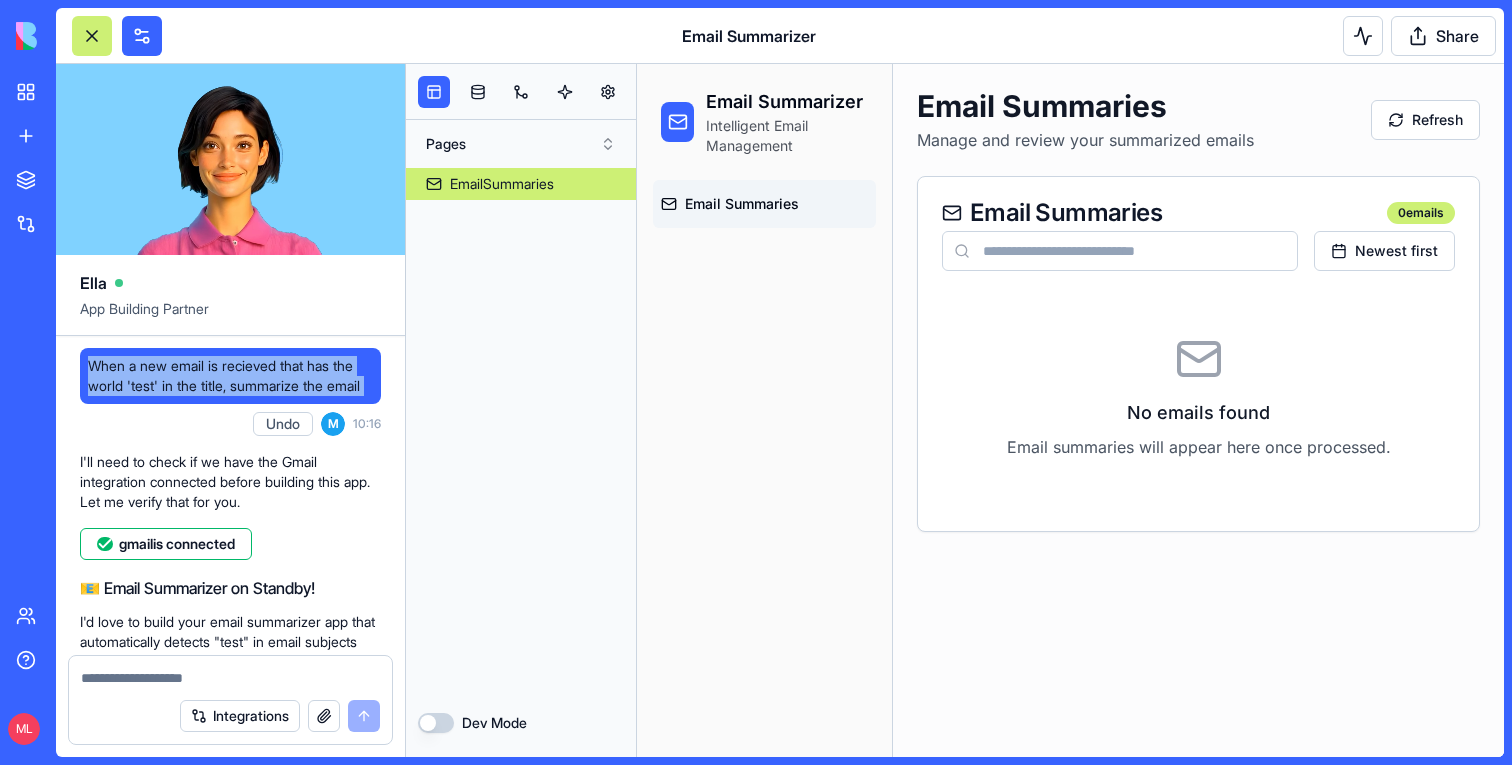 copy on "When a new email is recieved that has the world 'test' in the title, summarize the email" 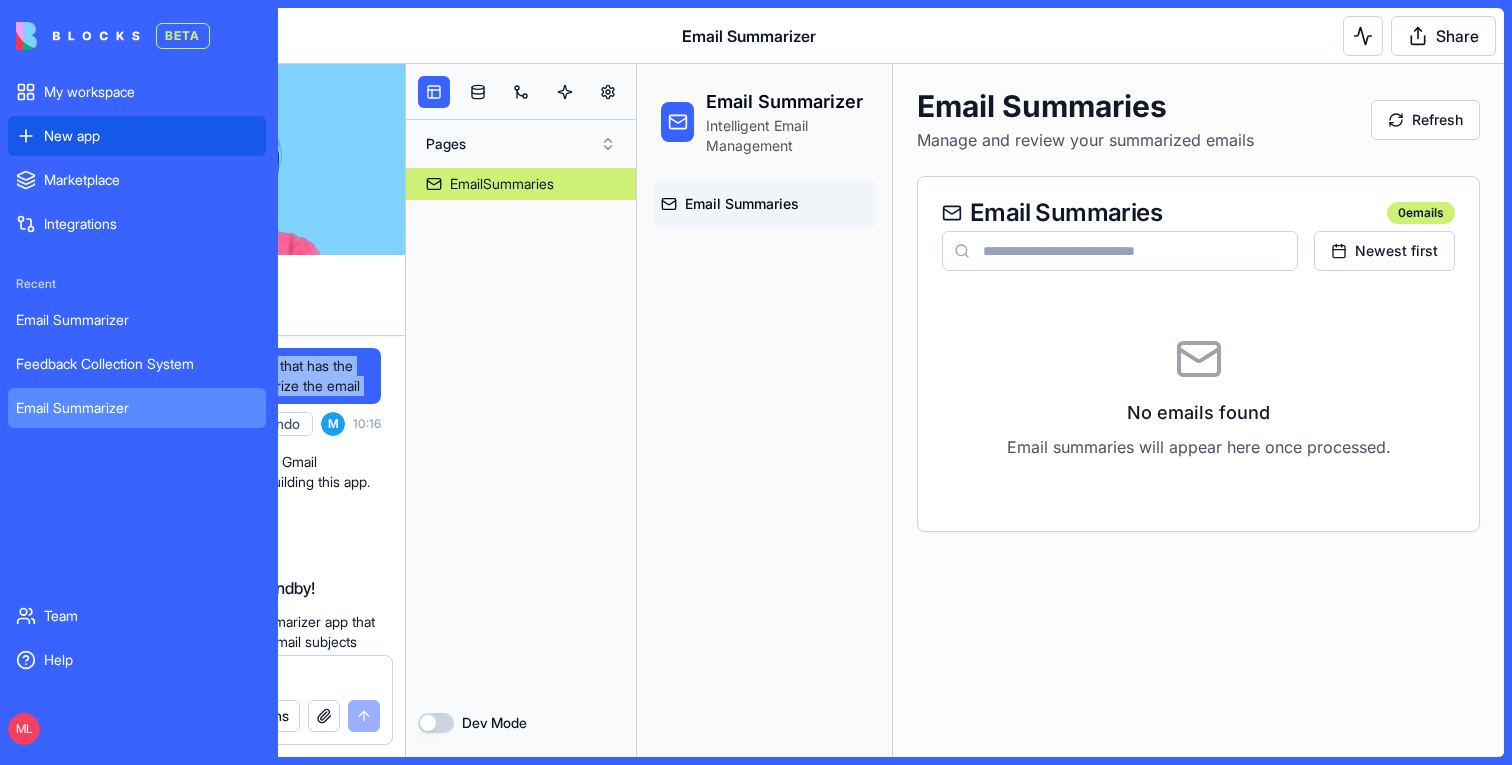 click on "New app" at bounding box center [137, 136] 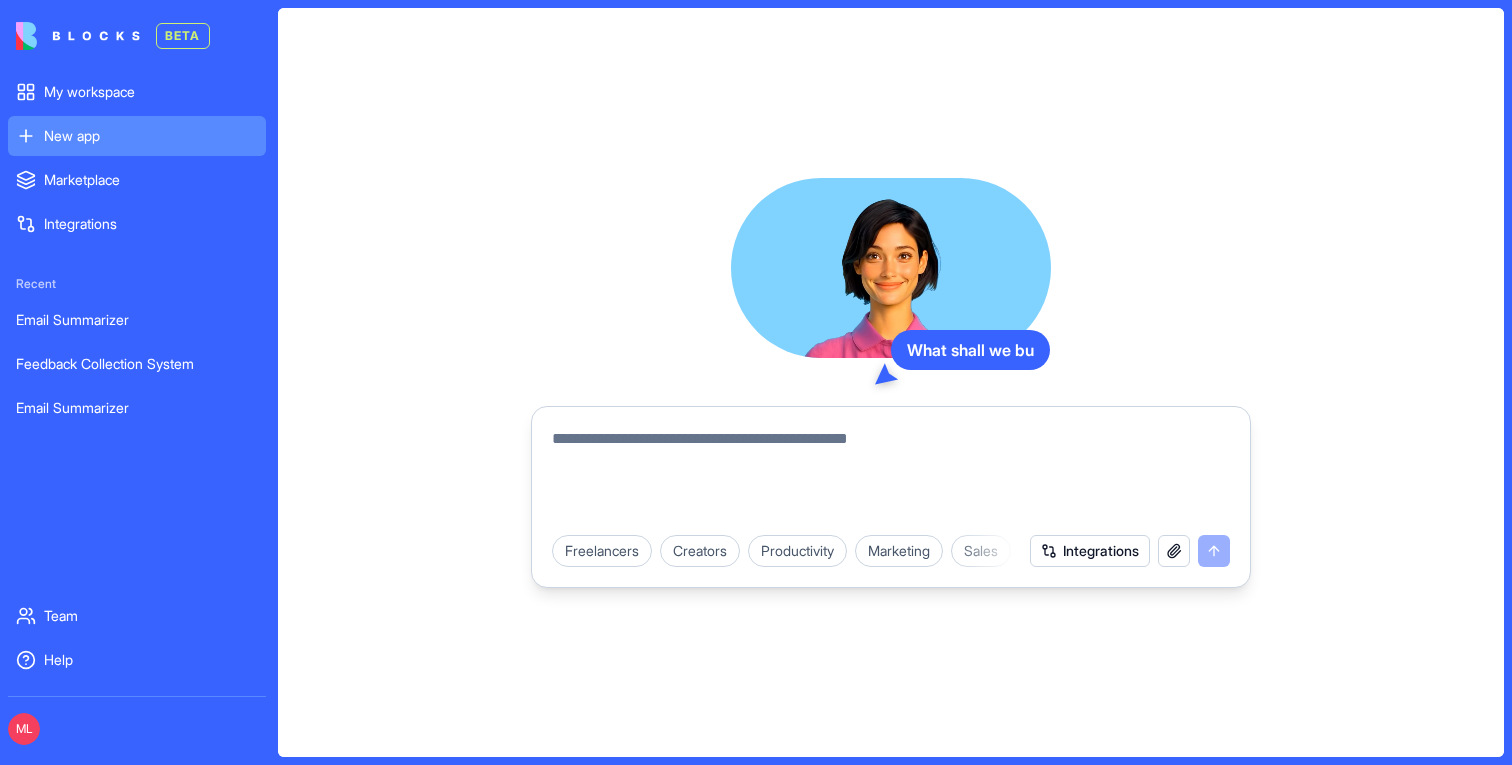 click at bounding box center (891, 475) 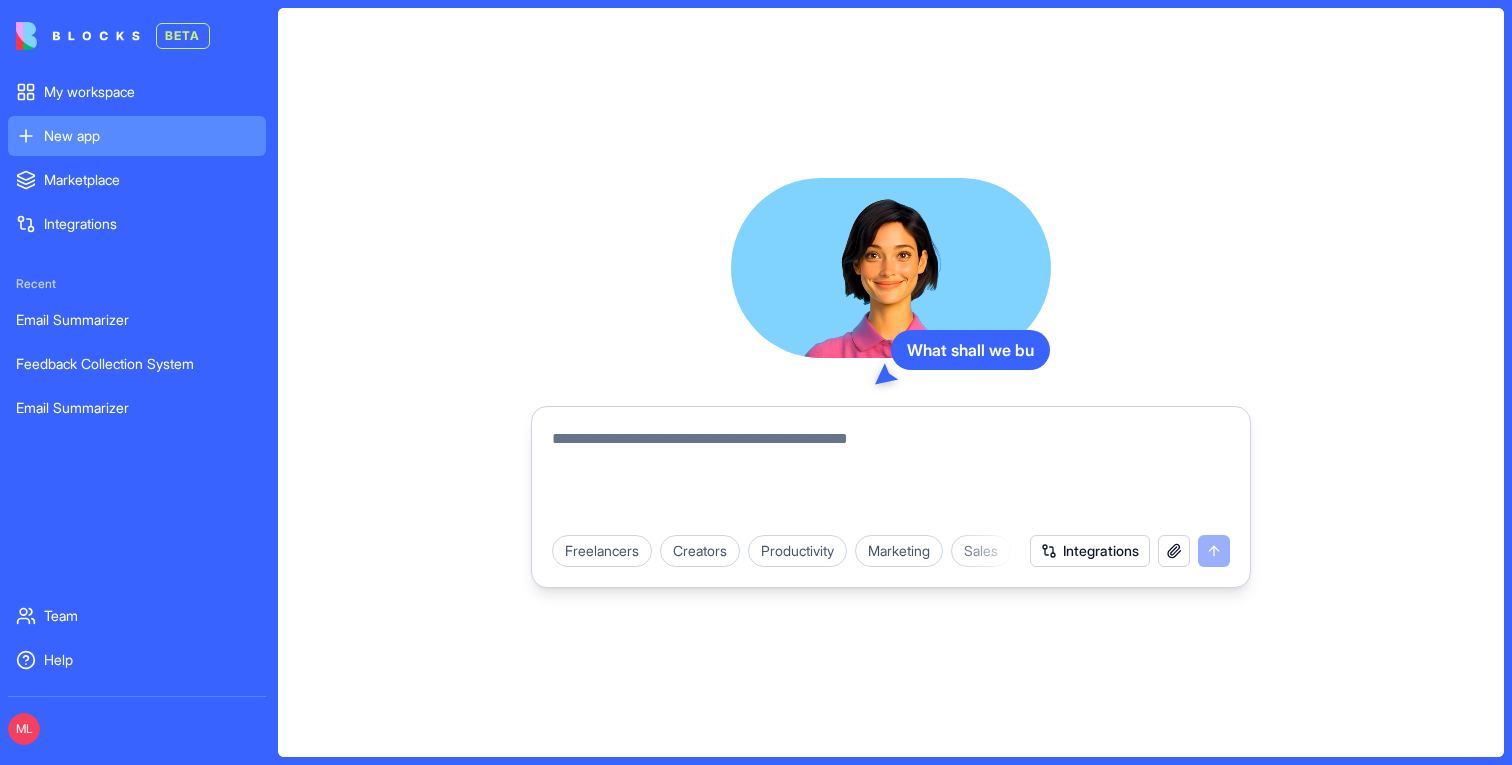 paste on "**********" 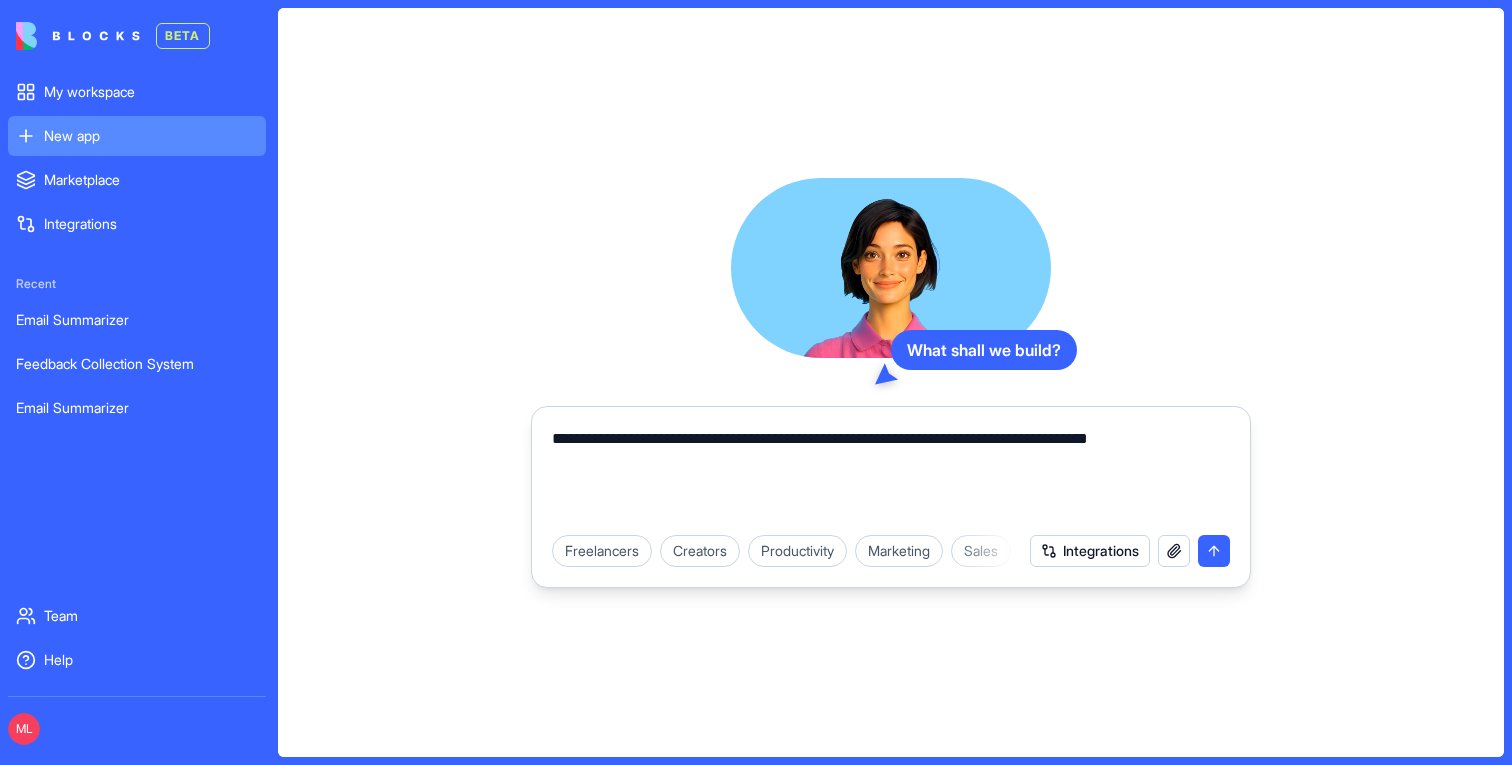drag, startPoint x: 778, startPoint y: 438, endPoint x: 1031, endPoint y: 441, distance: 253.01779 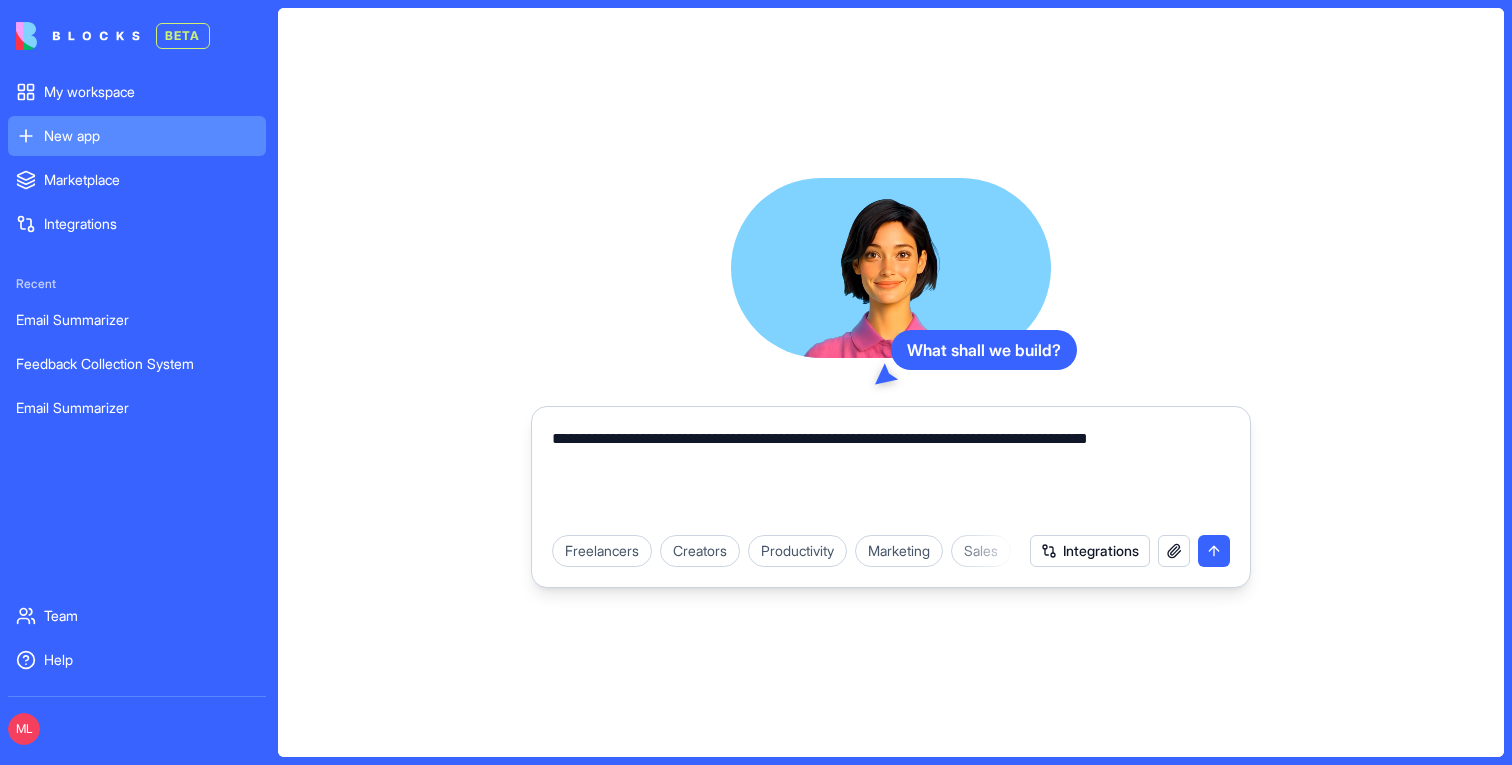 click on "**********" at bounding box center (891, 475) 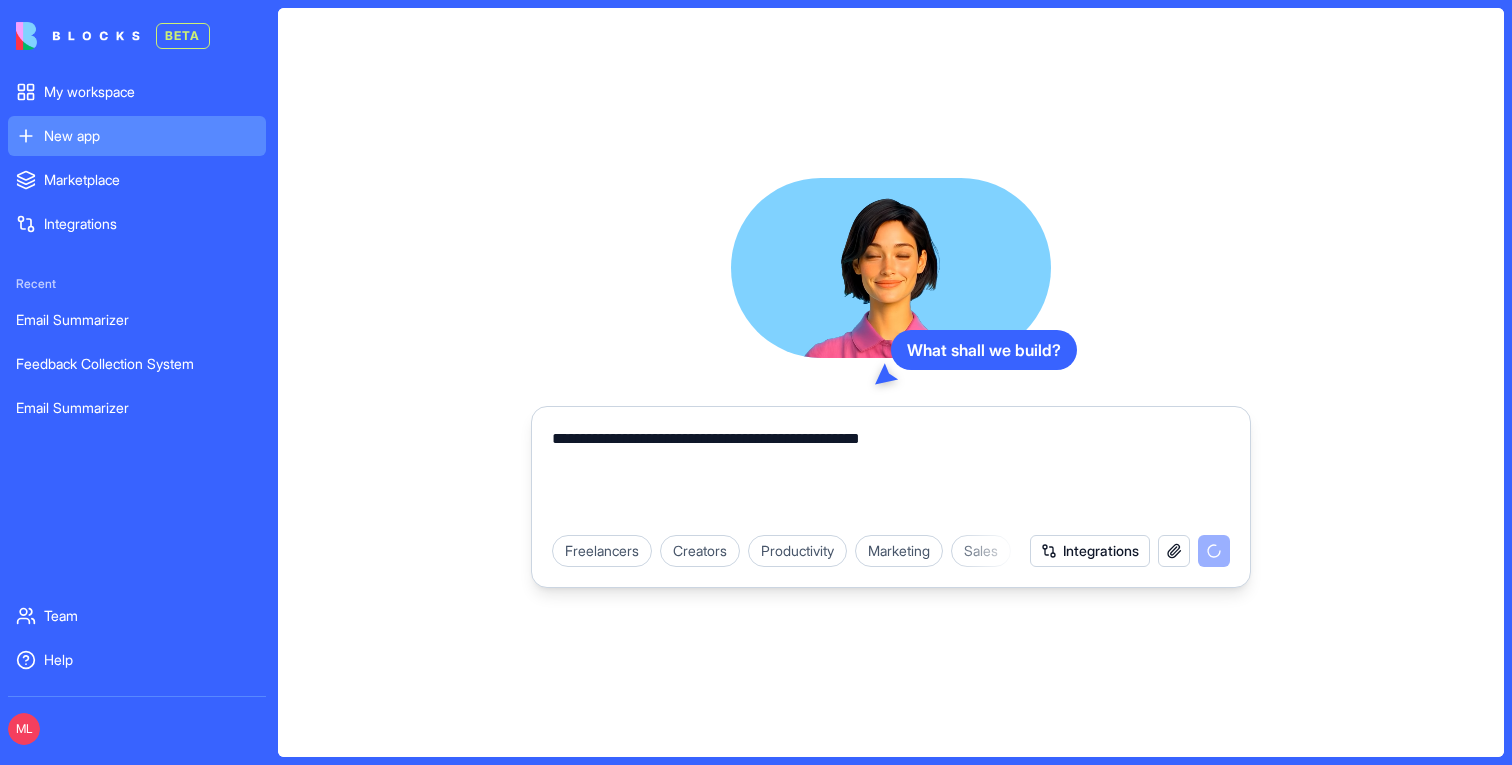 type on "**********" 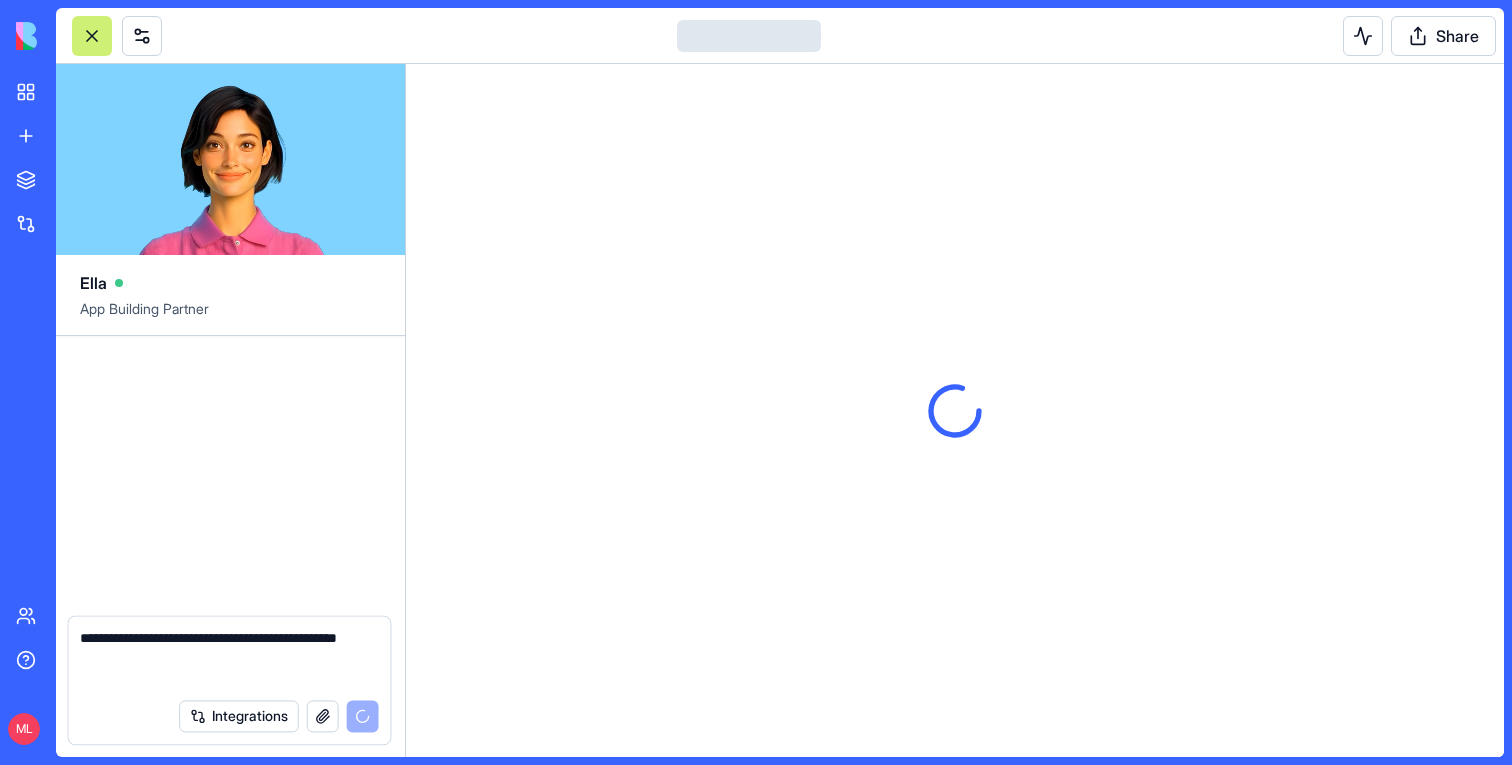 type 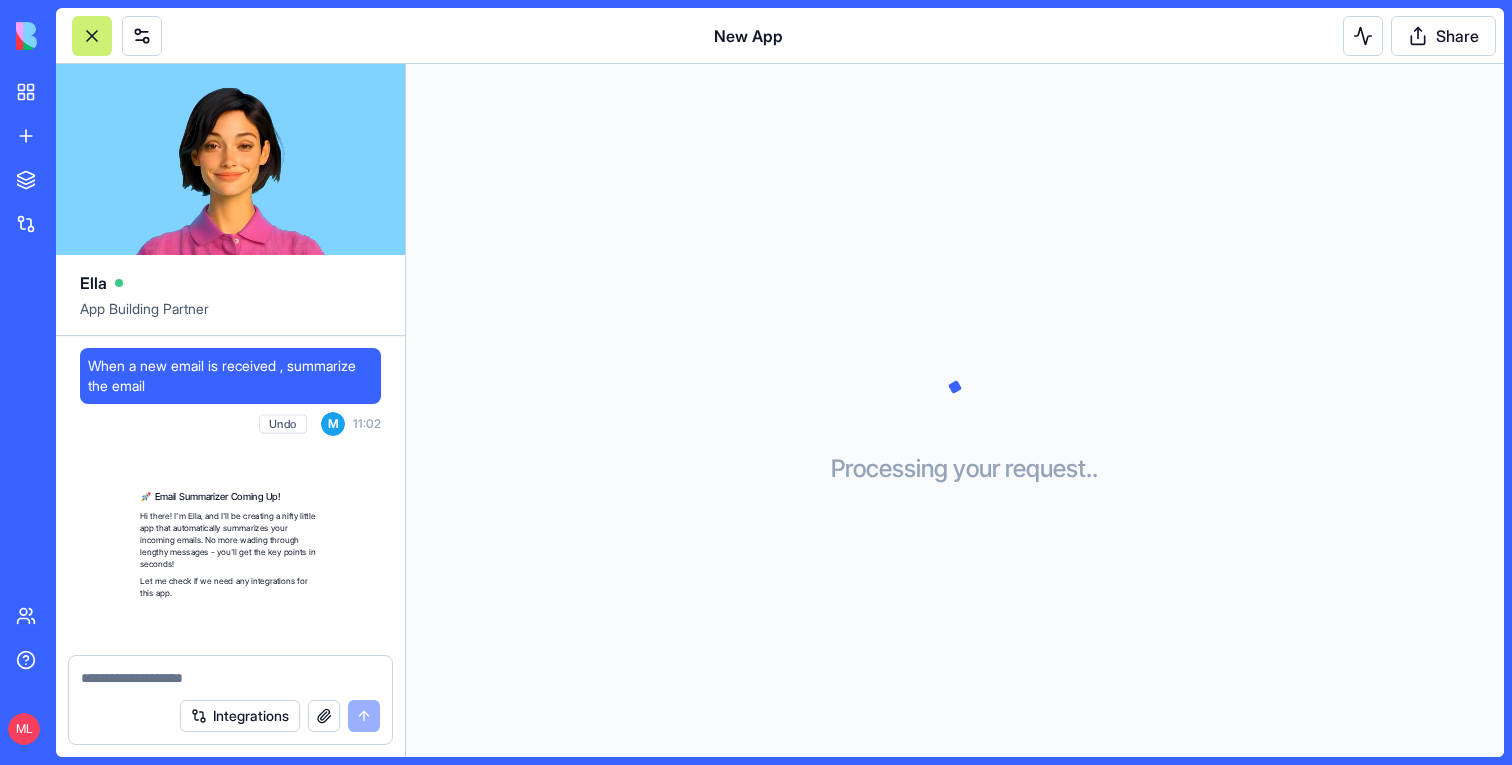 scroll, scrollTop: 245, scrollLeft: 0, axis: vertical 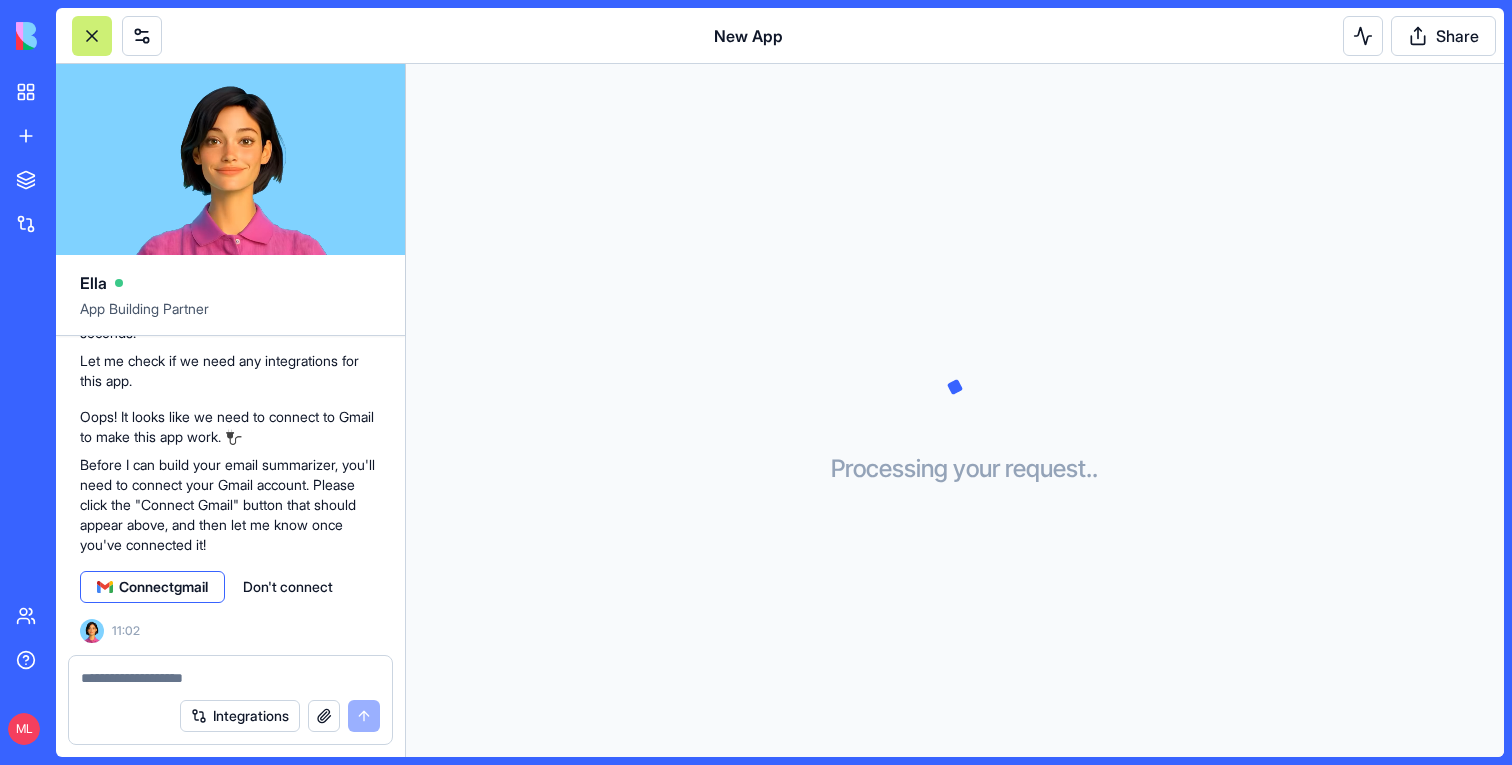 click on "Connect  gmail" at bounding box center (152, 587) 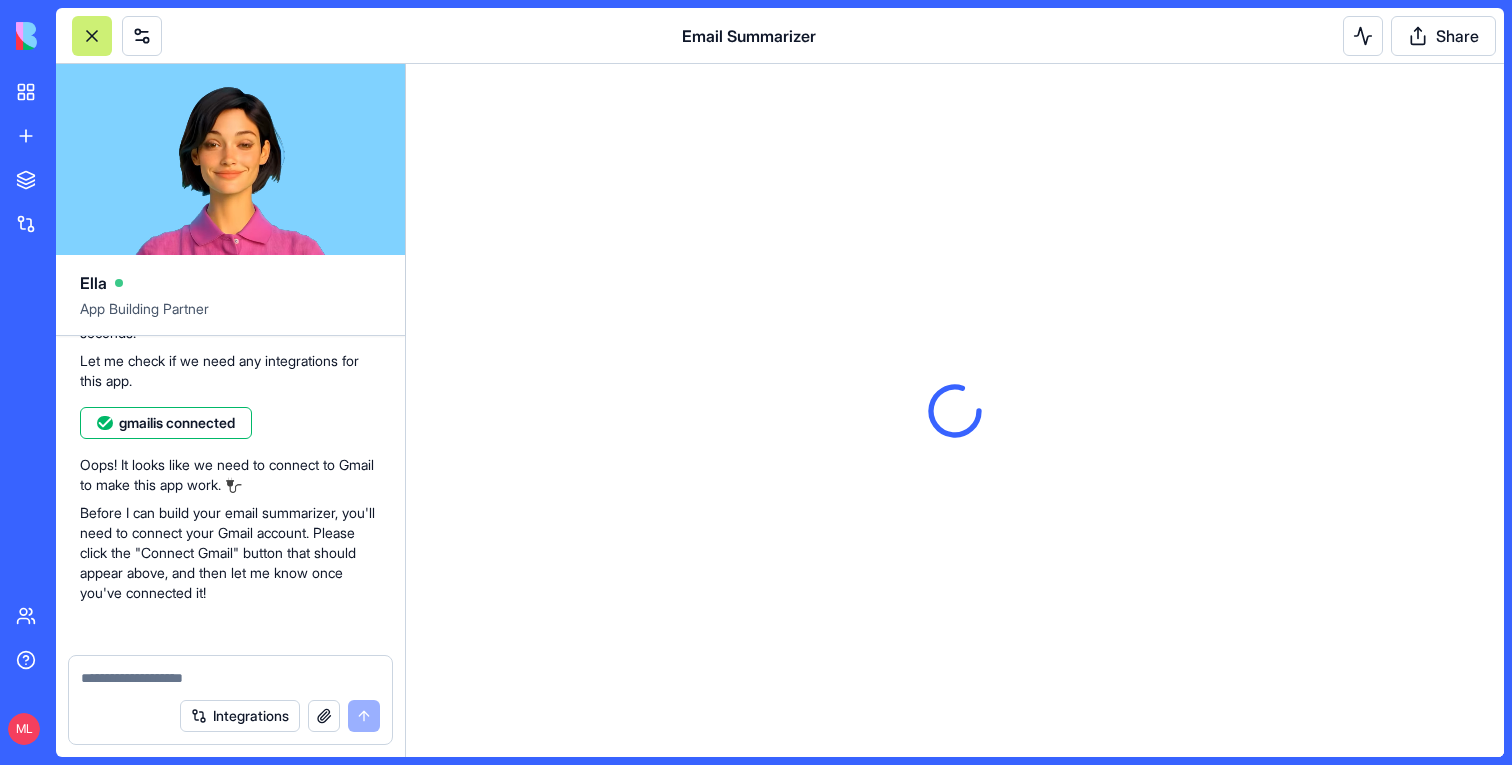 scroll, scrollTop: 0, scrollLeft: 0, axis: both 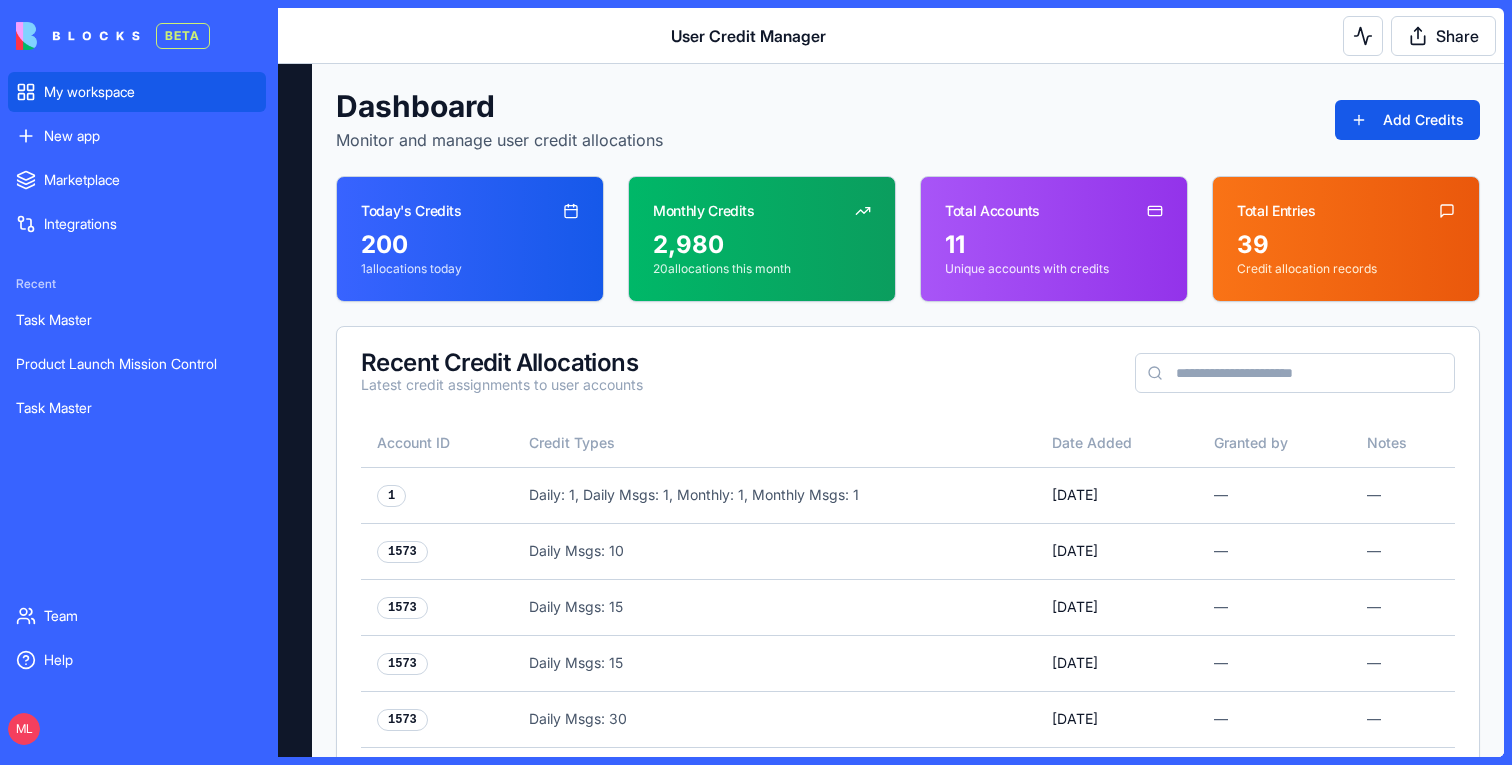 click on "My workspace" at bounding box center (137, 92) 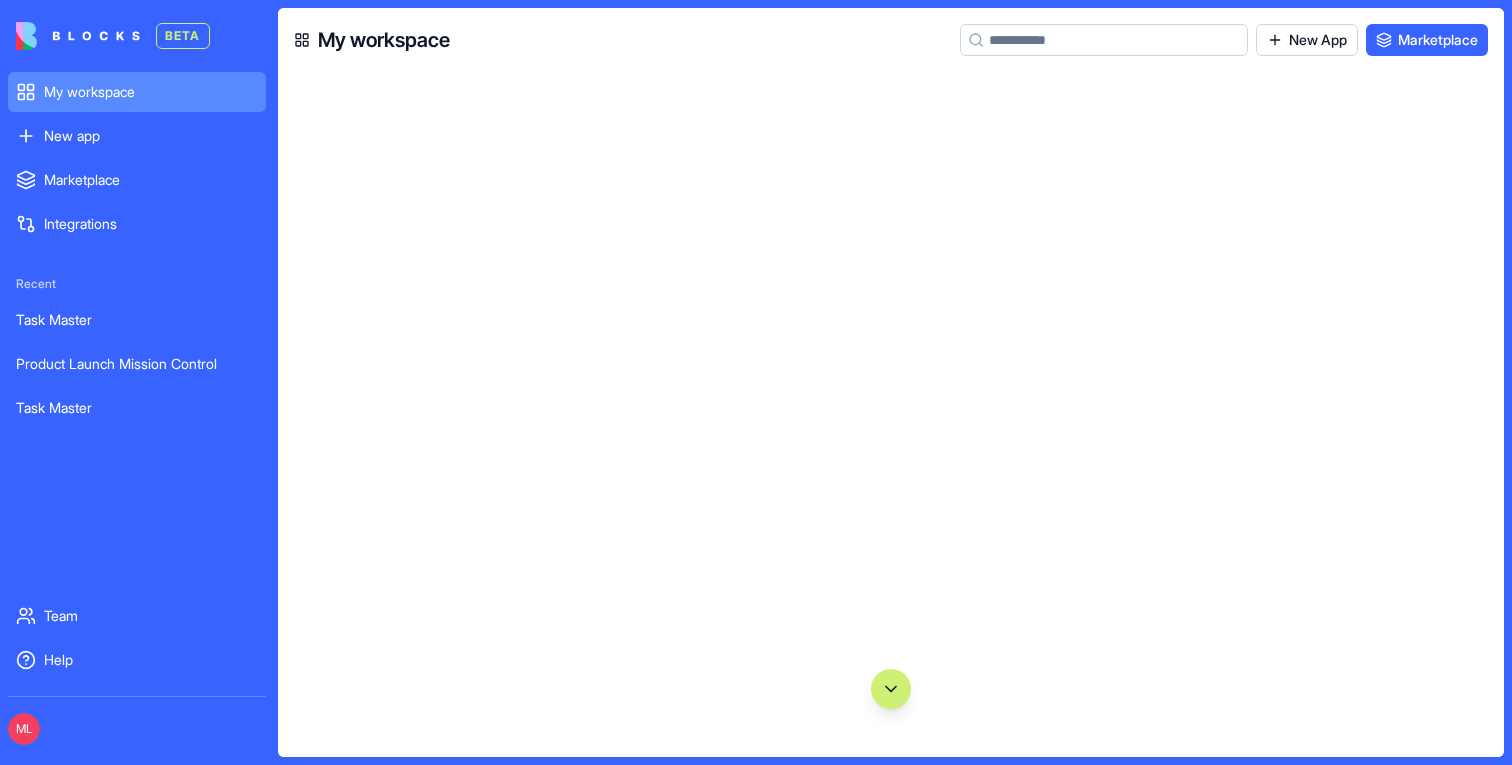 scroll, scrollTop: 119707, scrollLeft: 0, axis: vertical 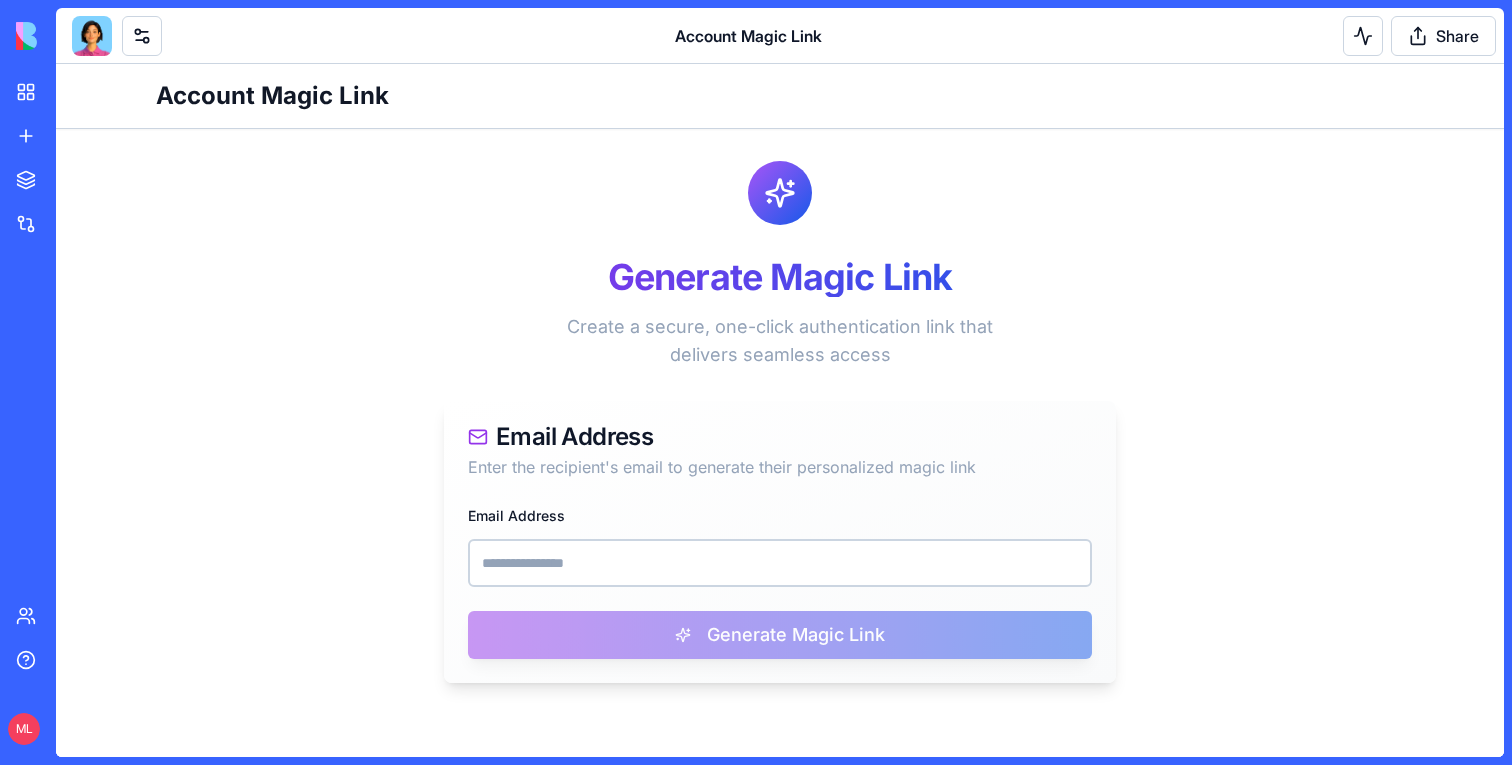 click on "Email Address" at bounding box center [780, 545] 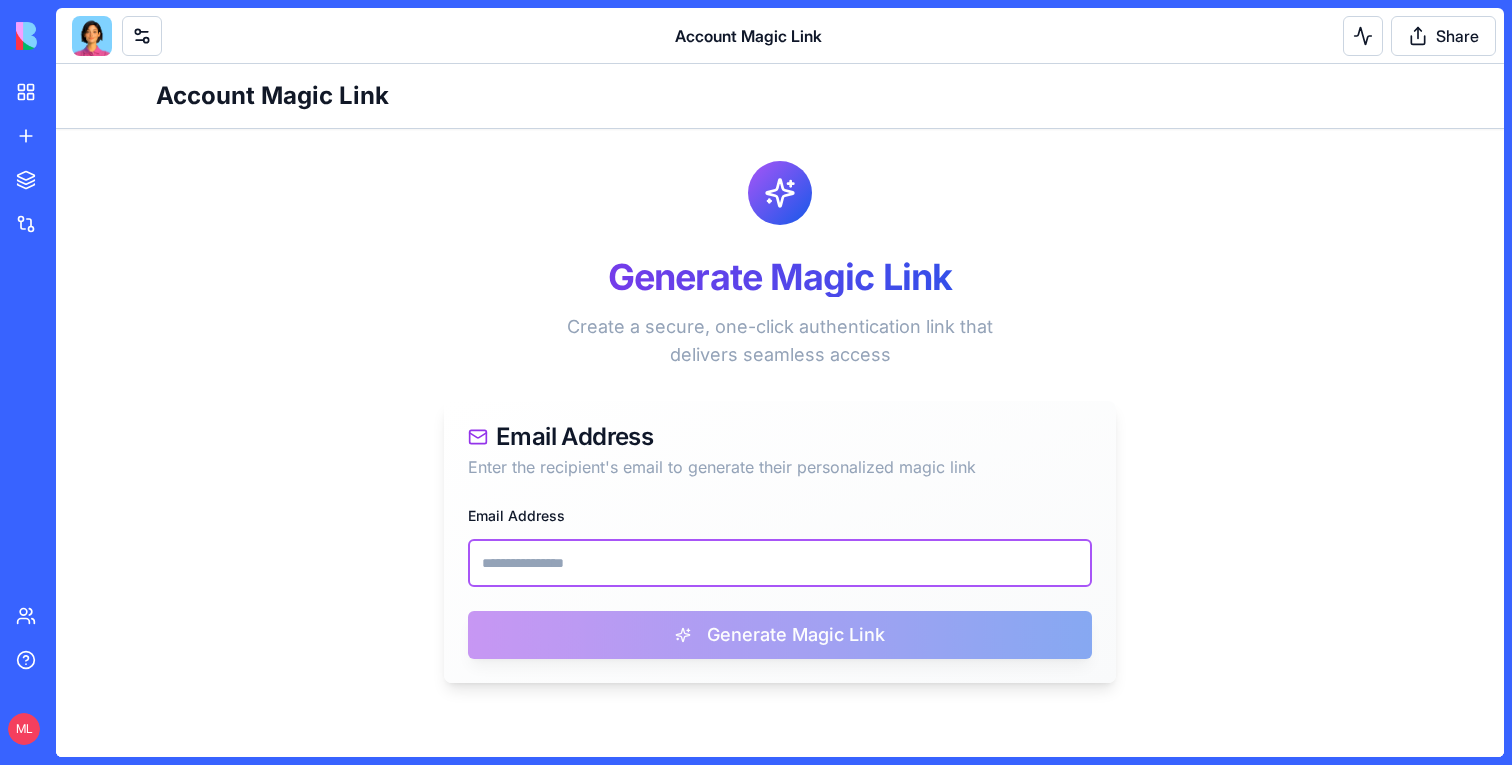 click on "Email Address" at bounding box center (780, 563) 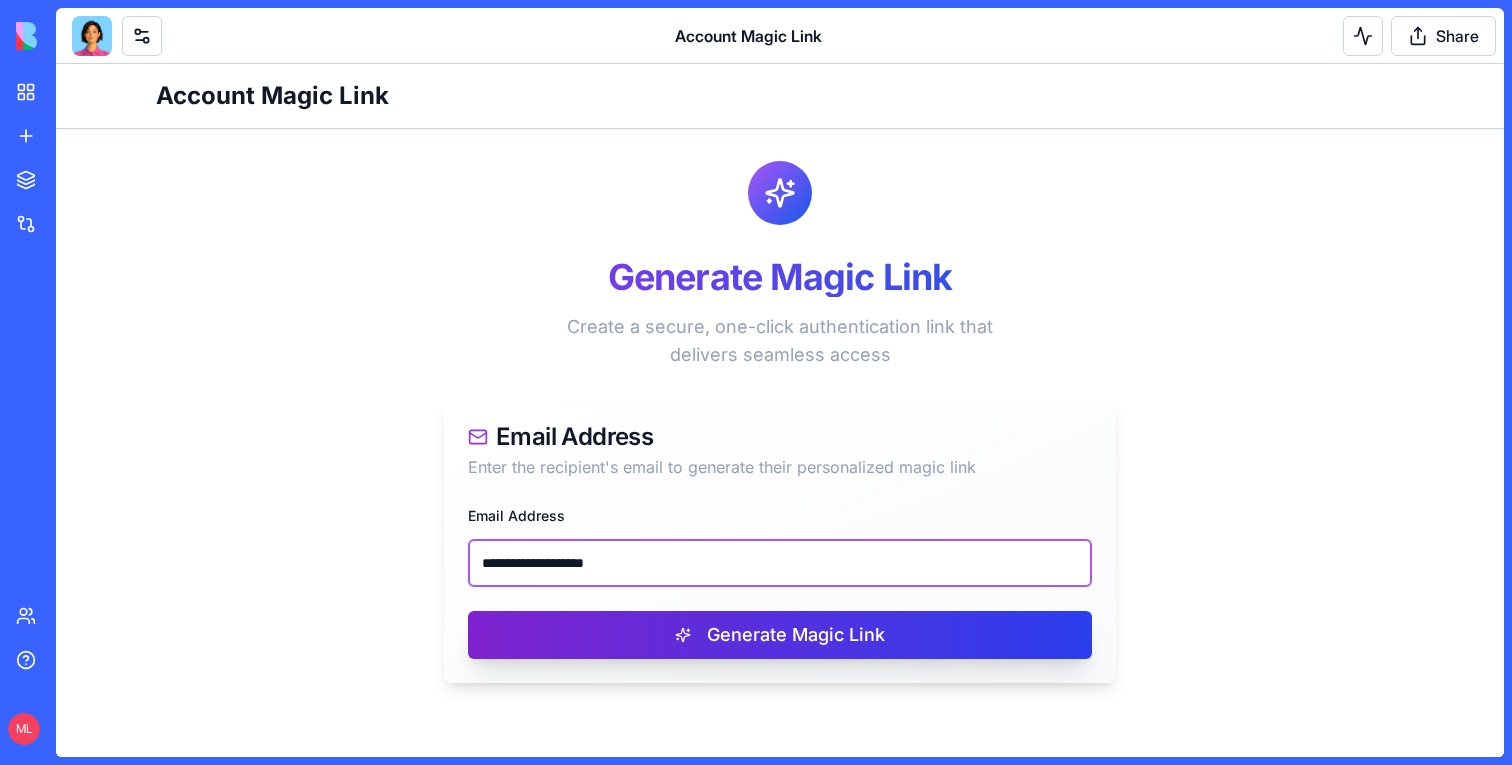 type on "**********" 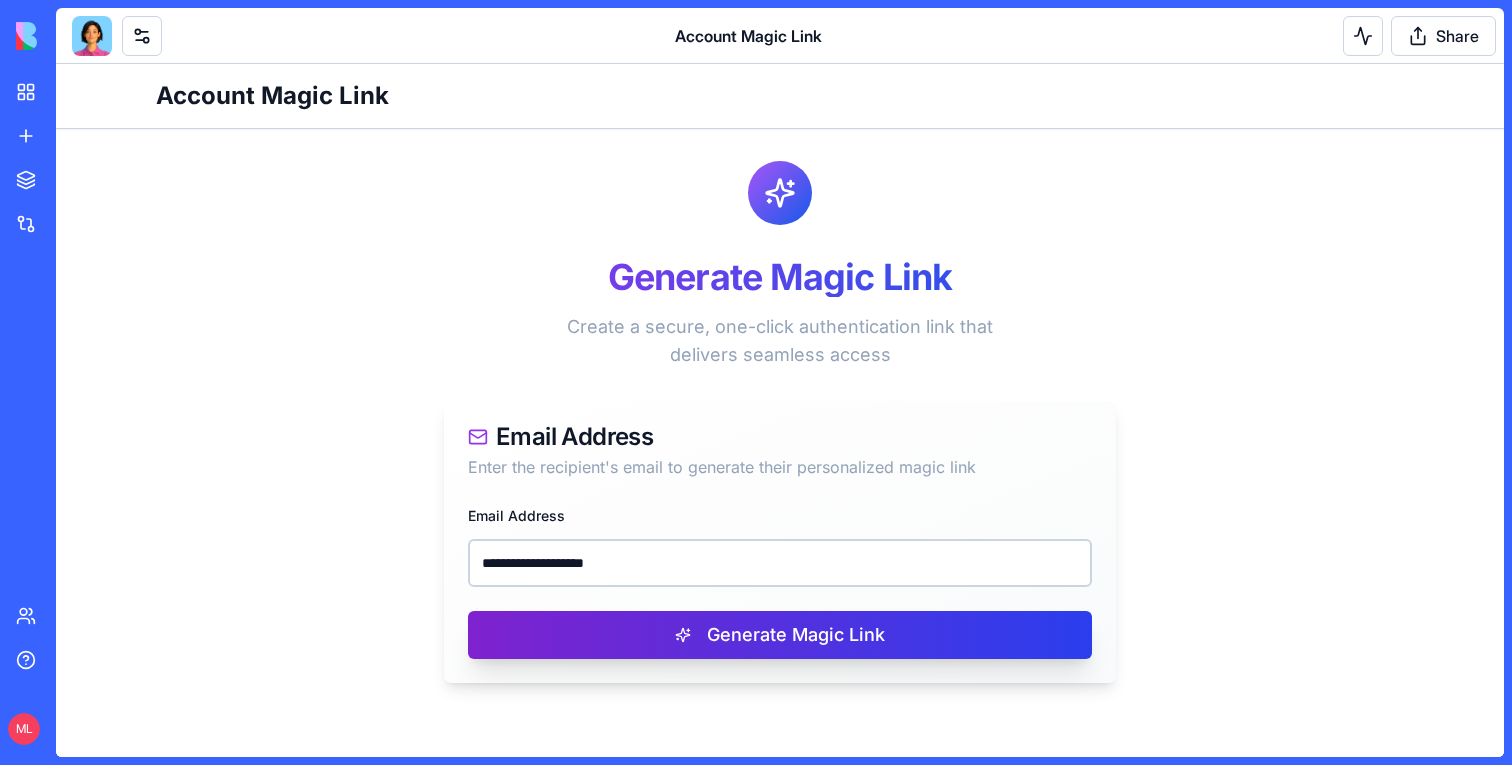 click on "Generate Magic Link" at bounding box center [780, 635] 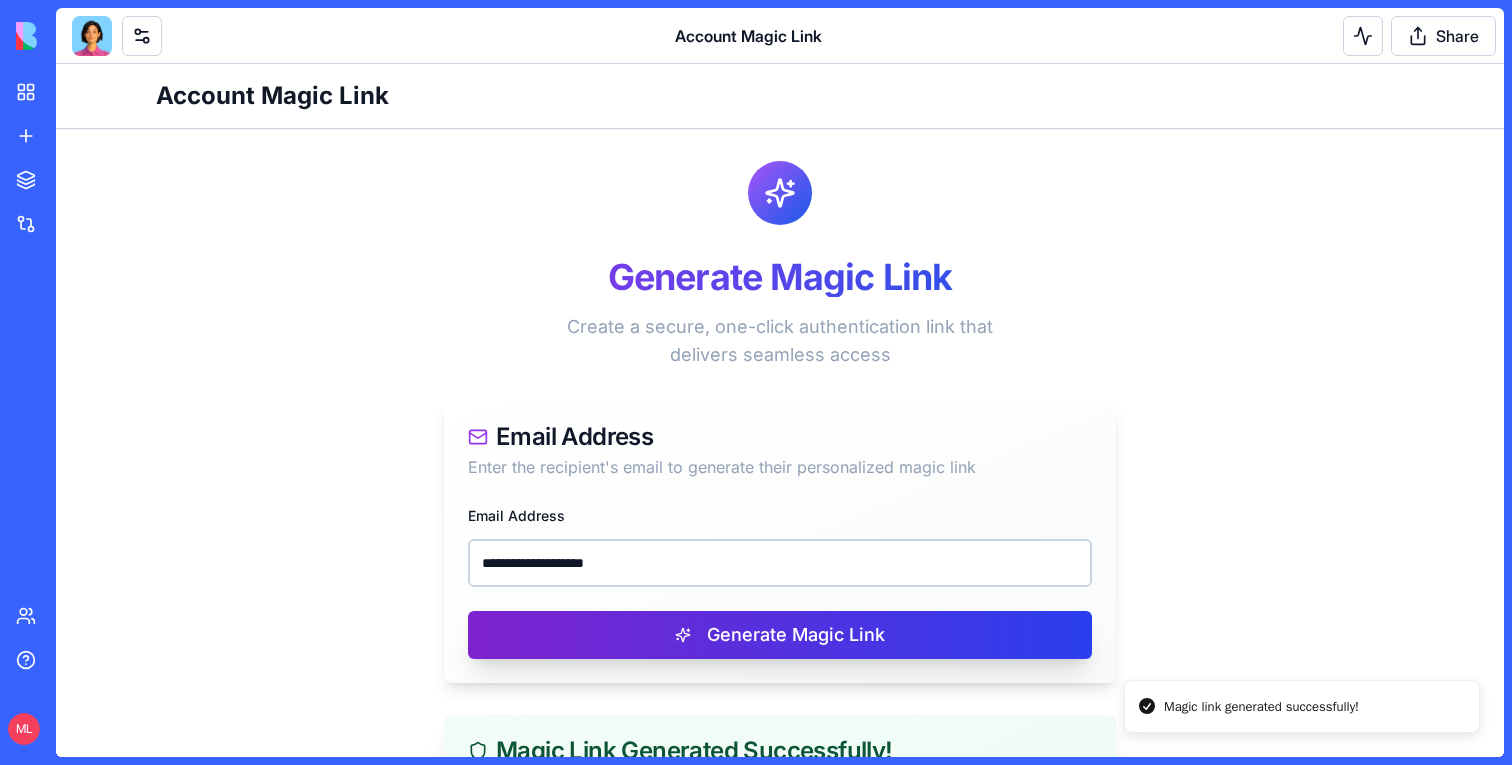 scroll, scrollTop: 346, scrollLeft: 0, axis: vertical 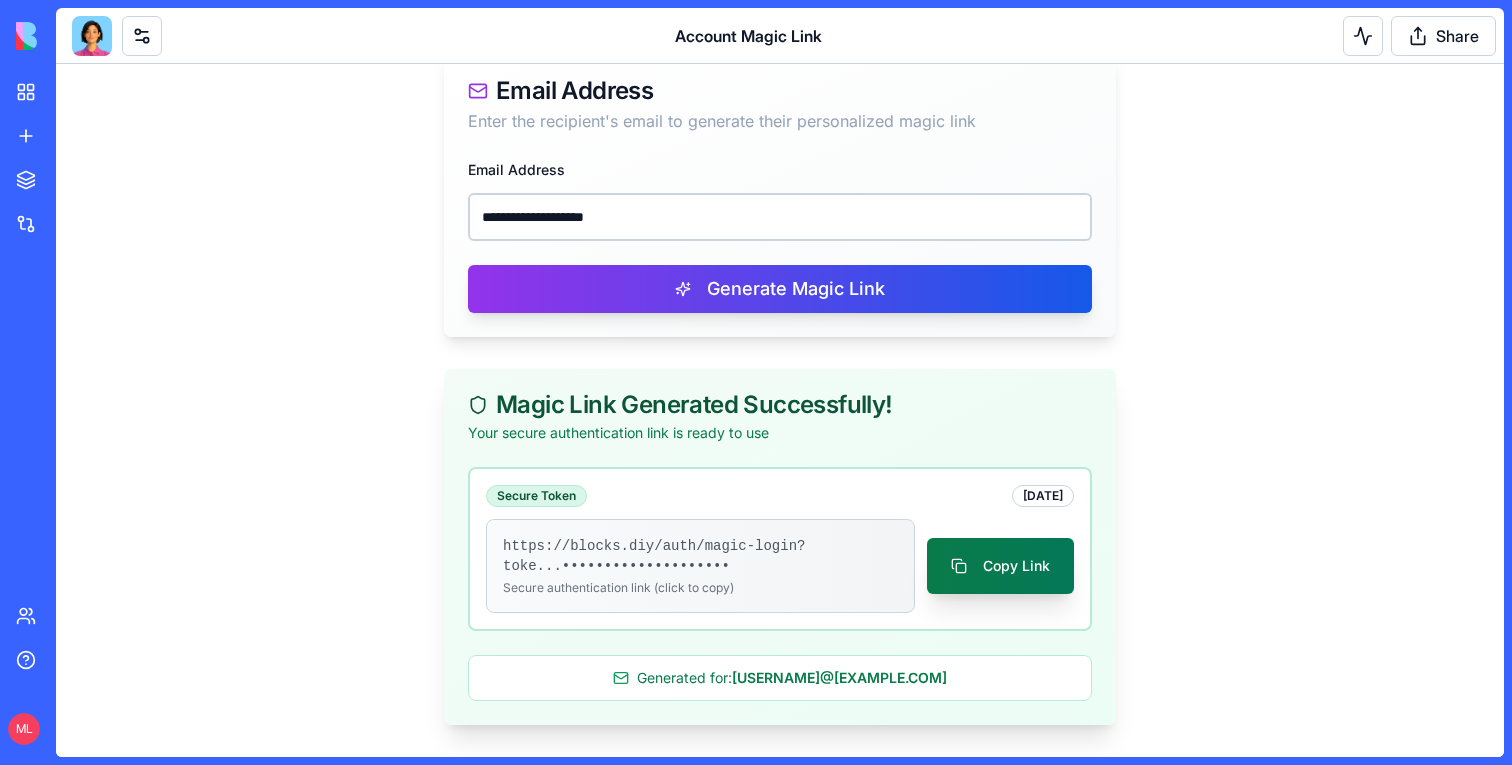 click on "Copy Link" at bounding box center [1000, 566] 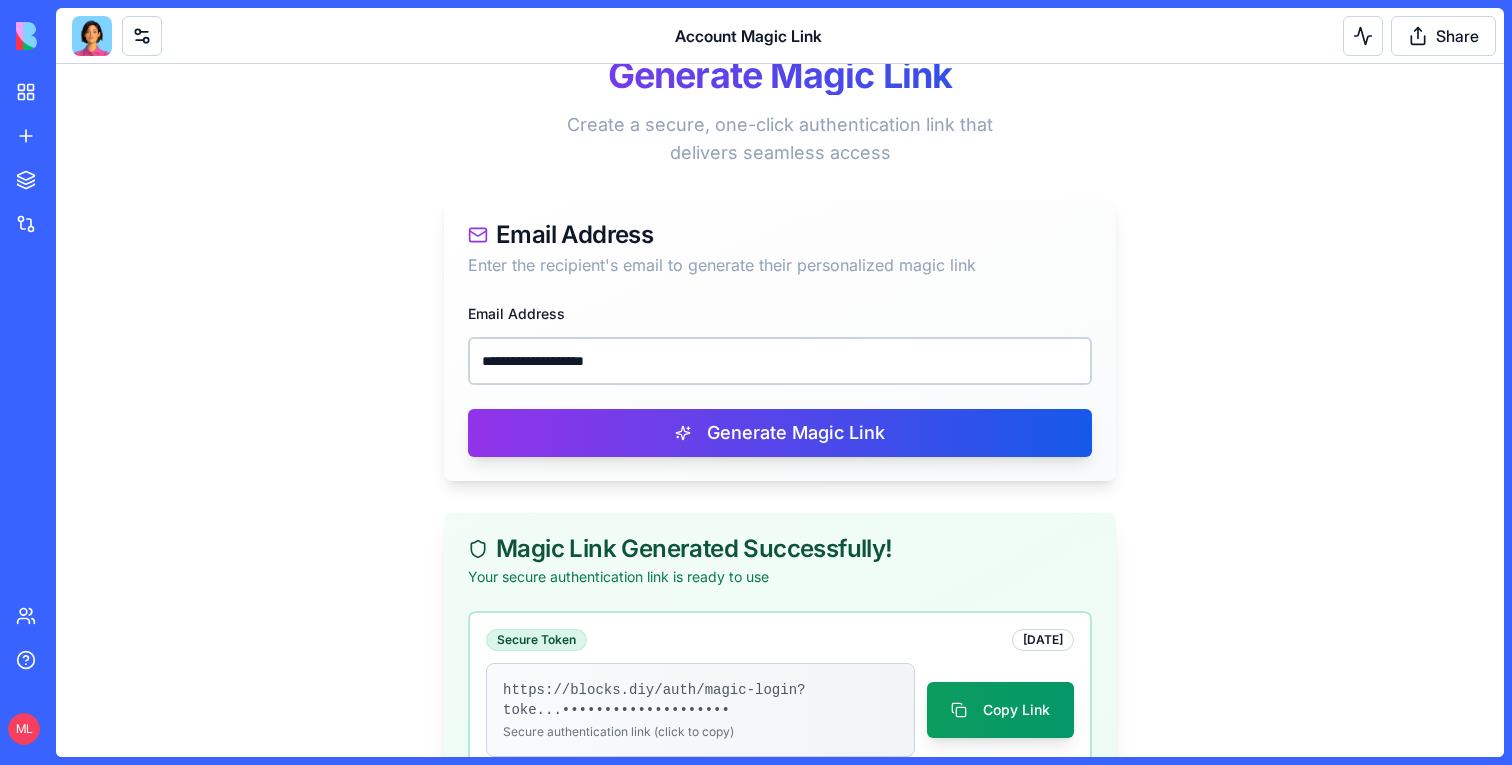 scroll, scrollTop: 0, scrollLeft: 0, axis: both 